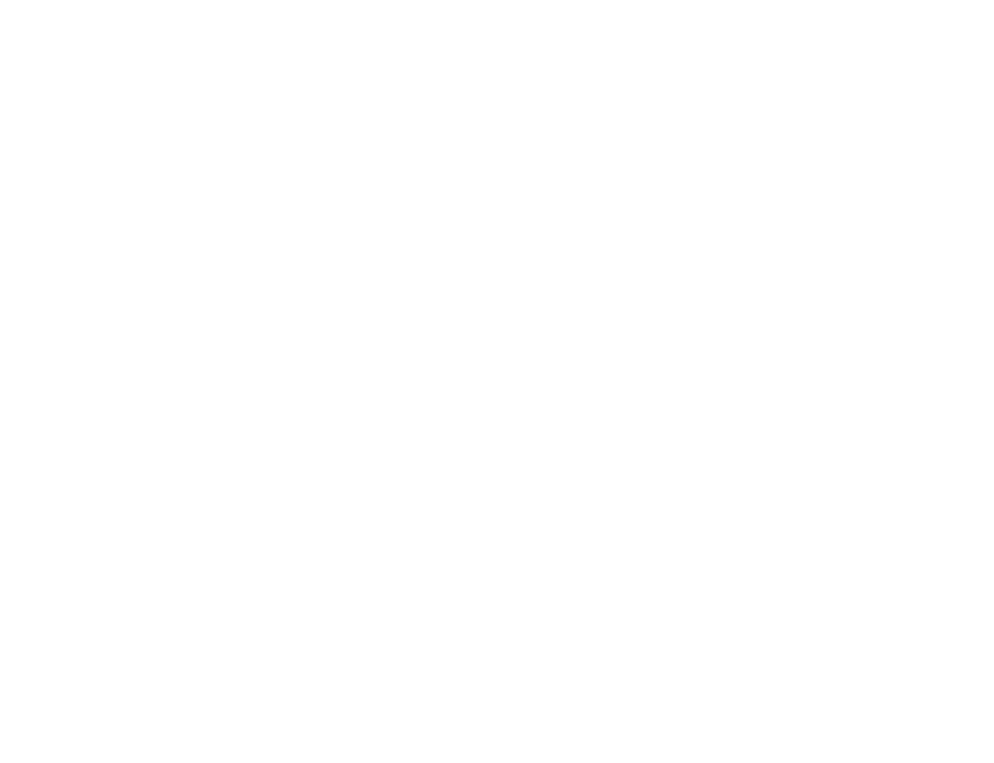 scroll, scrollTop: 0, scrollLeft: 0, axis: both 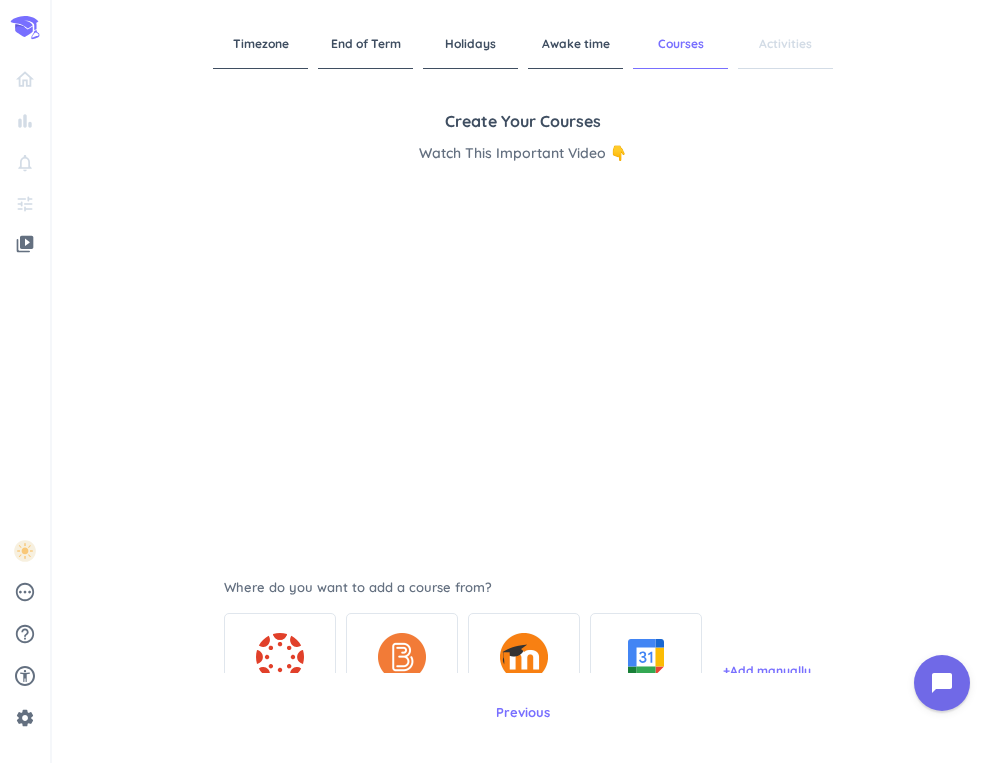 click on "Timezone" at bounding box center (260, 44) 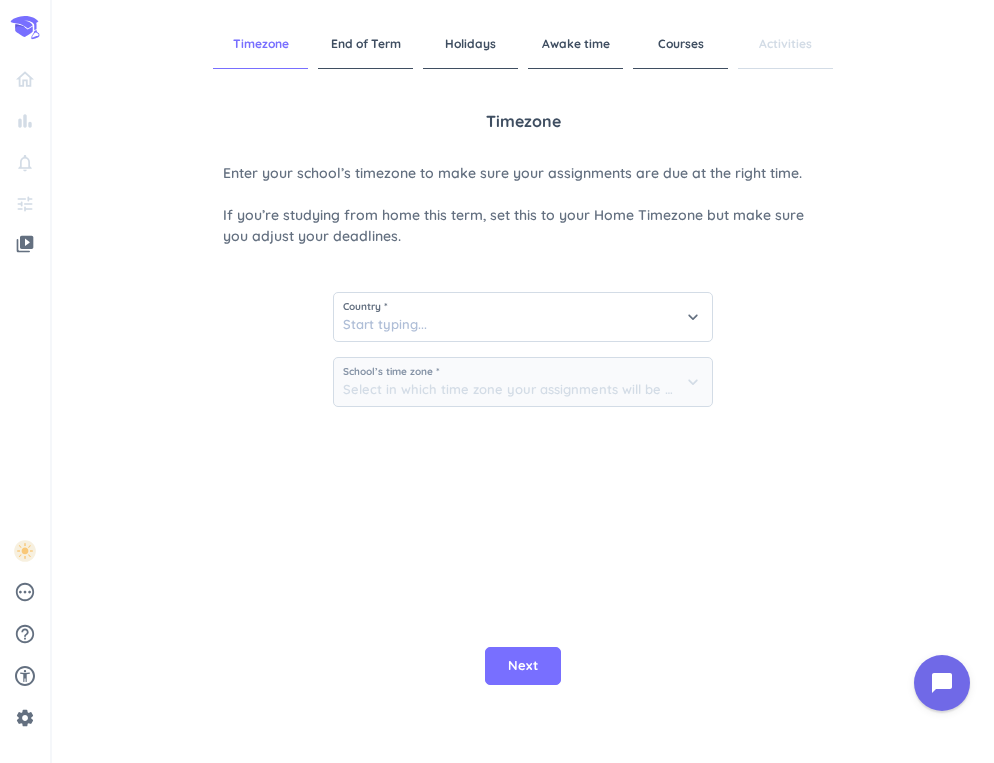 type on "[GEOGRAPHIC_DATA]" 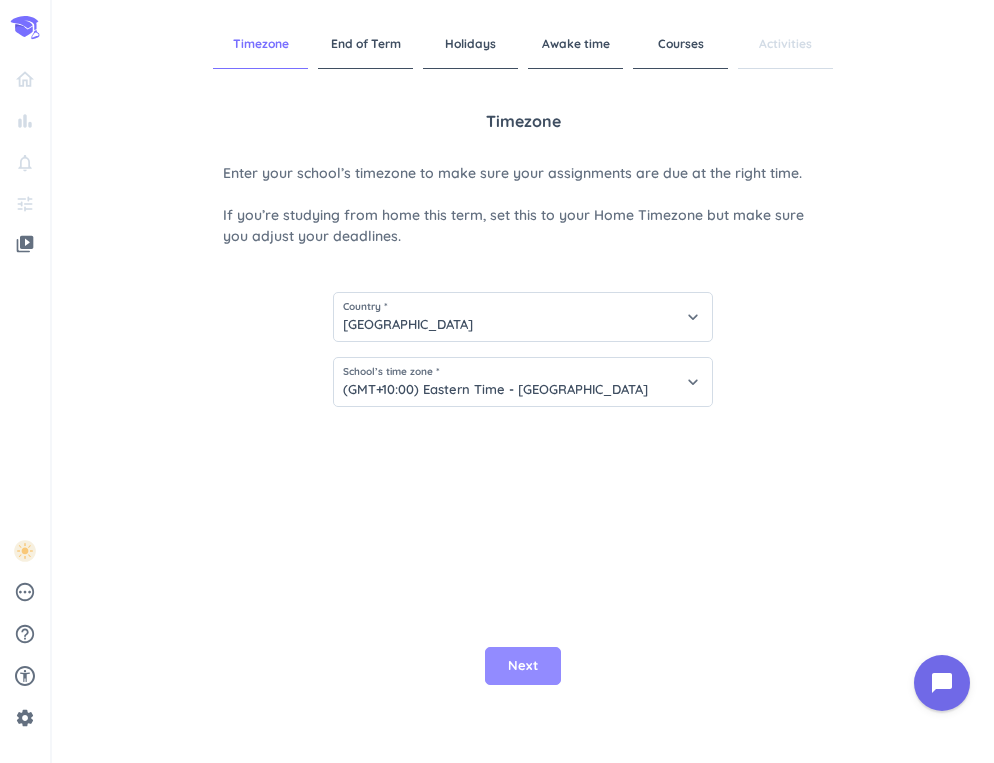 click on "Next" at bounding box center [523, 666] 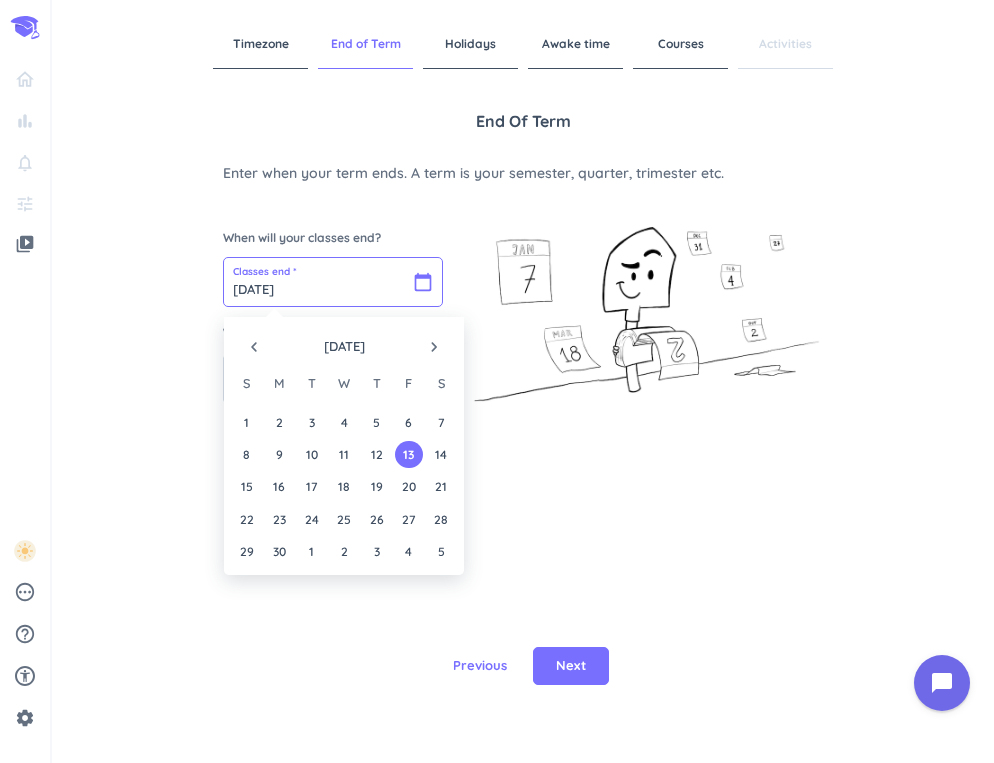 click on "[DATE]" at bounding box center [333, 282] 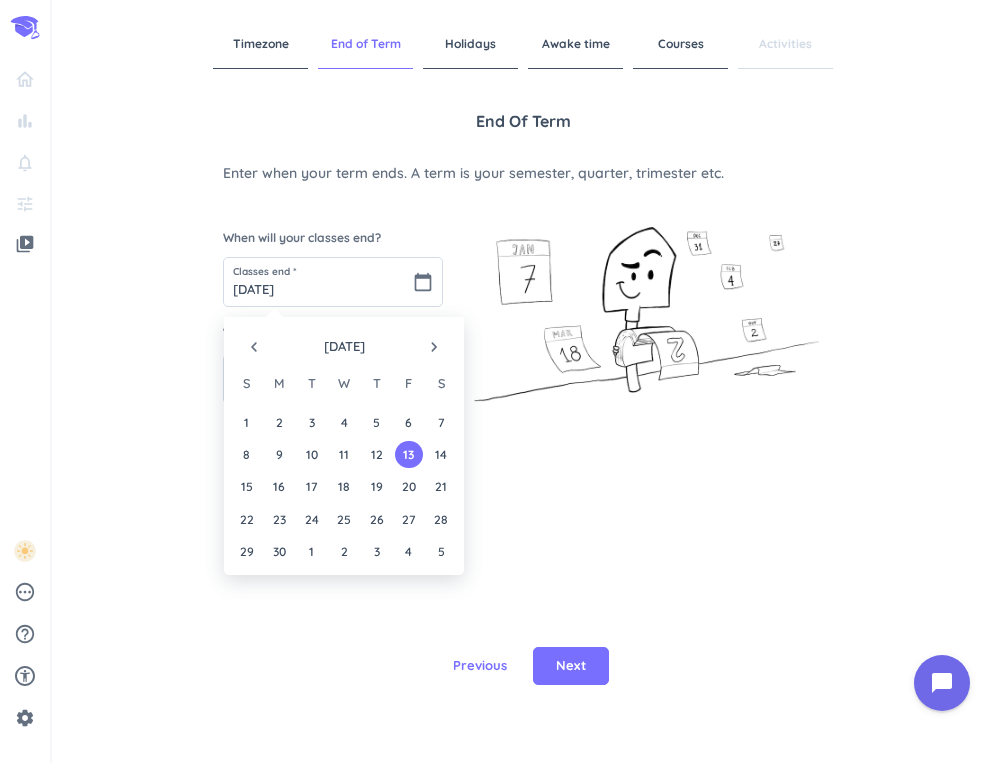 click on "navigate_next" at bounding box center (434, 347) 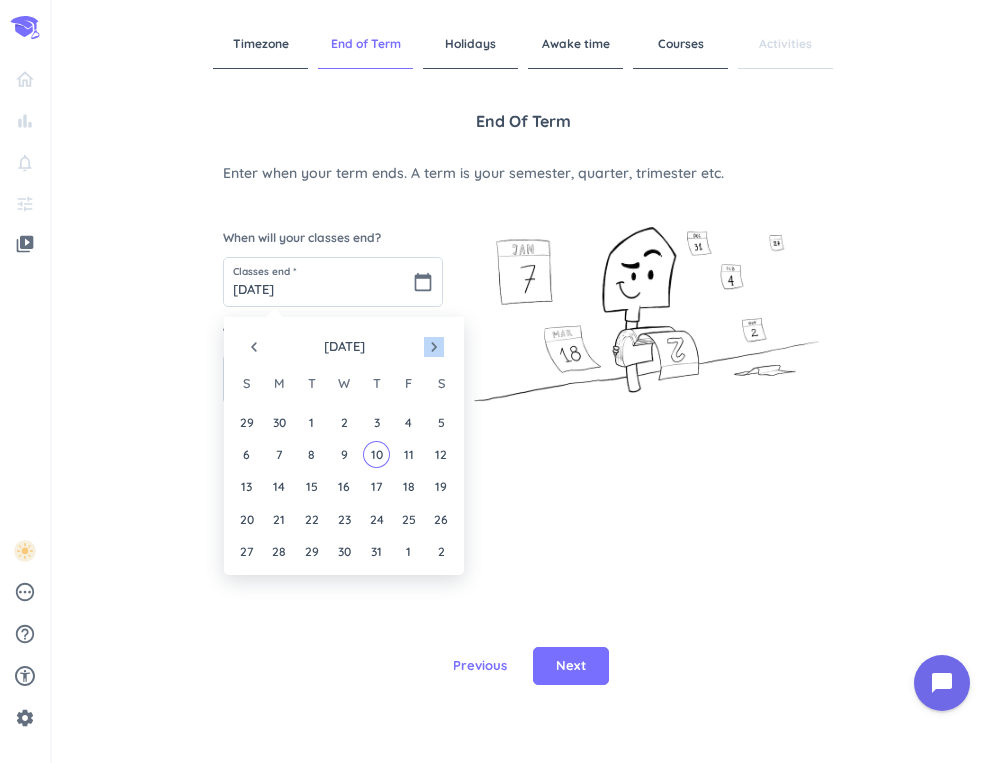 click on "navigate_next" at bounding box center (434, 347) 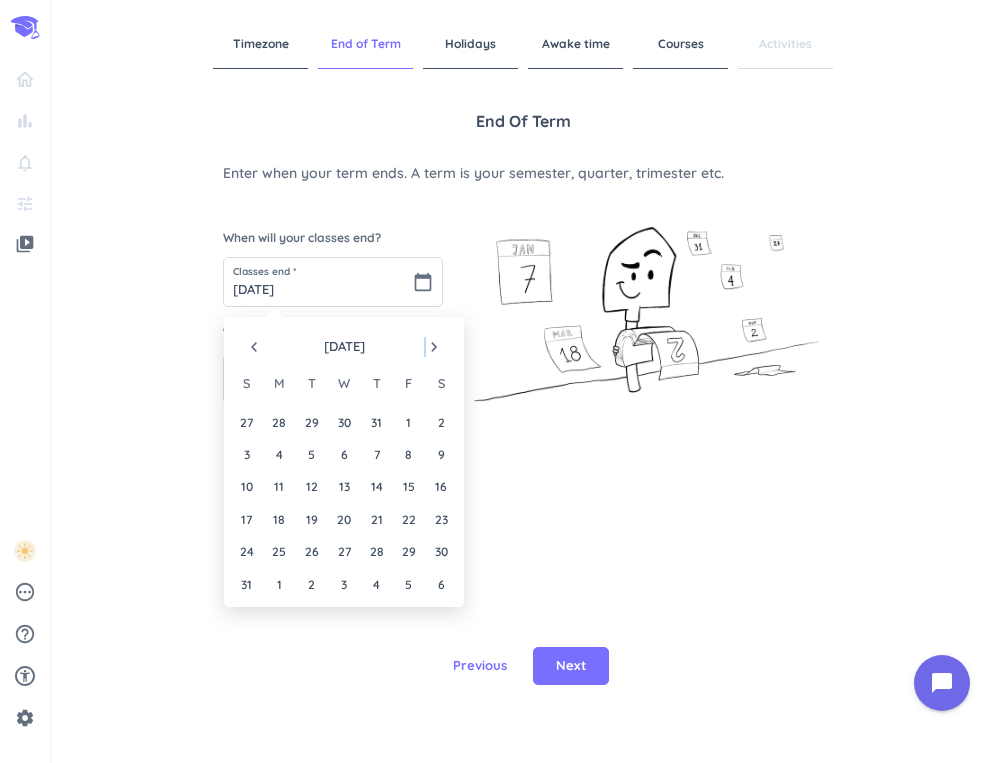 click on "navigate_next" at bounding box center (434, 347) 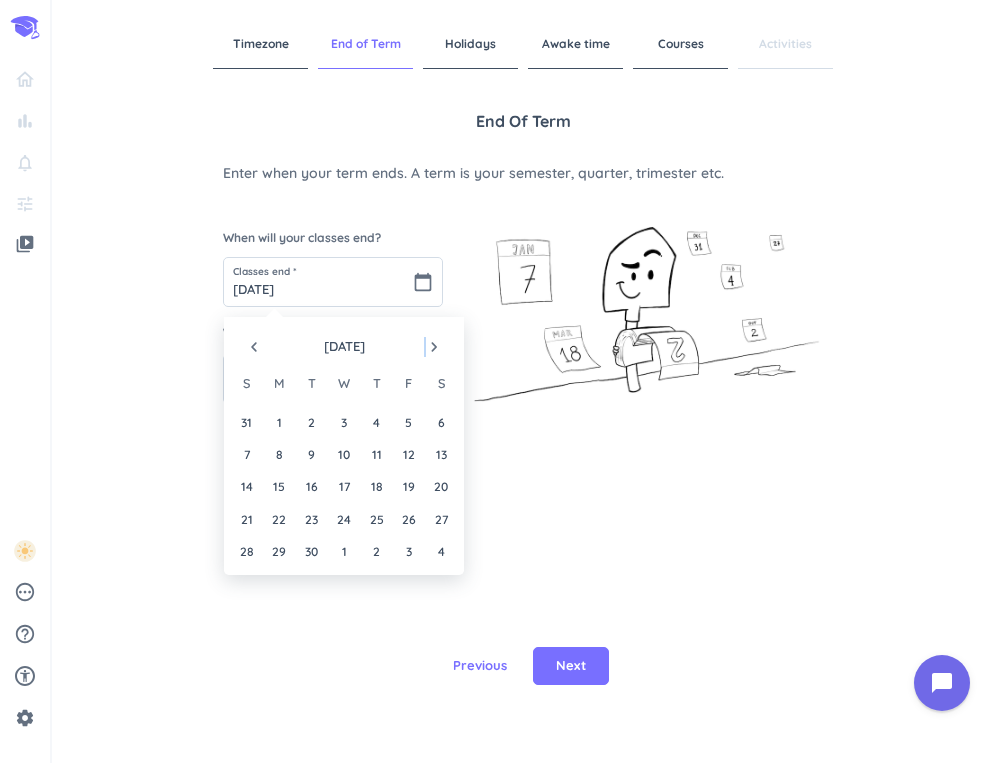 click on "navigate_next" at bounding box center (434, 347) 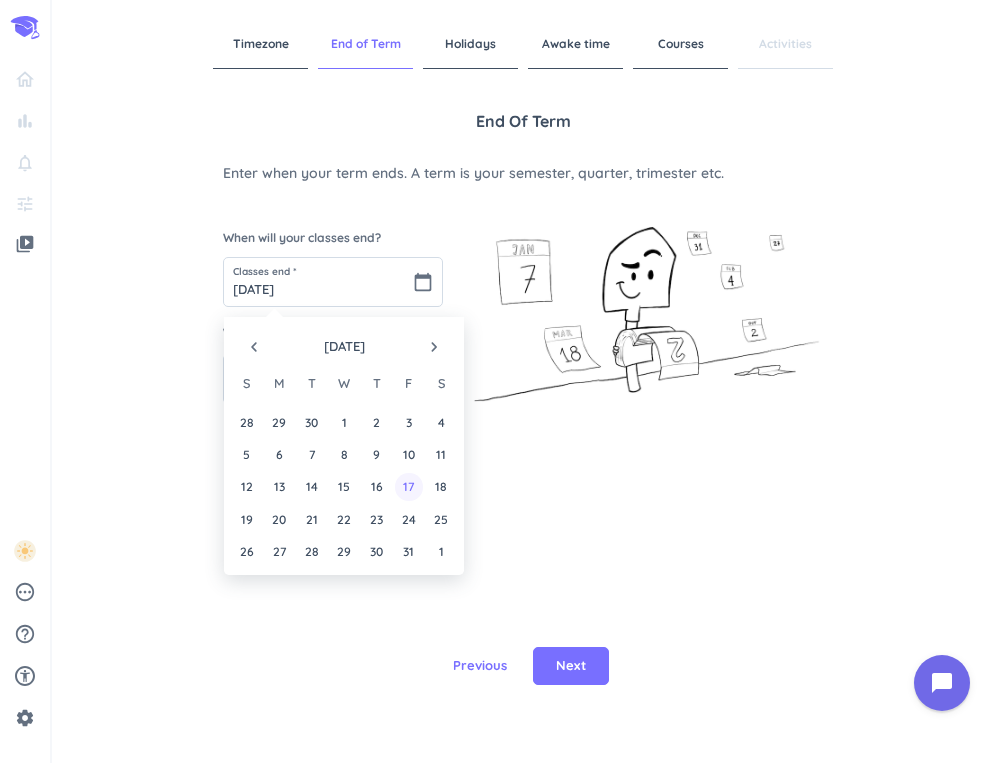 click on "17" at bounding box center [408, 486] 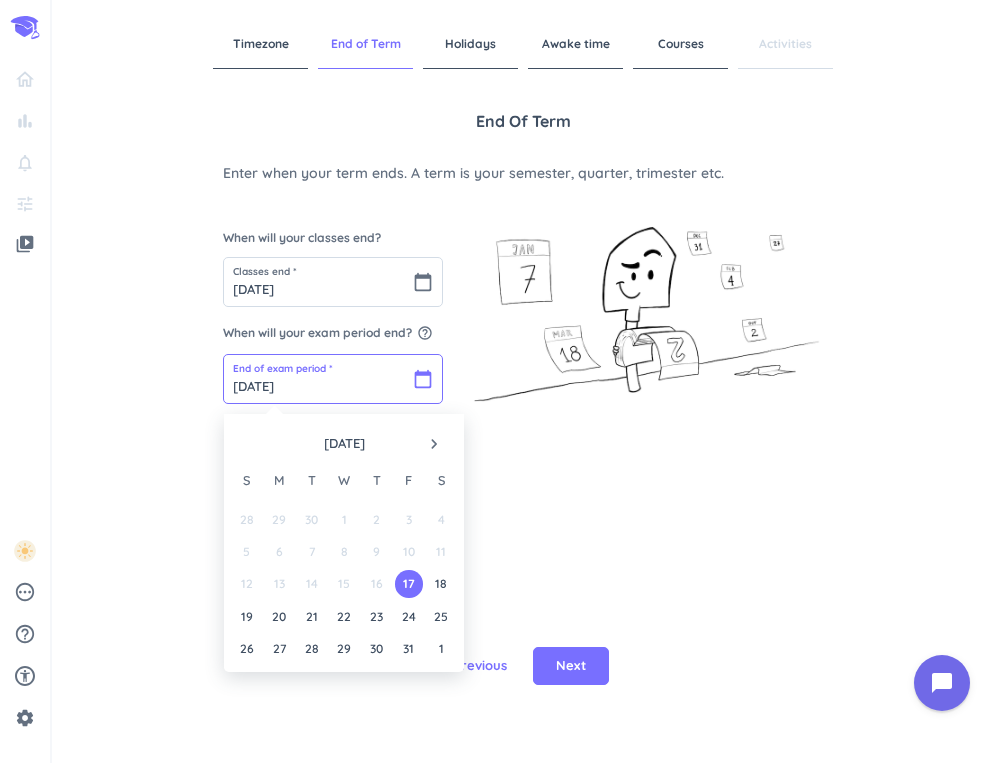 click on "[DATE]" at bounding box center (333, 379) 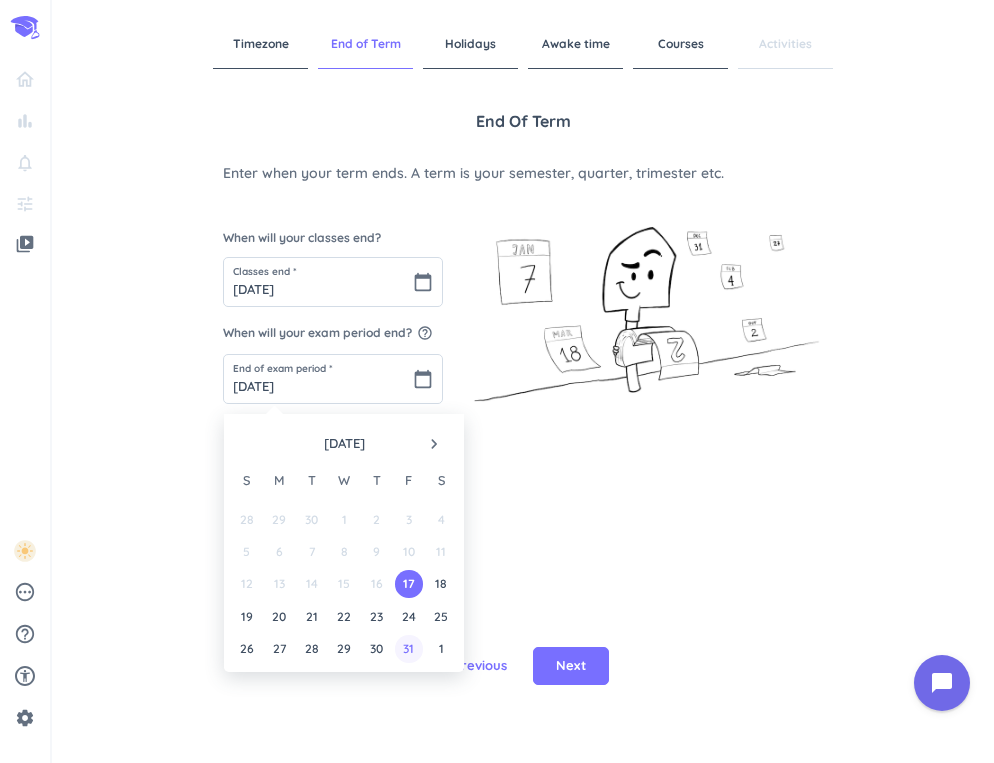 click on "31" at bounding box center [408, 648] 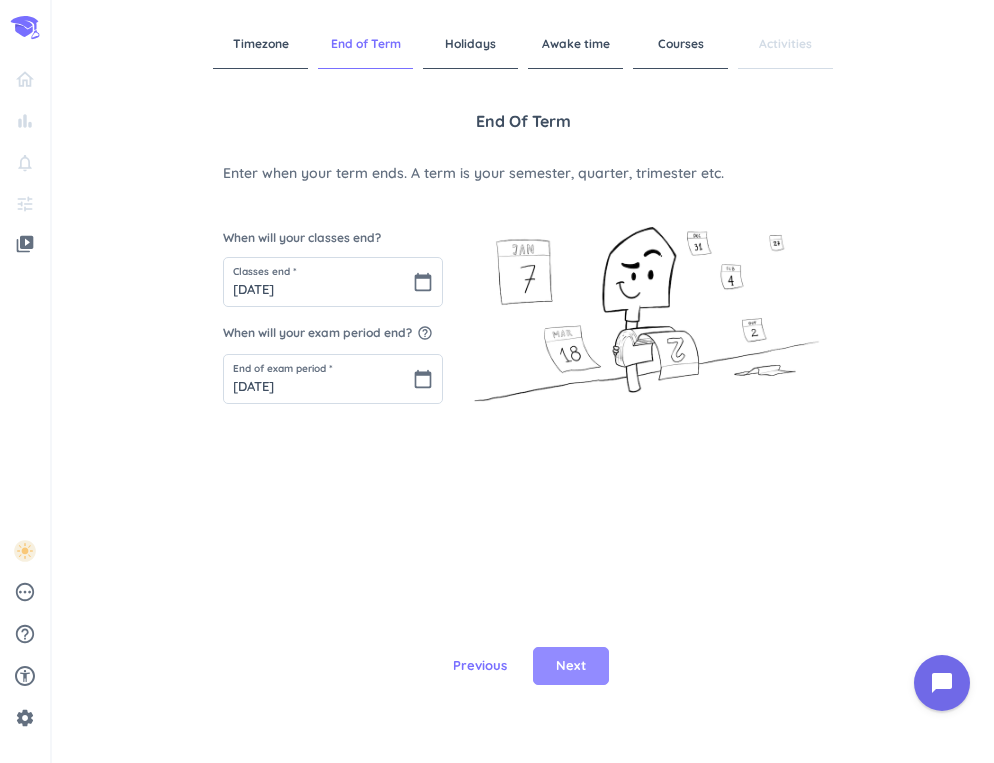 click on "Next" at bounding box center [571, 666] 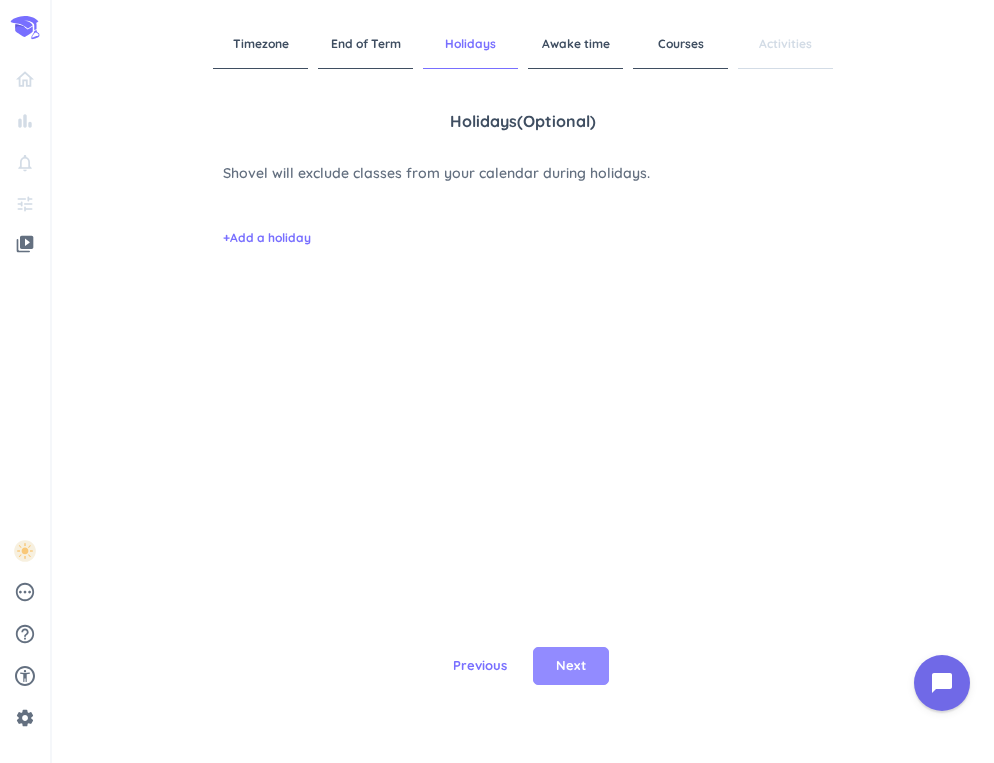click on "Next" at bounding box center (571, 666) 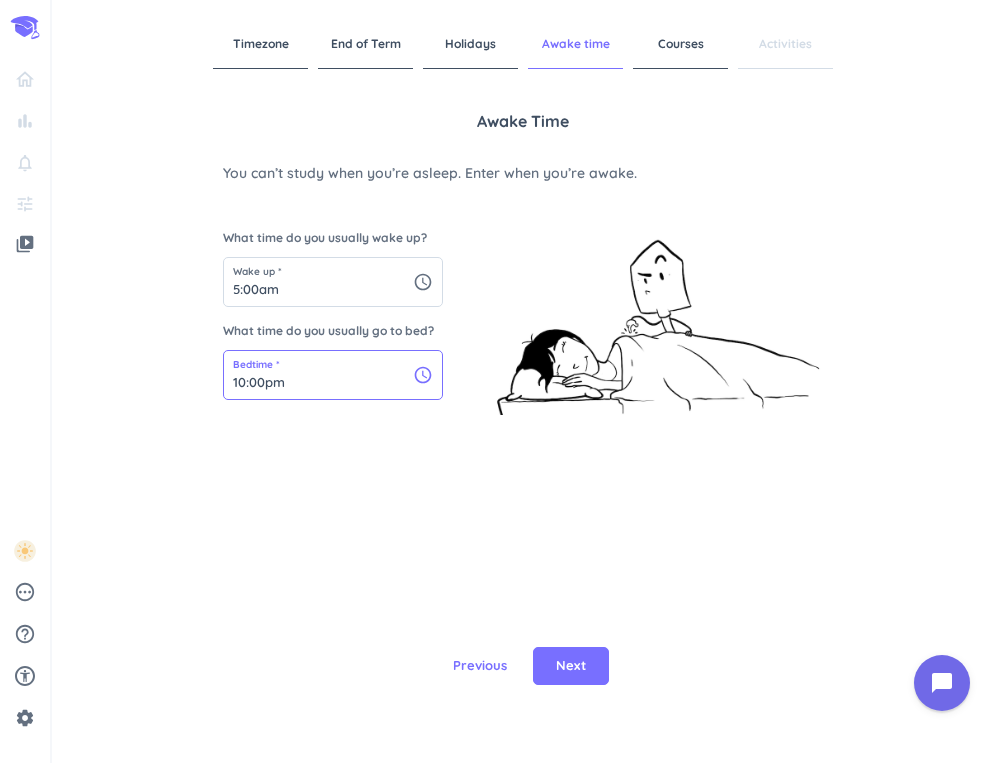 click on "10:00pm" at bounding box center [333, 375] 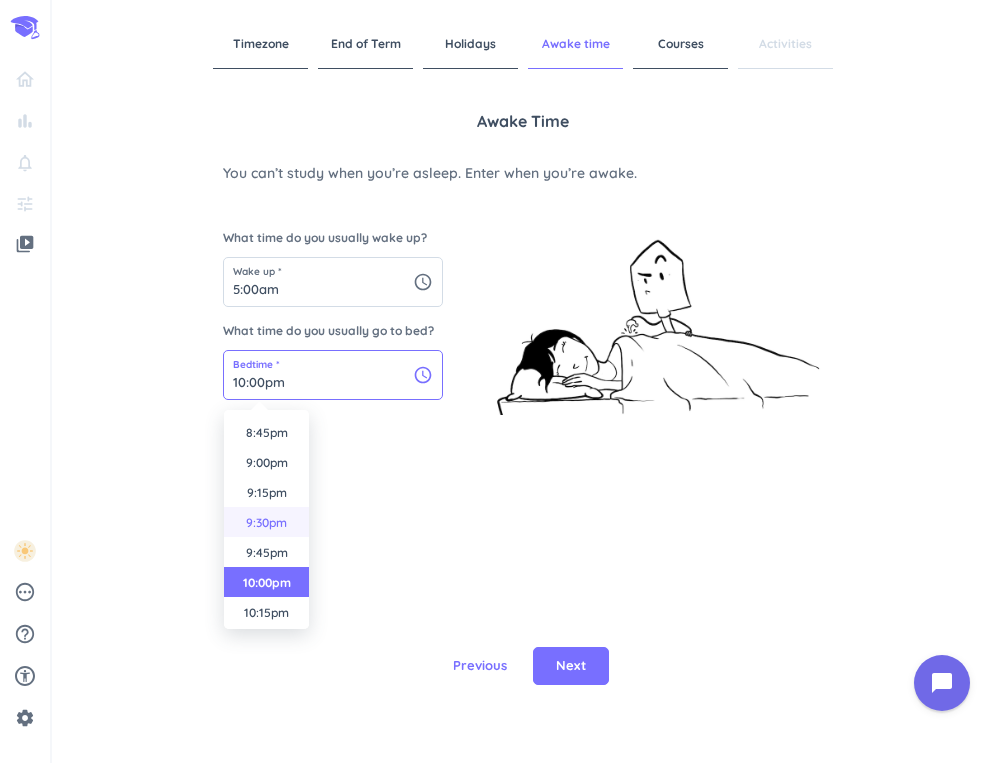 scroll, scrollTop: 2467, scrollLeft: 0, axis: vertical 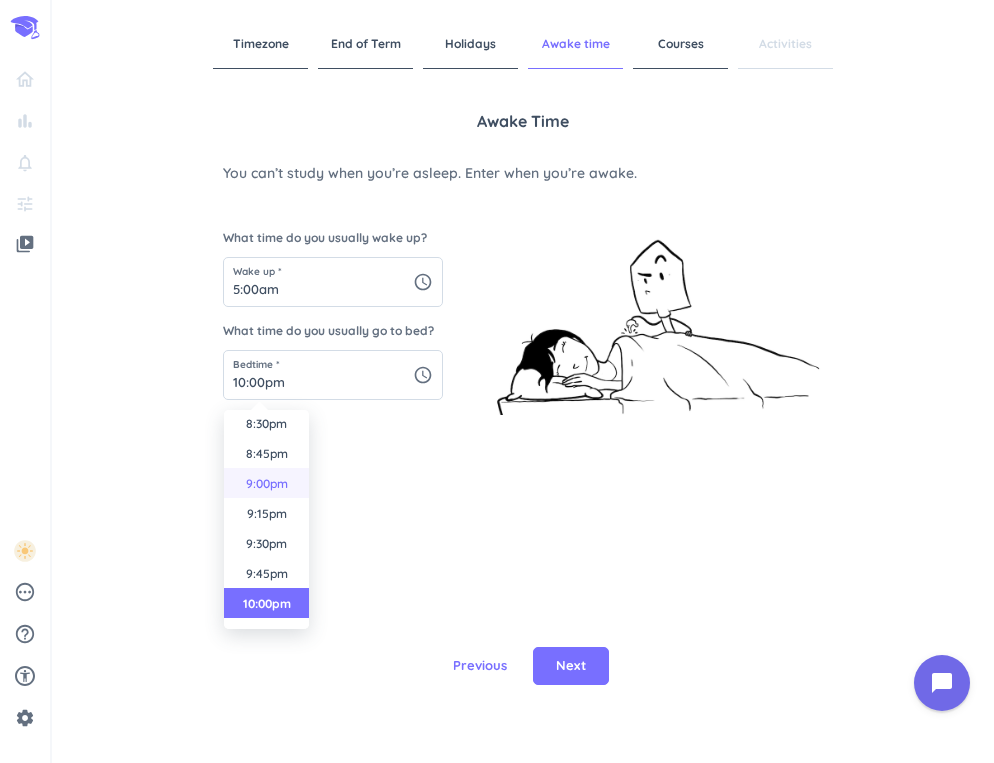 click on "9:00pm" at bounding box center (266, 483) 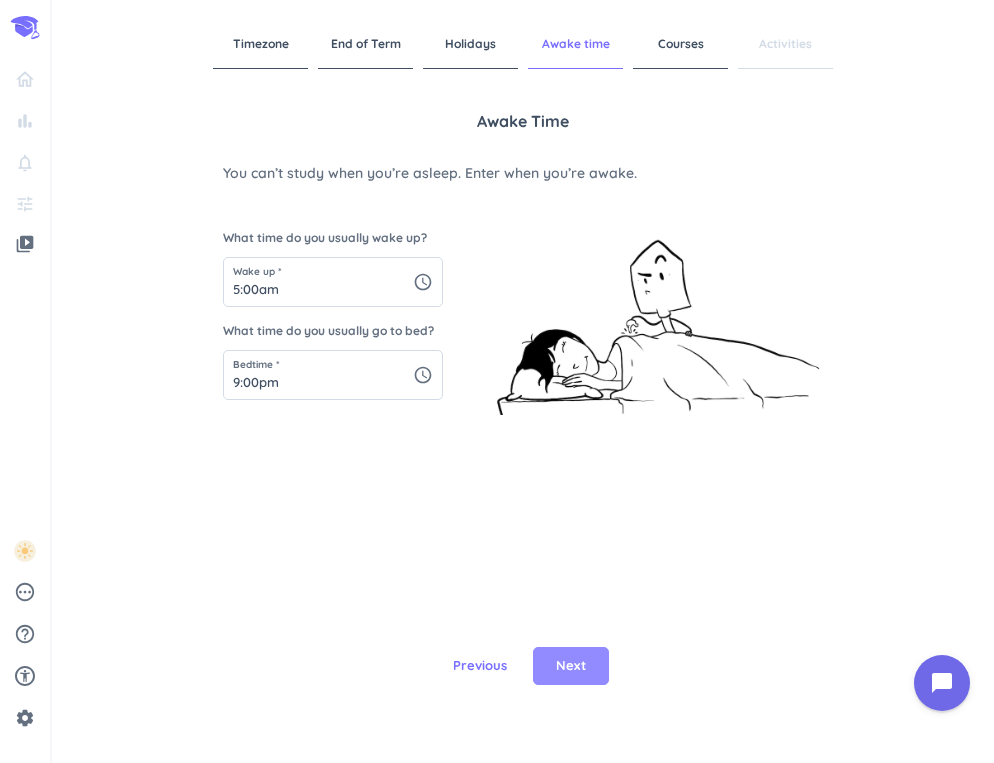 click on "Next" at bounding box center [571, 666] 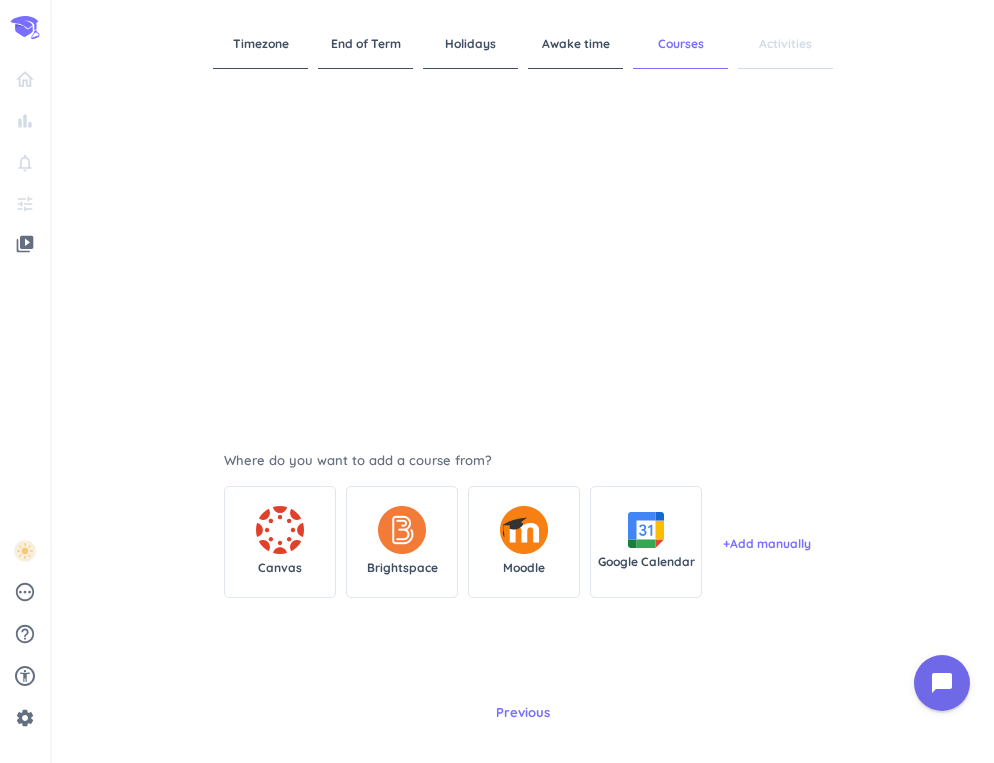scroll, scrollTop: 151, scrollLeft: 0, axis: vertical 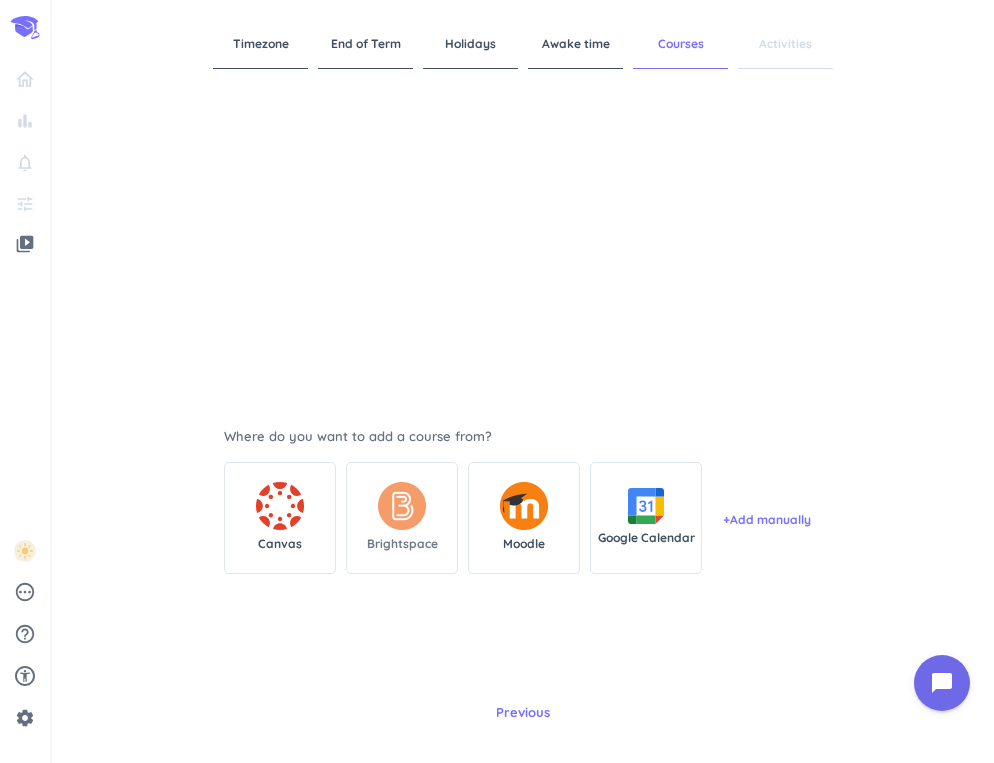click on "Brightspace" at bounding box center [402, 544] 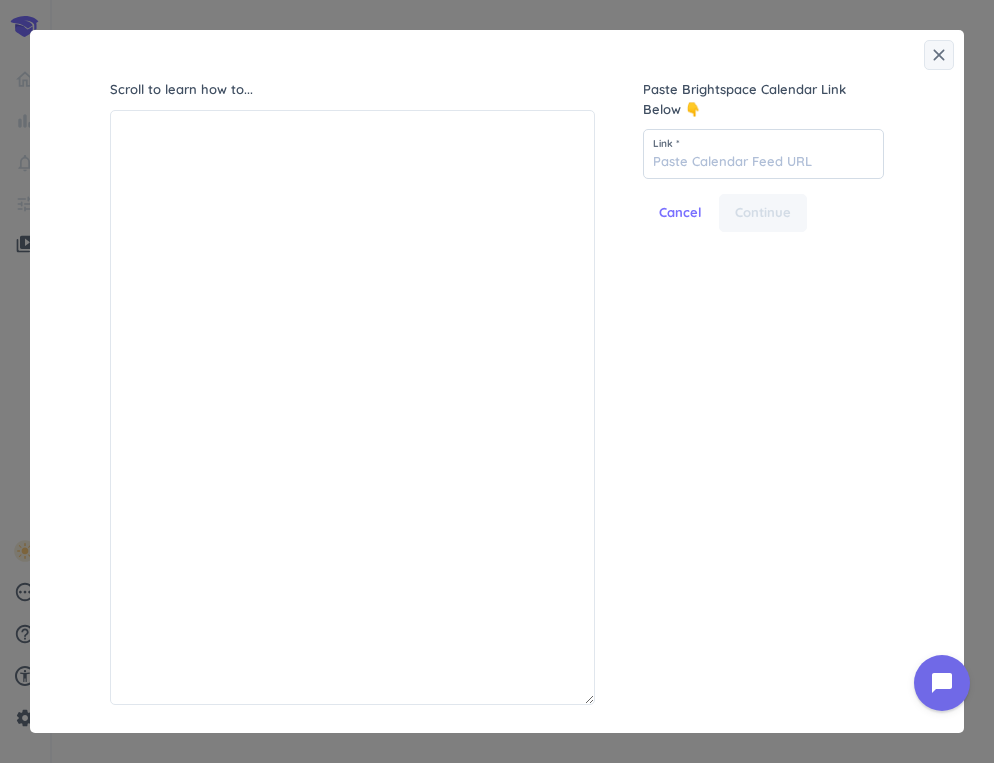 scroll, scrollTop: 1, scrollLeft: 1, axis: both 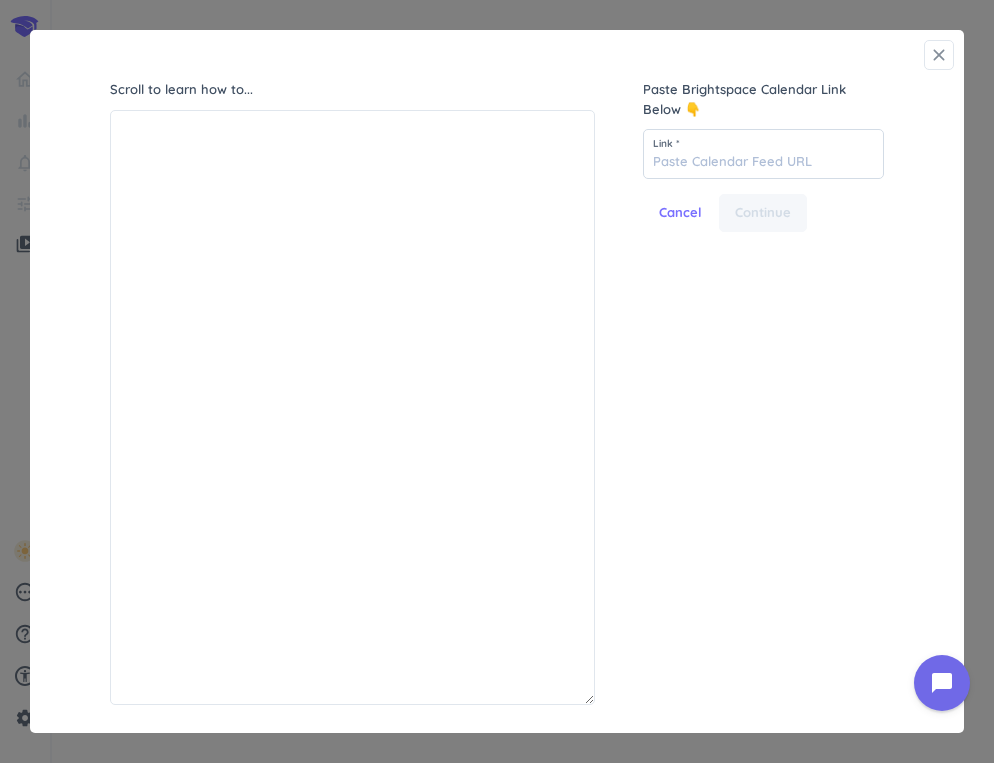click on "close" at bounding box center (939, 55) 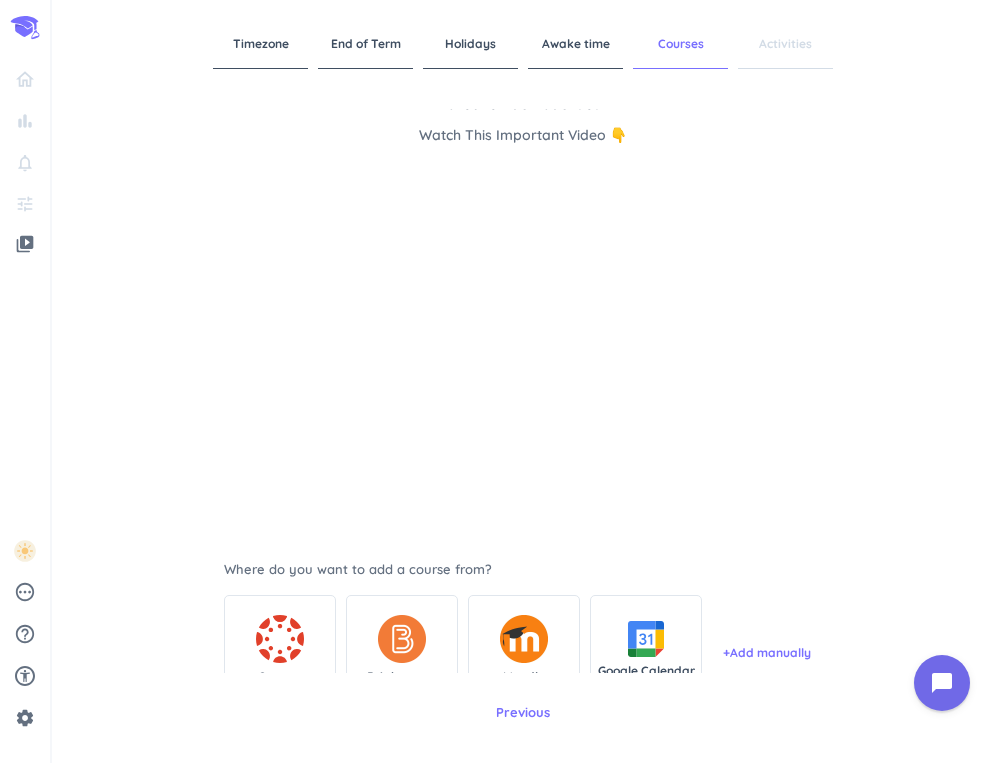scroll, scrollTop: 0, scrollLeft: 0, axis: both 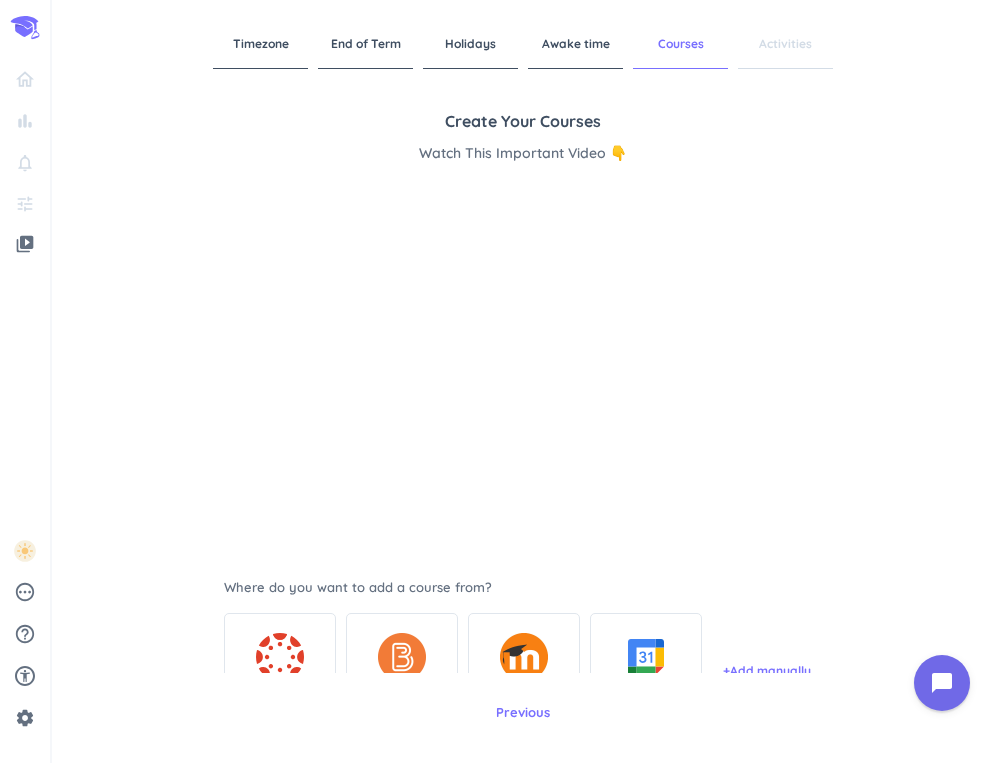 click on "Activities" at bounding box center (785, 44) 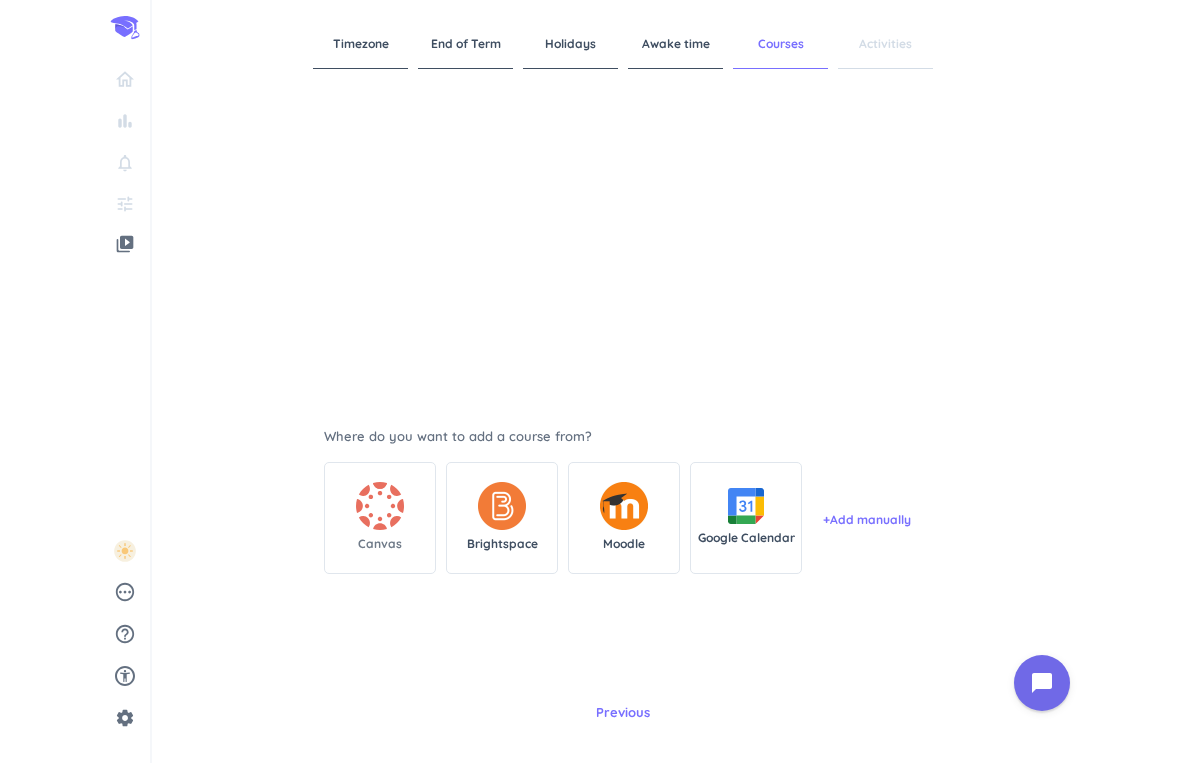 scroll, scrollTop: 150, scrollLeft: 0, axis: vertical 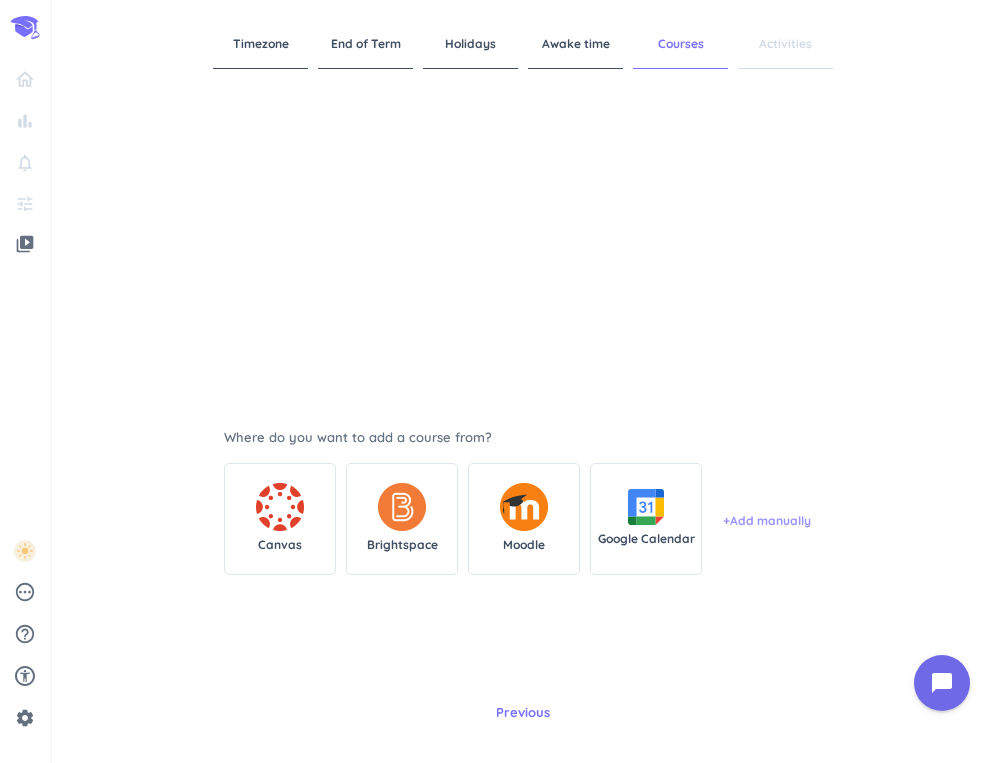 click on "+  Add manually" at bounding box center [767, 519] 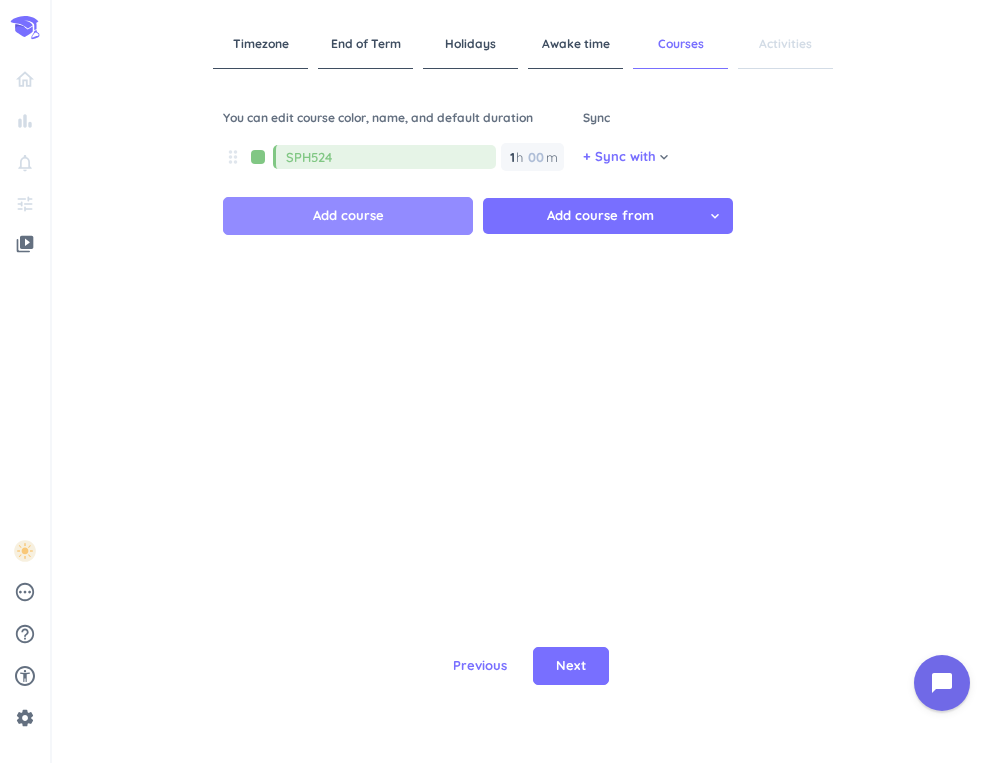 type on "SPH524" 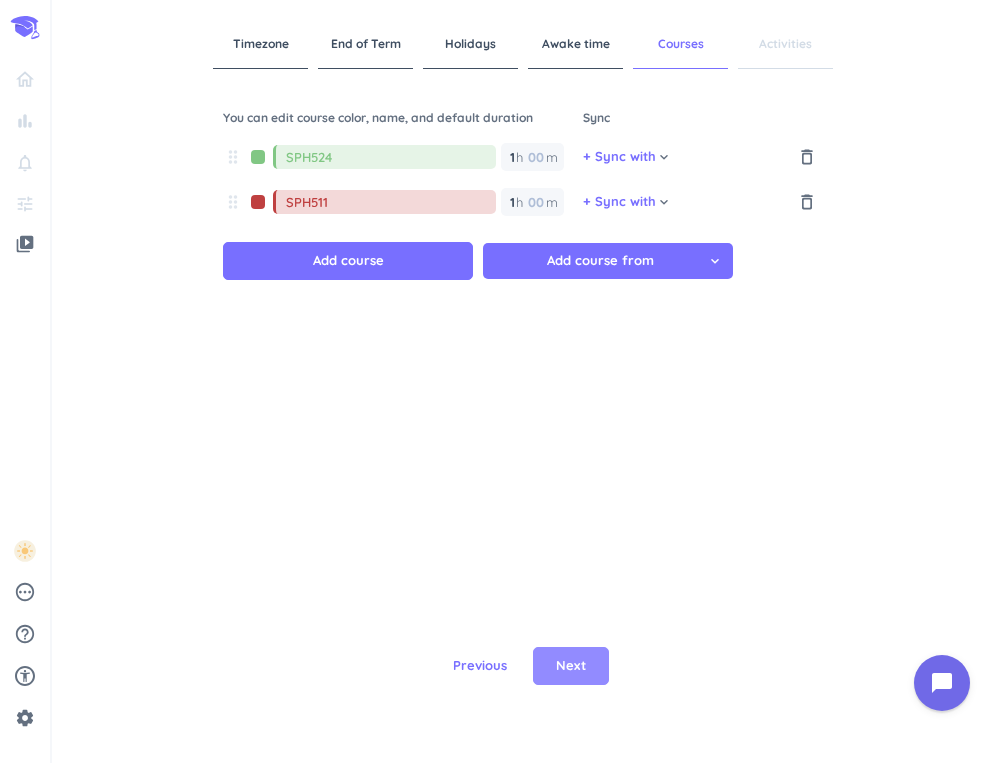 type on "SPH511" 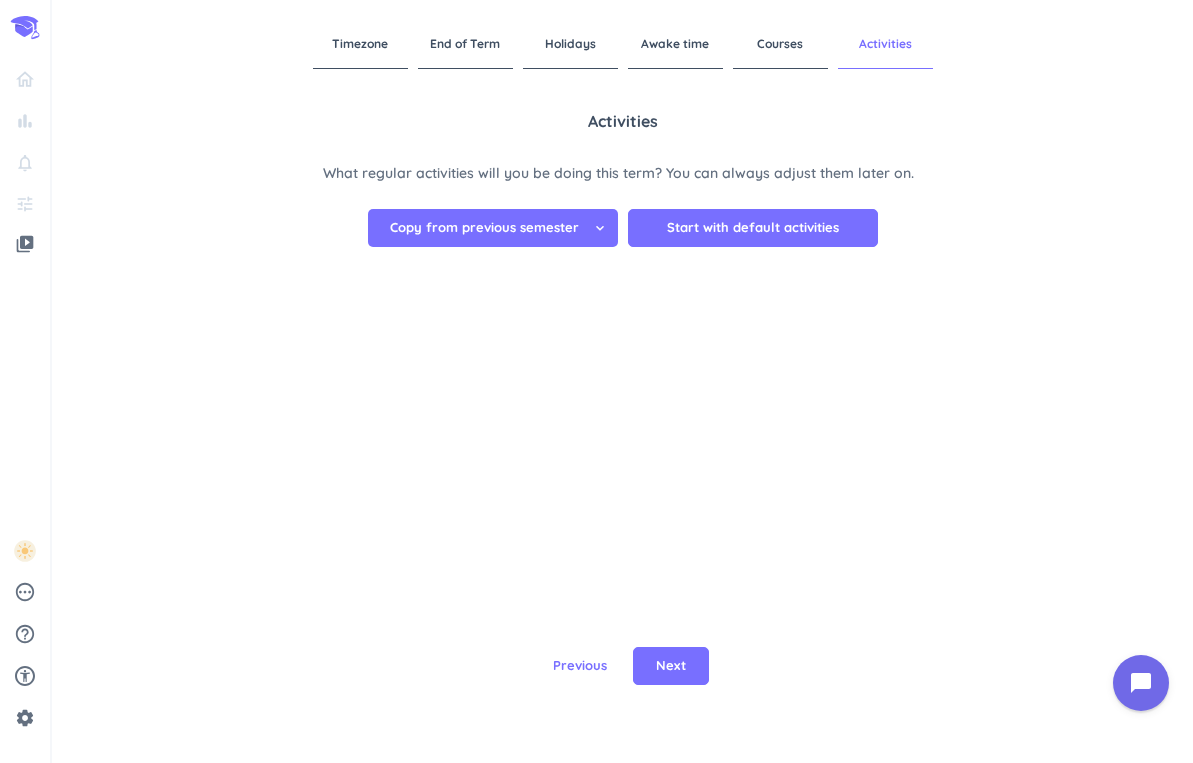 click on "Copy from previous semester cancel keyboard_arrow_down" at bounding box center (493, 228) 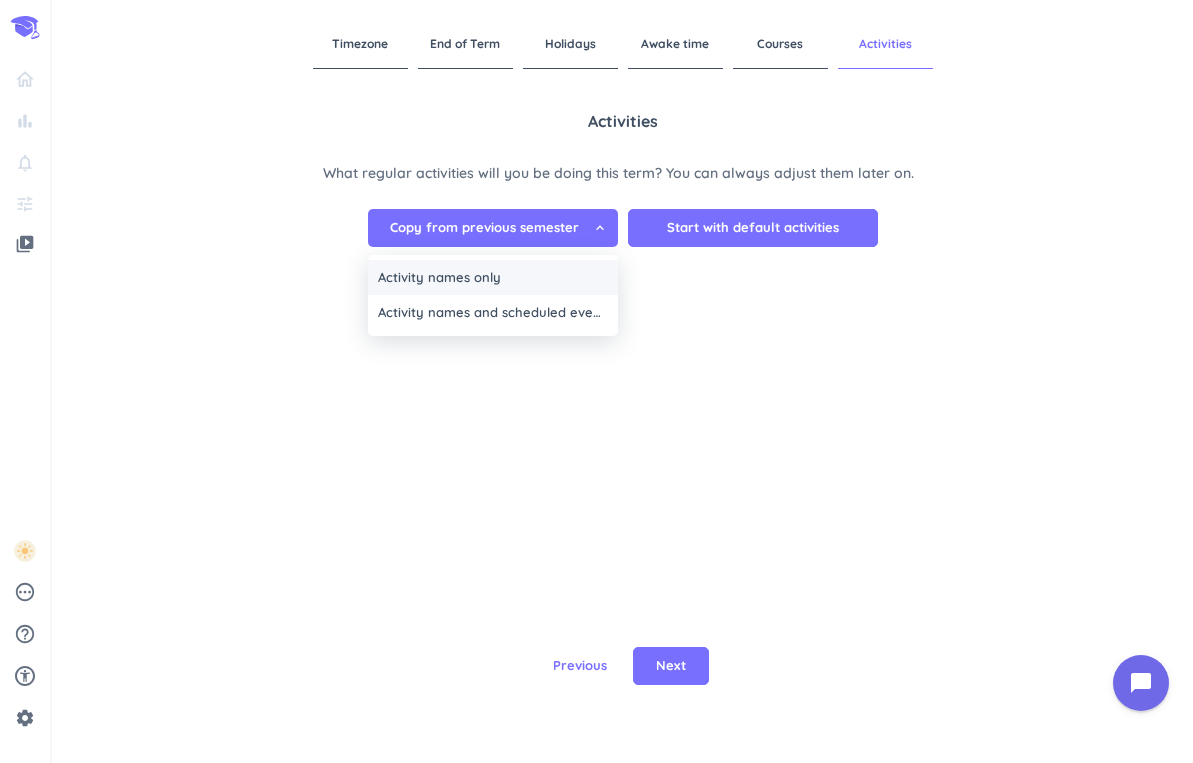 click on "Activity names only" at bounding box center [493, 278] 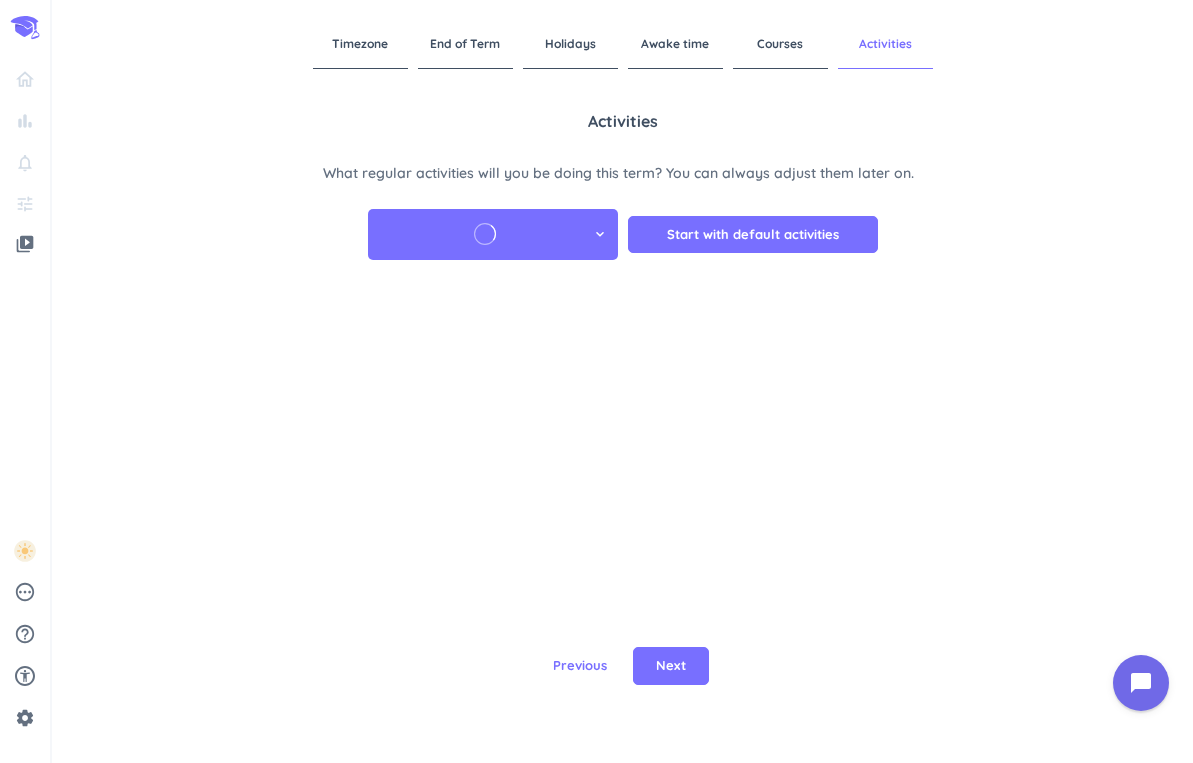 scroll, scrollTop: 138, scrollLeft: 0, axis: vertical 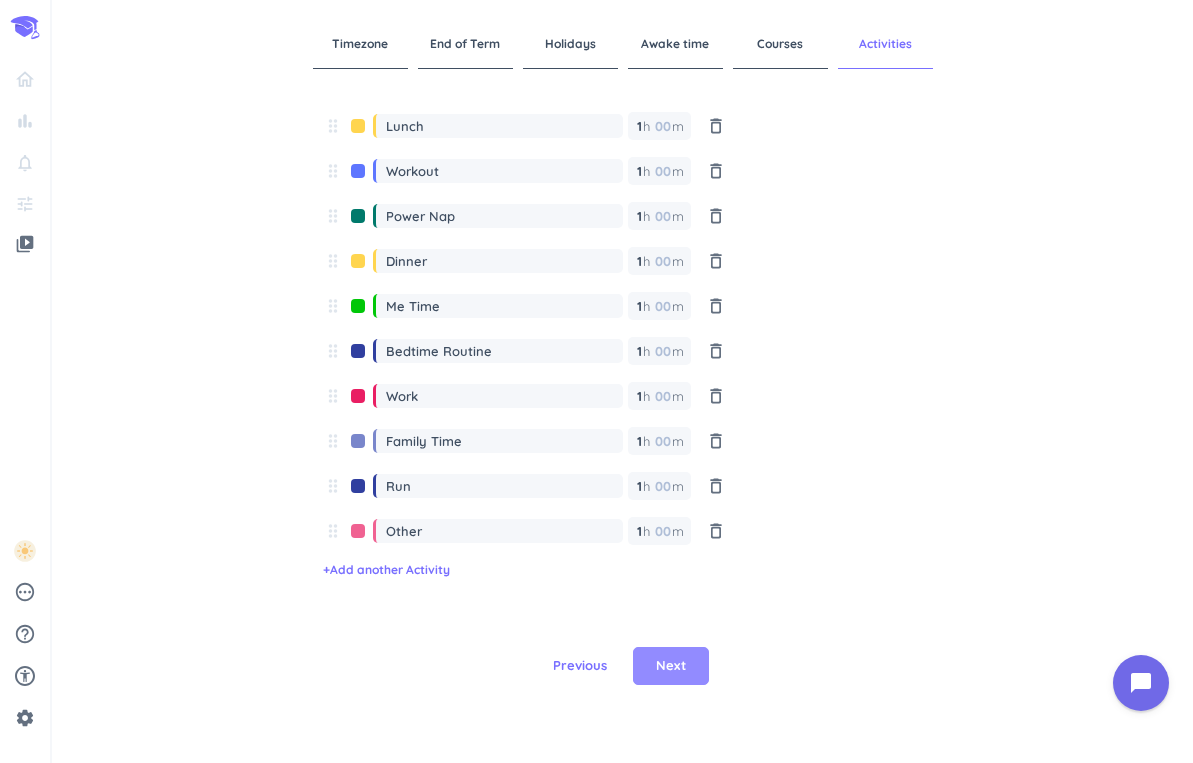 click on "Next" at bounding box center [671, 666] 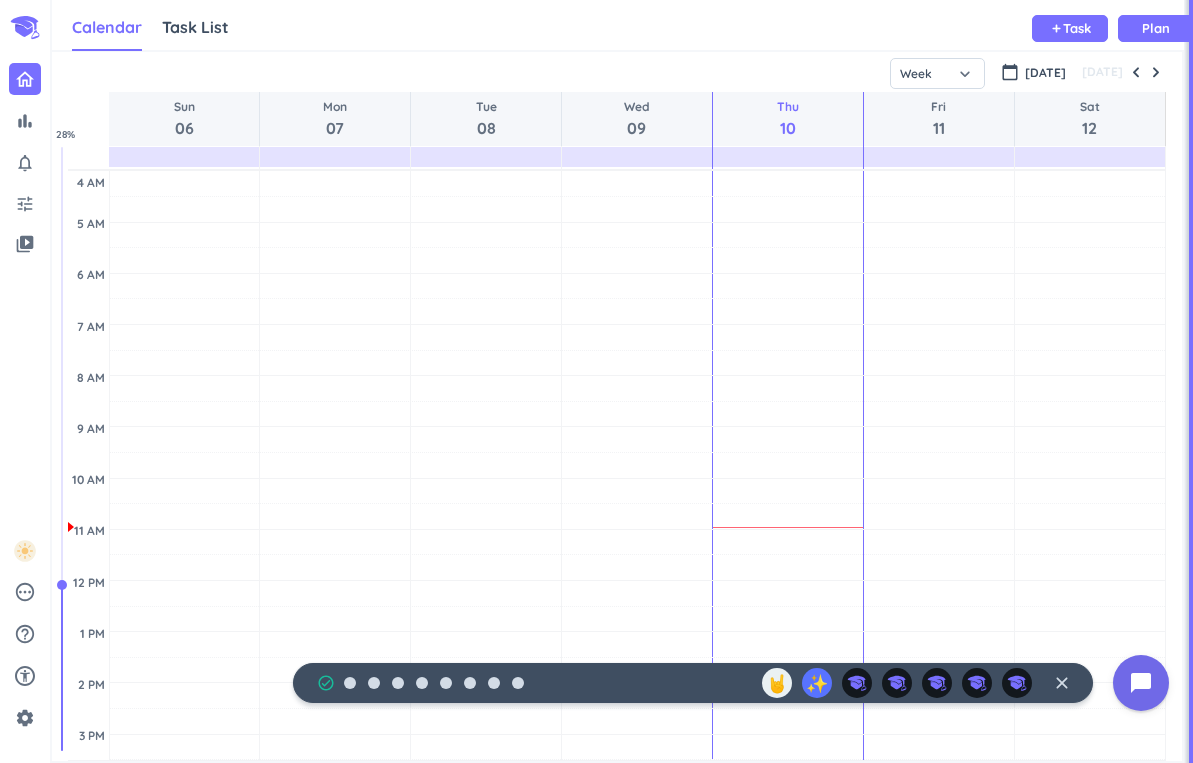 scroll, scrollTop: 50, scrollLeft: 890, axis: both 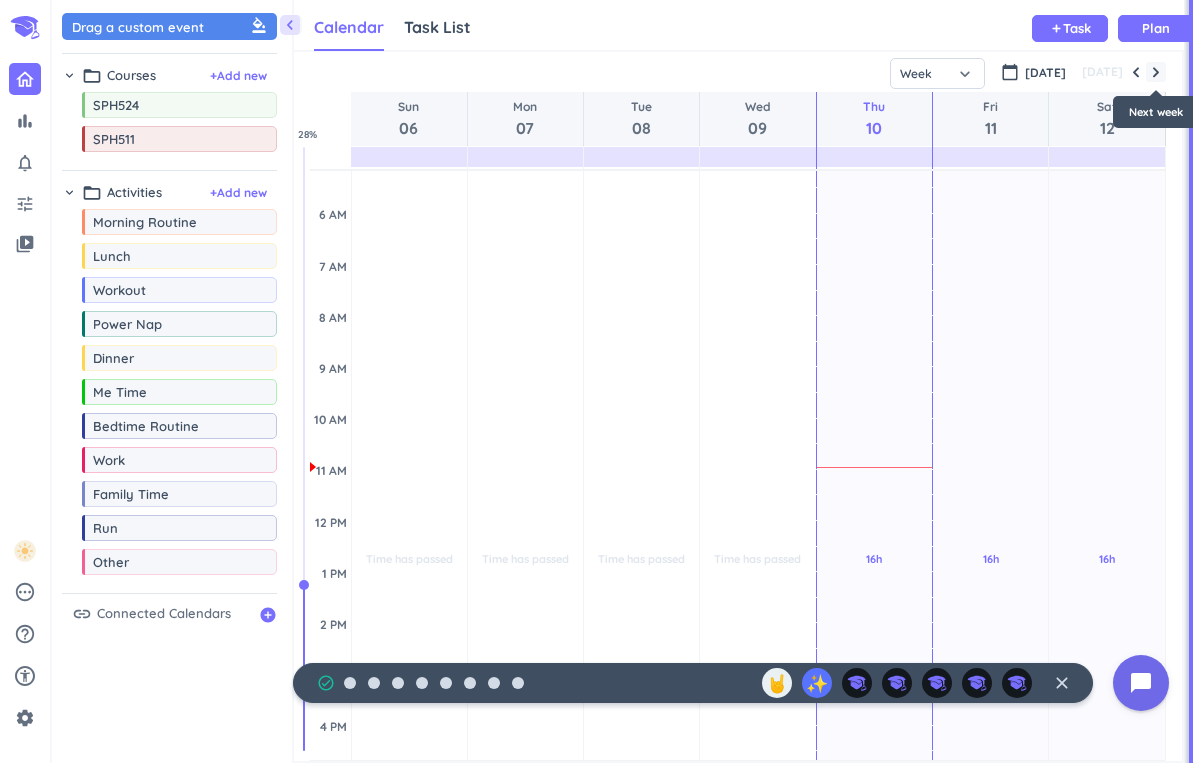 click at bounding box center (1156, 72) 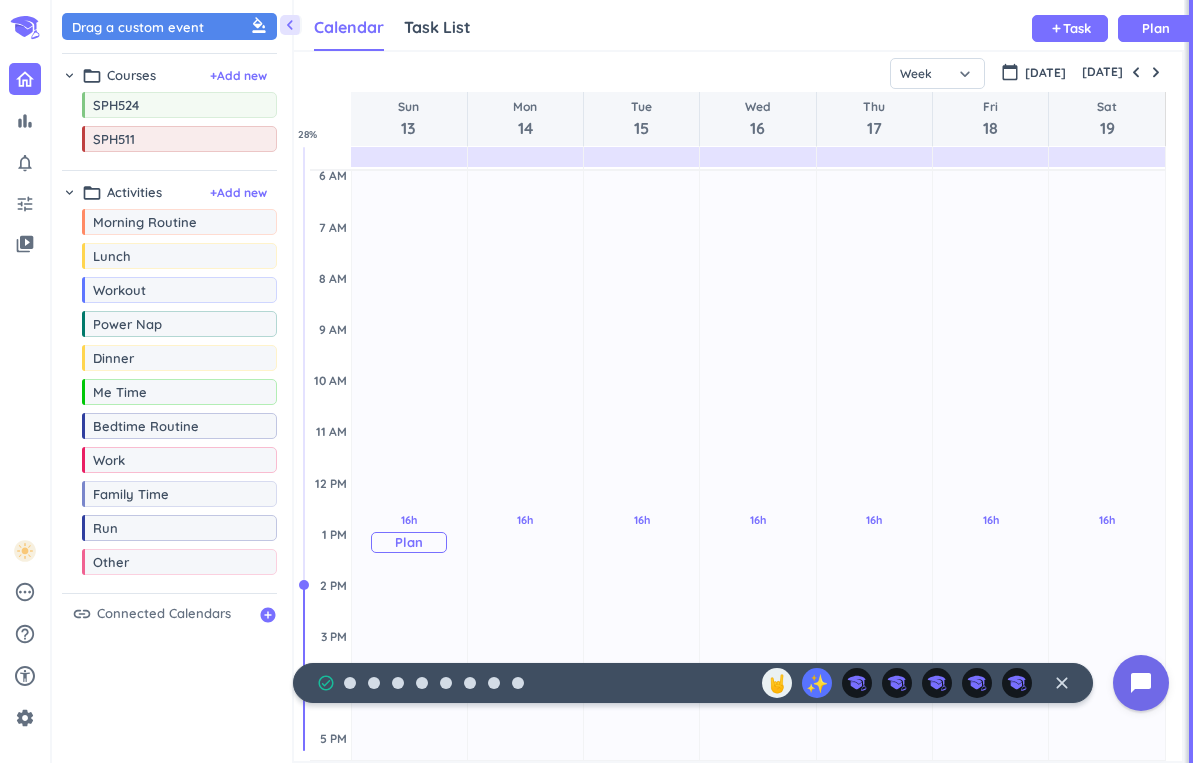scroll, scrollTop: 100, scrollLeft: 0, axis: vertical 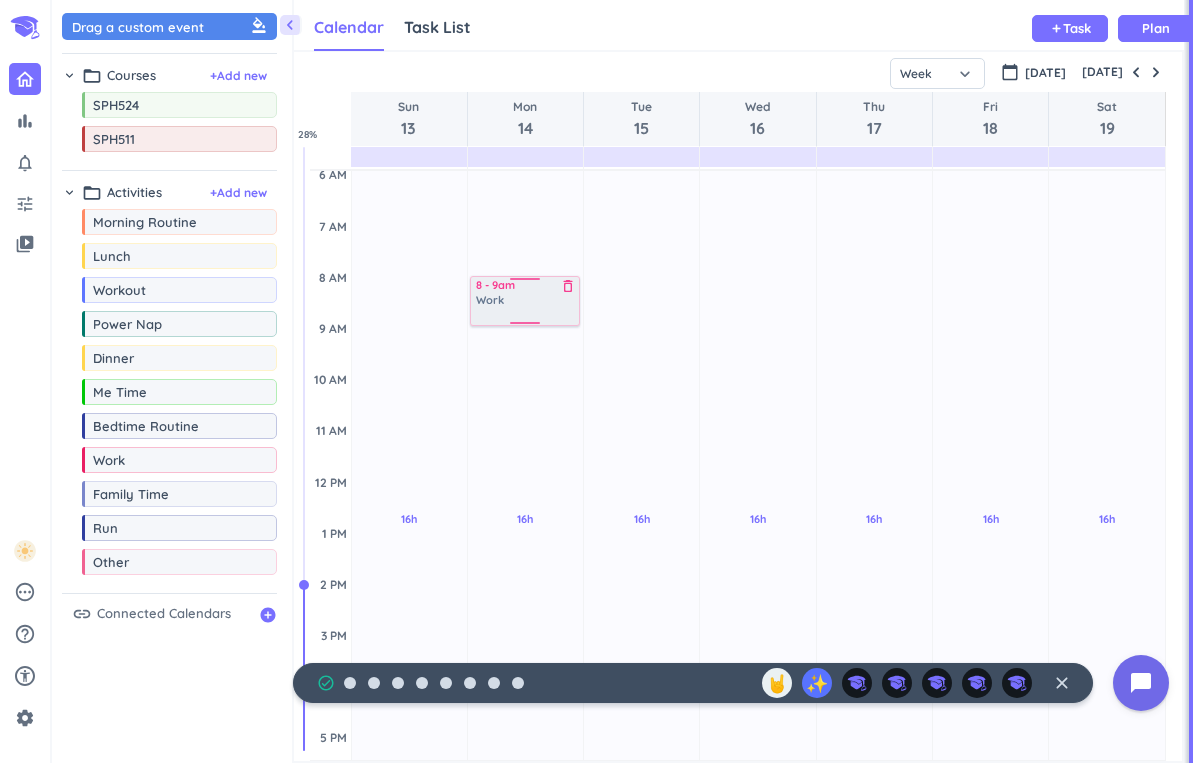 drag, startPoint x: 111, startPoint y: 472, endPoint x: 525, endPoint y: 277, distance: 457.6254 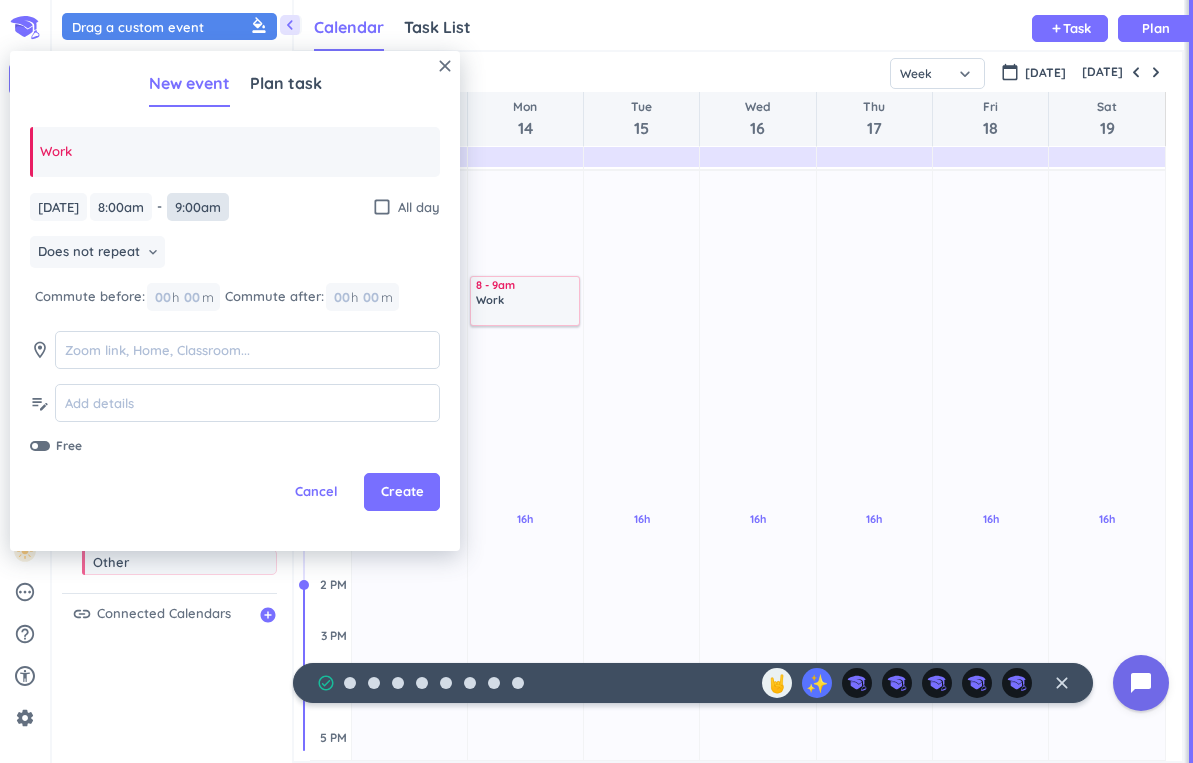 click on "9:00am" at bounding box center (198, 207) 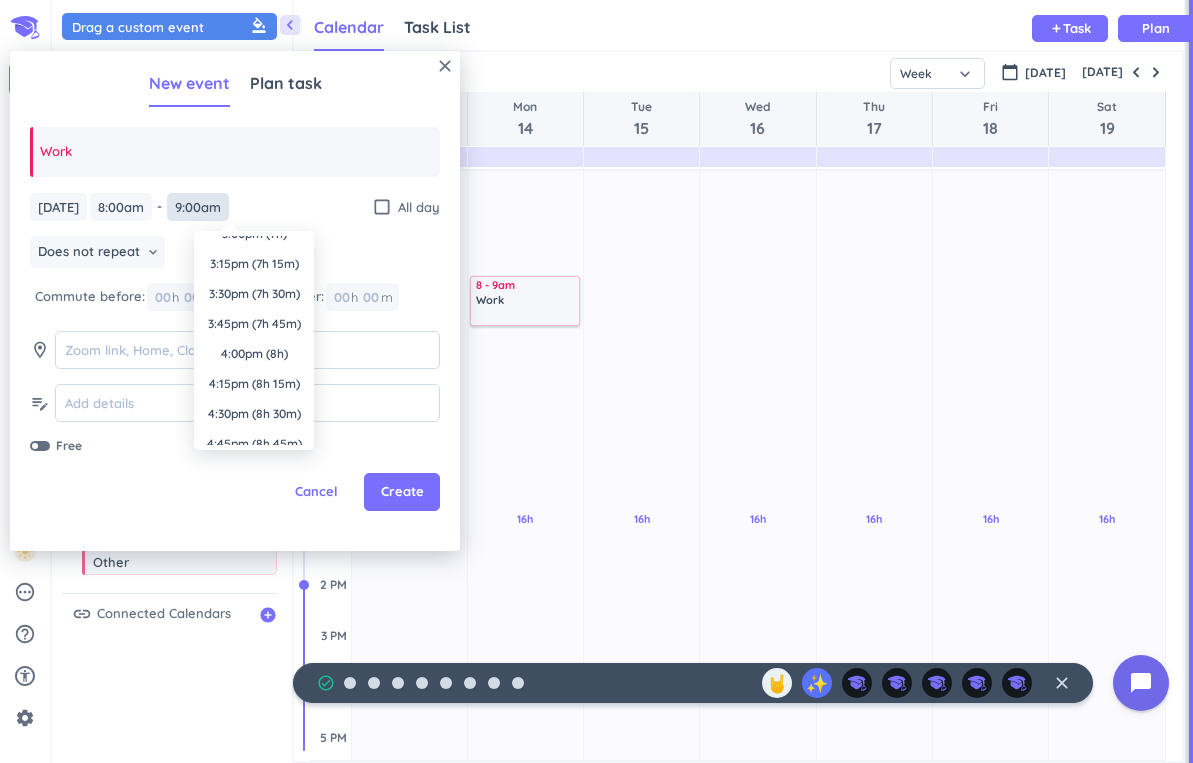 scroll, scrollTop: 841, scrollLeft: 0, axis: vertical 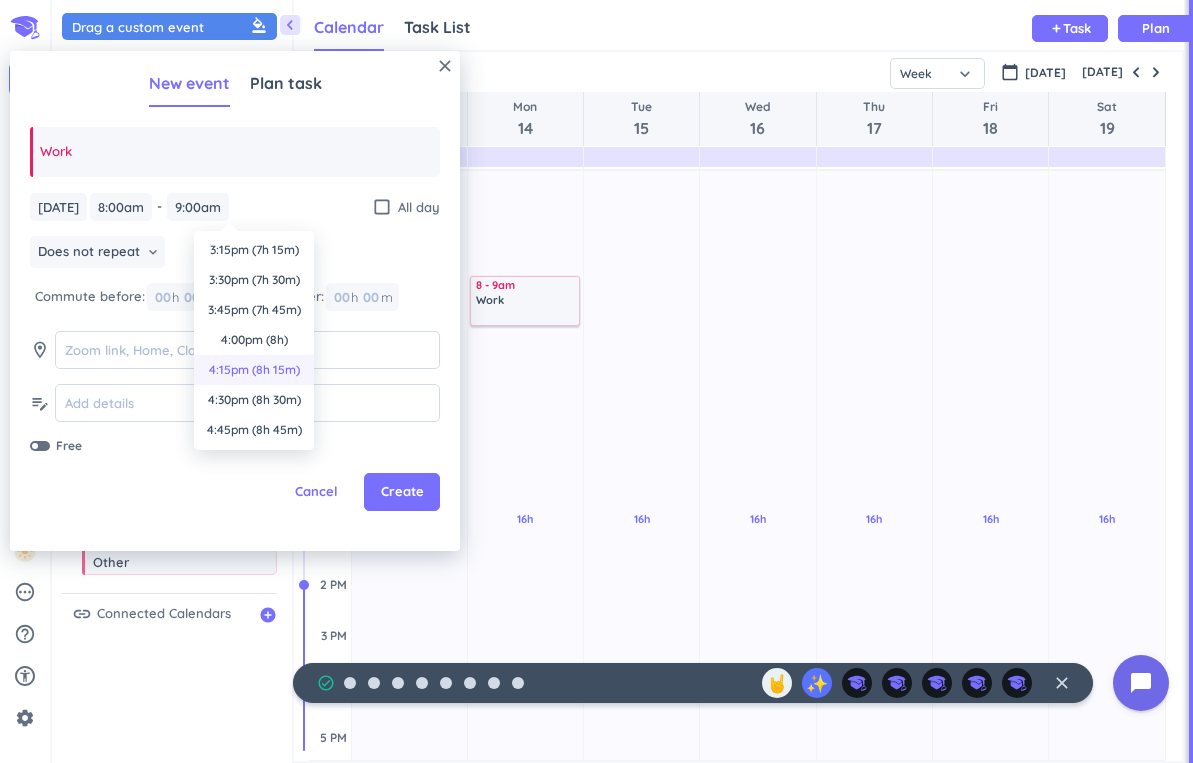 click on "4:15pm (8h 15m)" at bounding box center (254, 370) 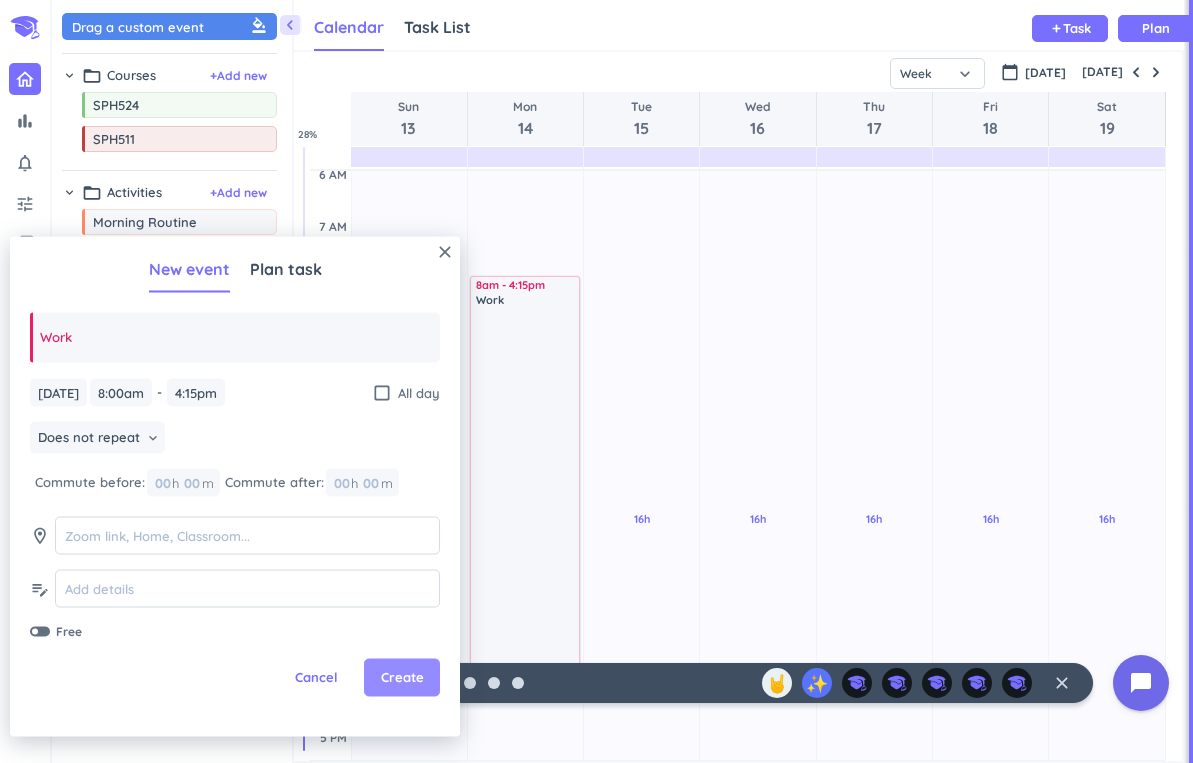 click on "Create" at bounding box center (402, 678) 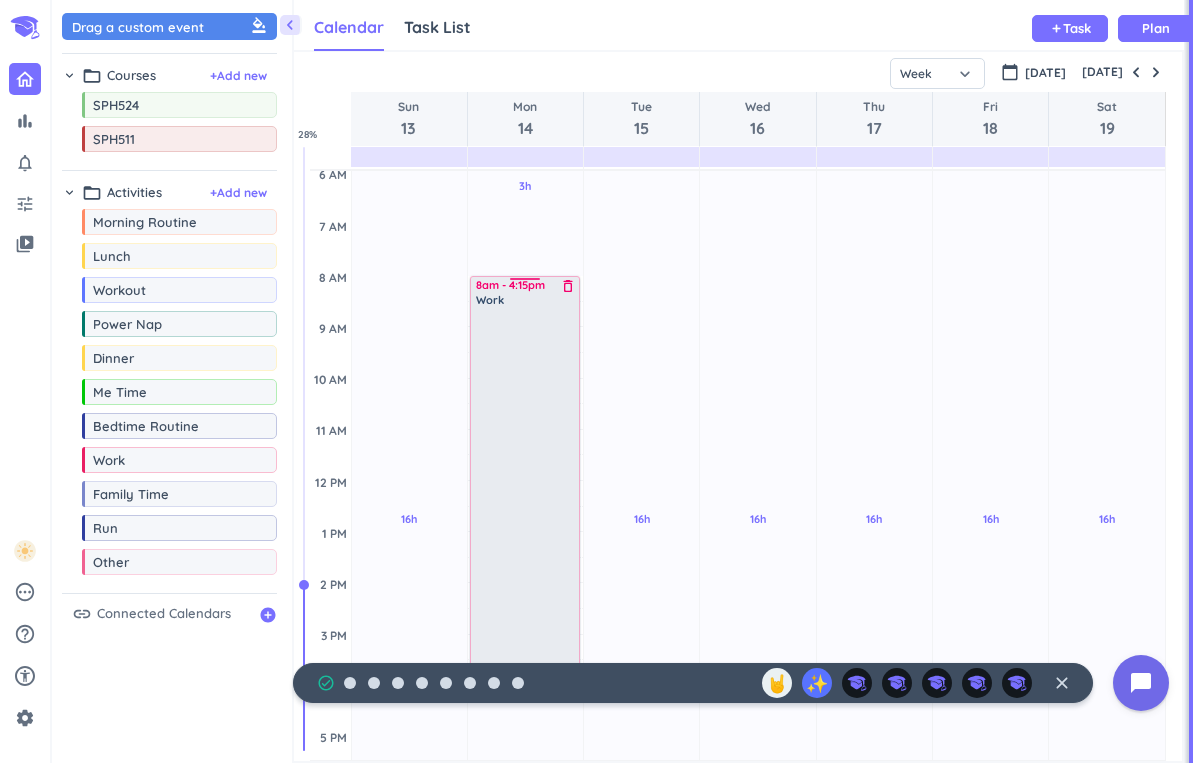 click on "Work" at bounding box center [526, 300] 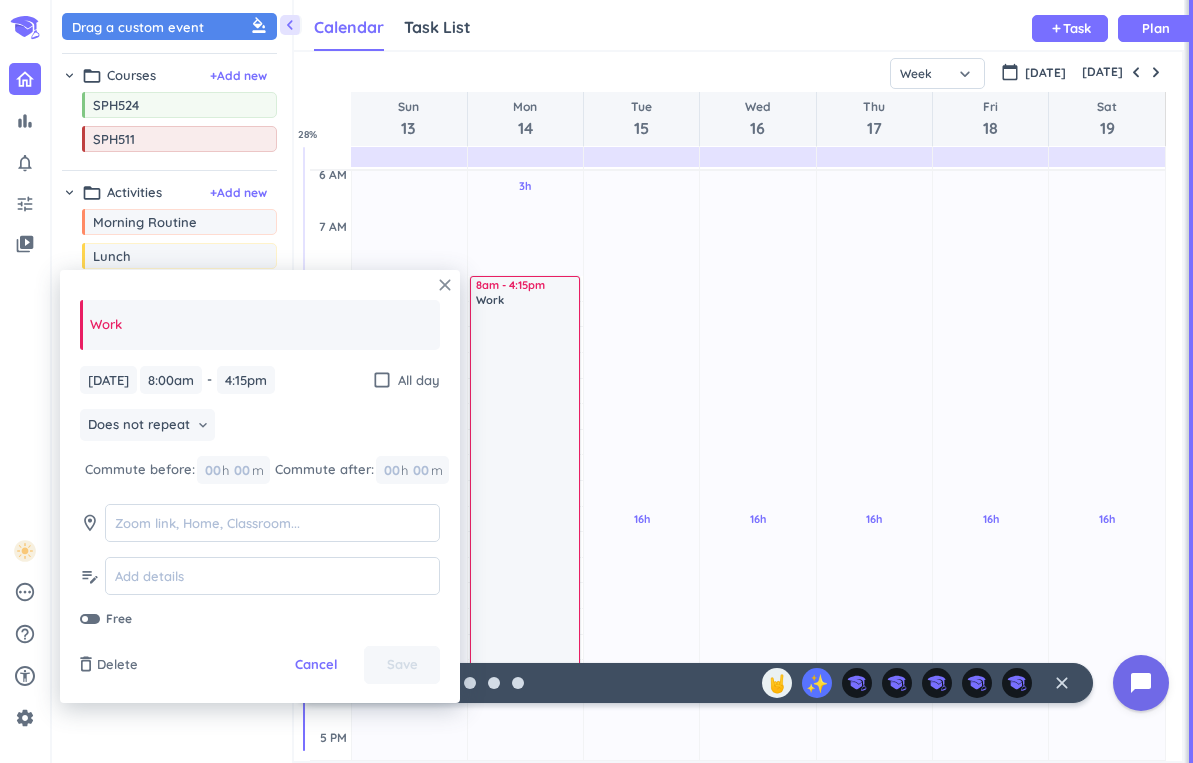 click on "close" at bounding box center (445, 285) 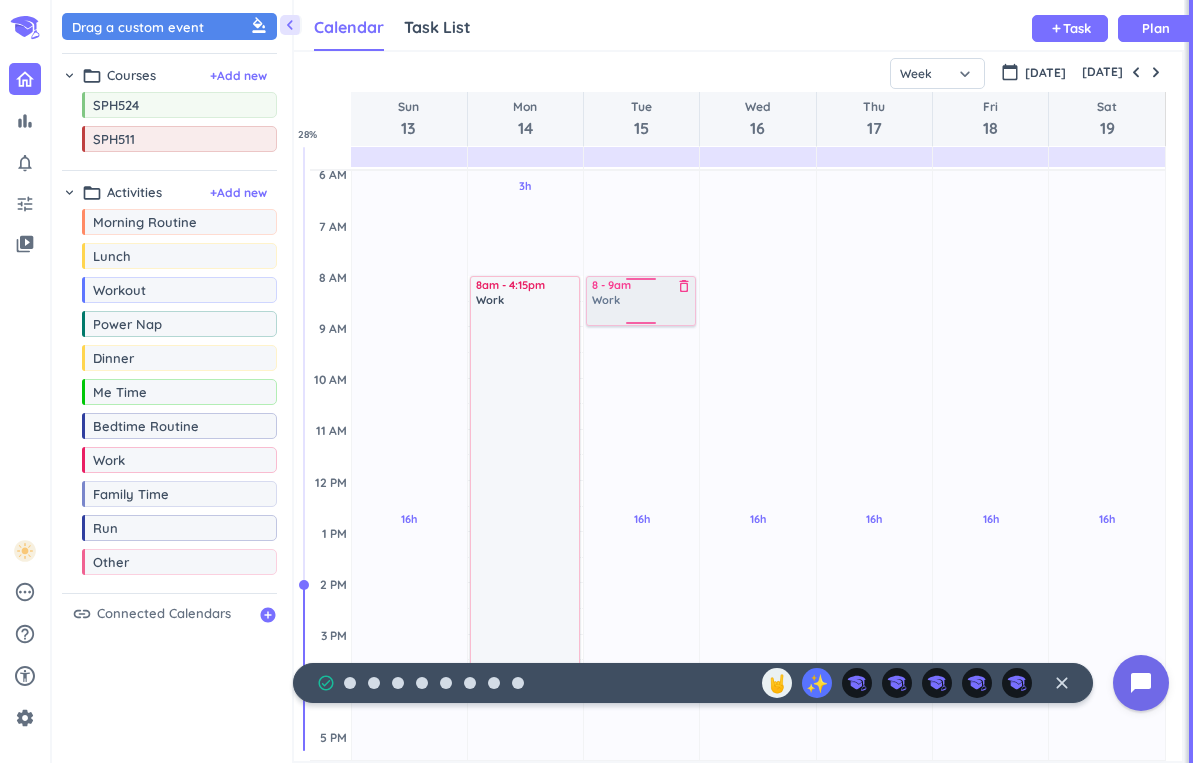 drag, startPoint x: 169, startPoint y: 467, endPoint x: 607, endPoint y: 280, distance: 476.24887 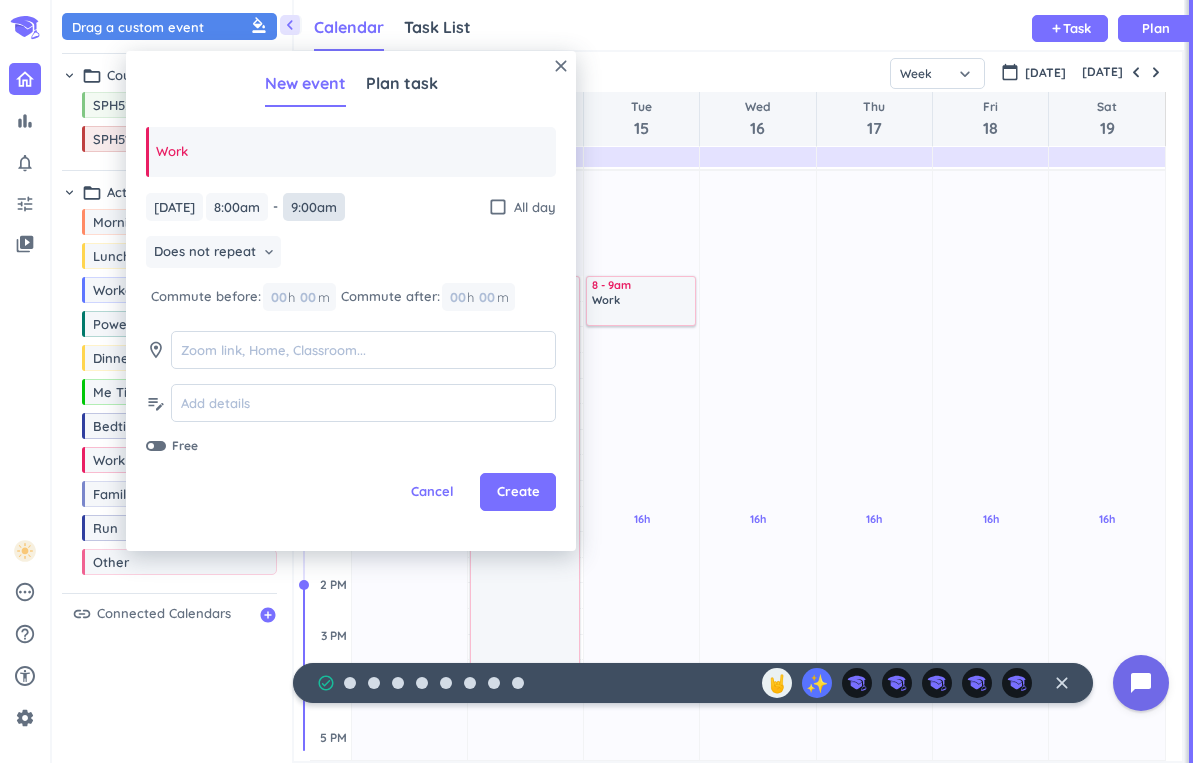 click on "9:00am" at bounding box center [314, 207] 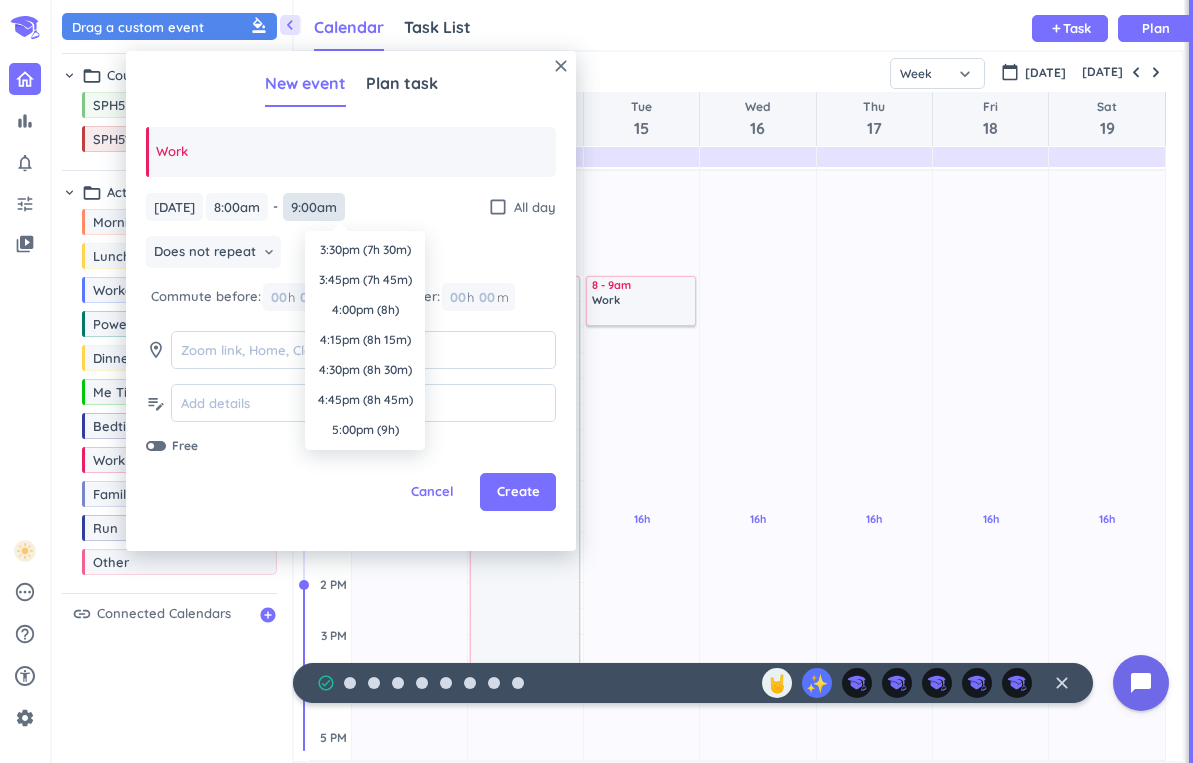 scroll, scrollTop: 872, scrollLeft: 0, axis: vertical 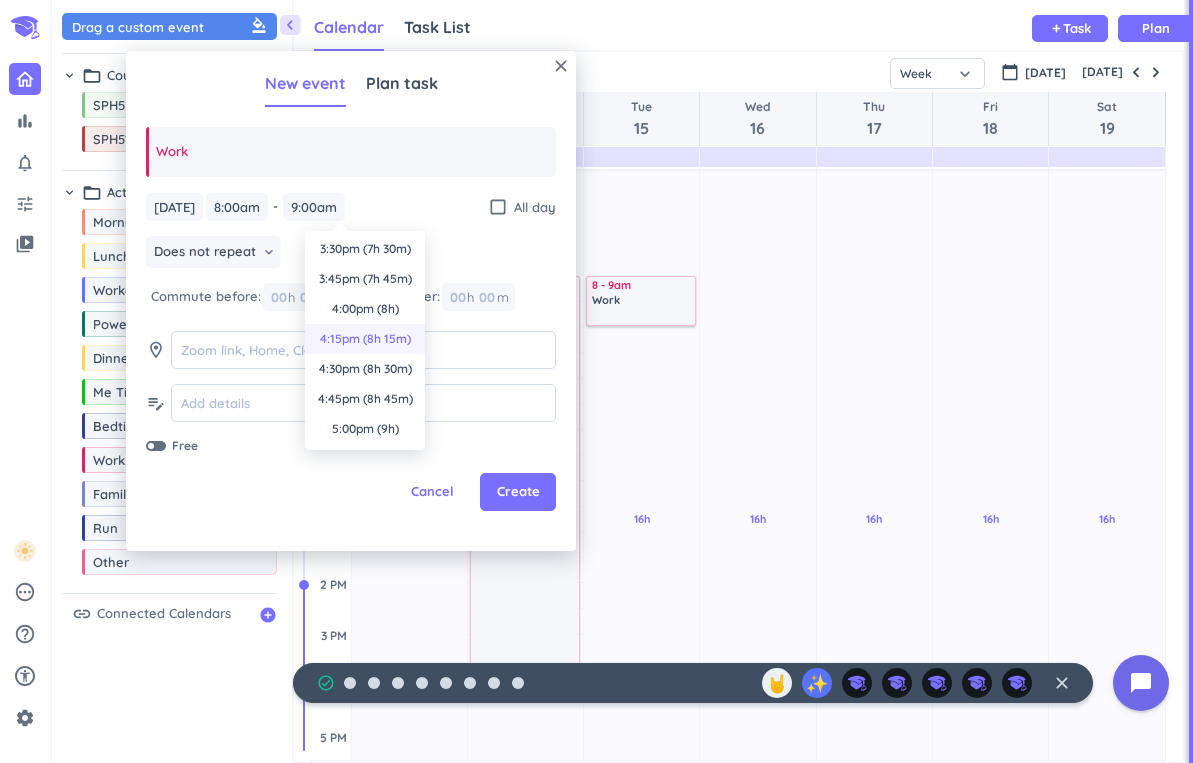 click on "4:15pm (8h 15m)" at bounding box center (365, 339) 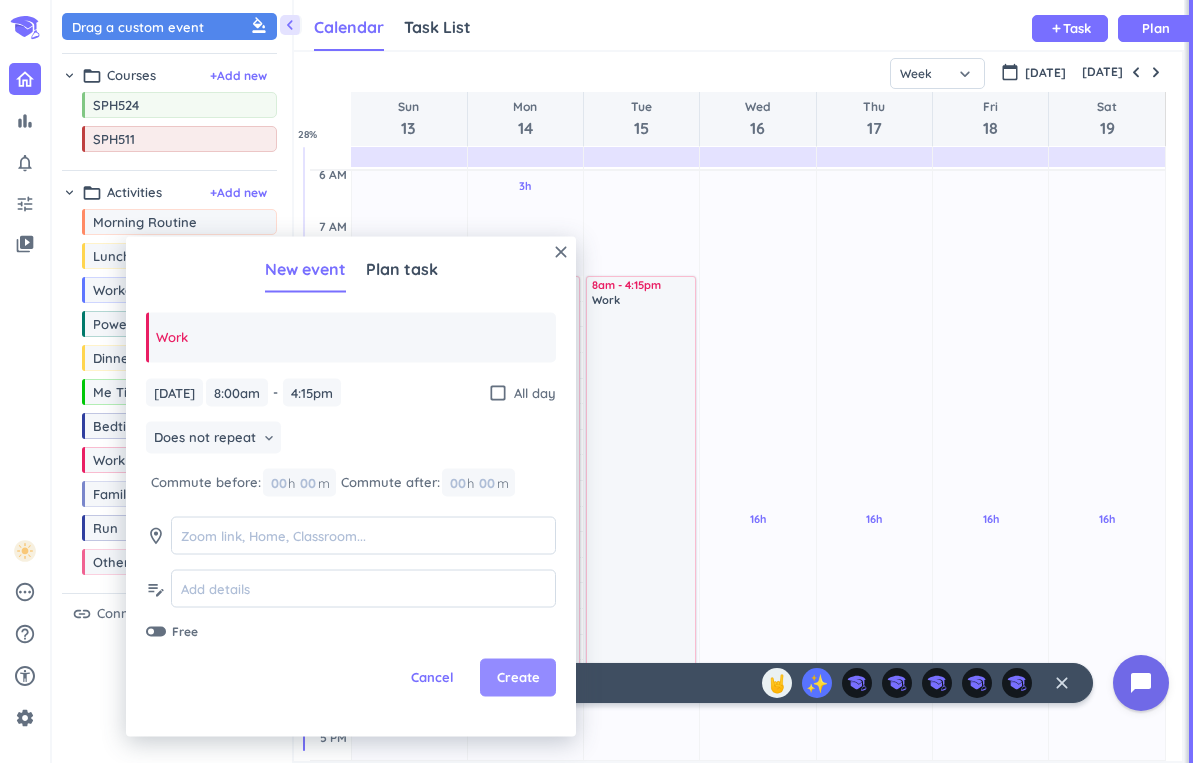click on "Create" at bounding box center [518, 678] 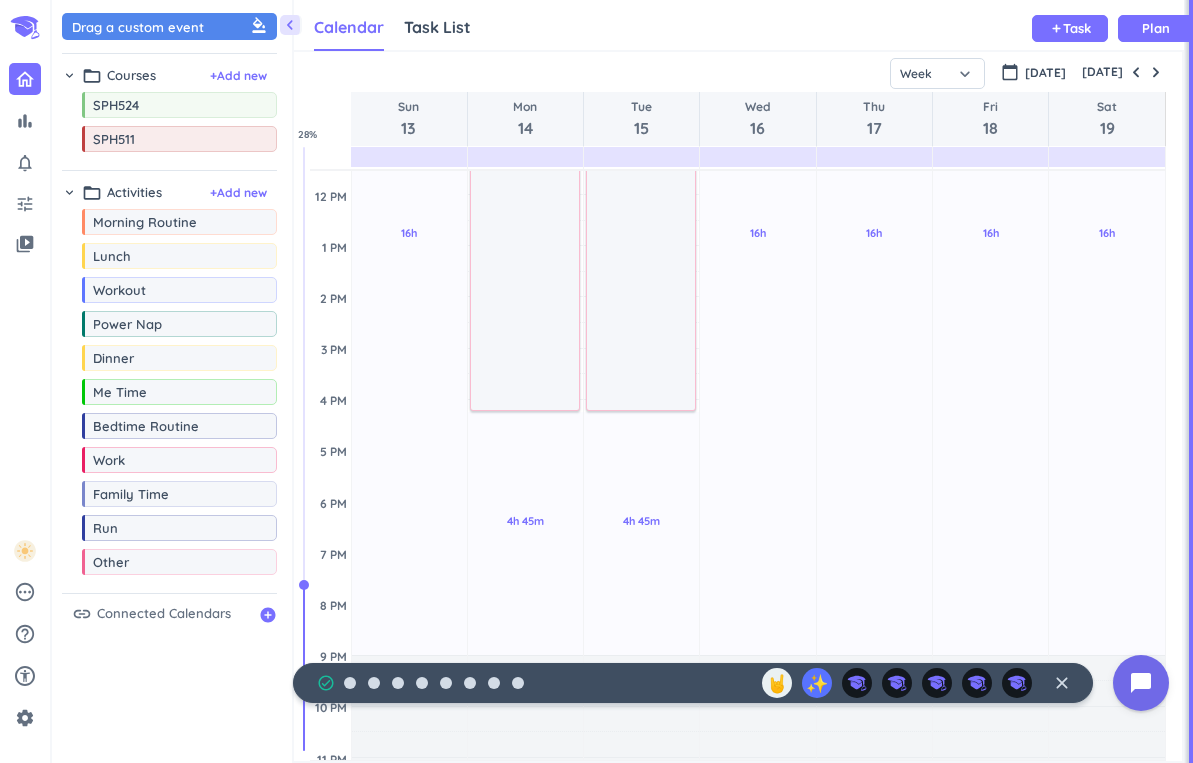 scroll, scrollTop: 442, scrollLeft: 0, axis: vertical 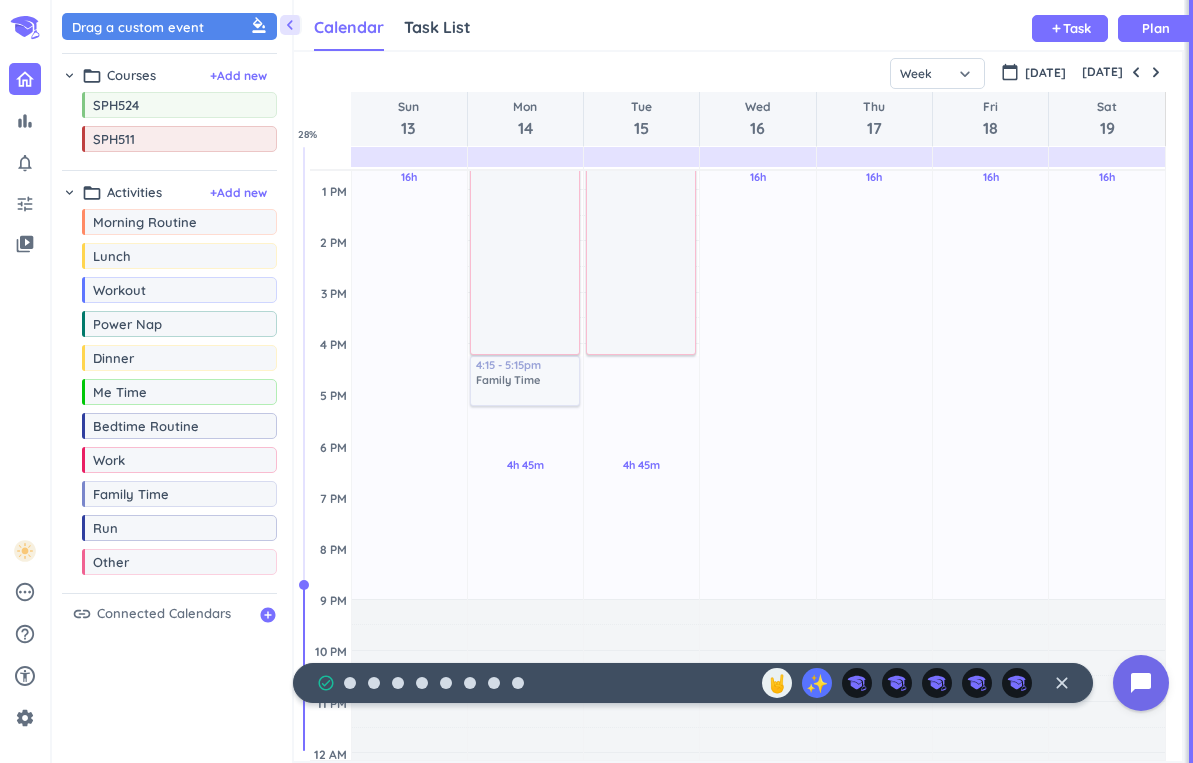 drag, startPoint x: 152, startPoint y: 506, endPoint x: 529, endPoint y: 360, distance: 404.28333 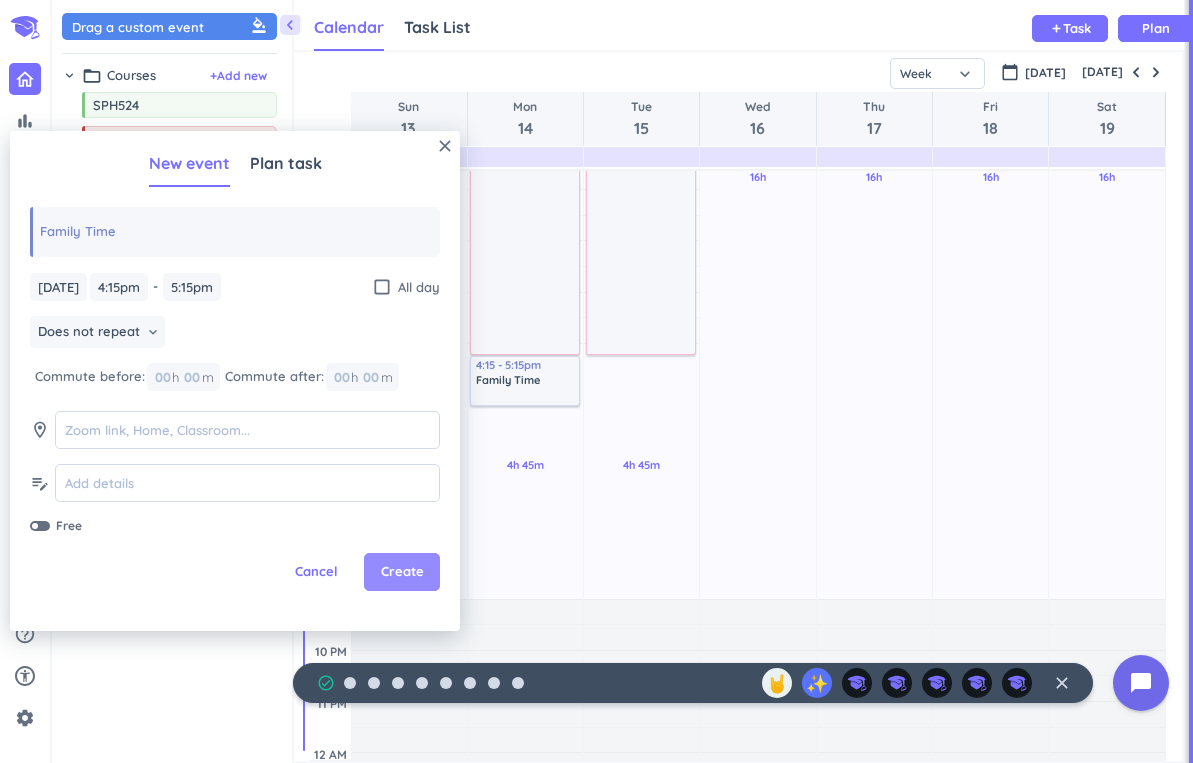 click on "Create" at bounding box center [402, 572] 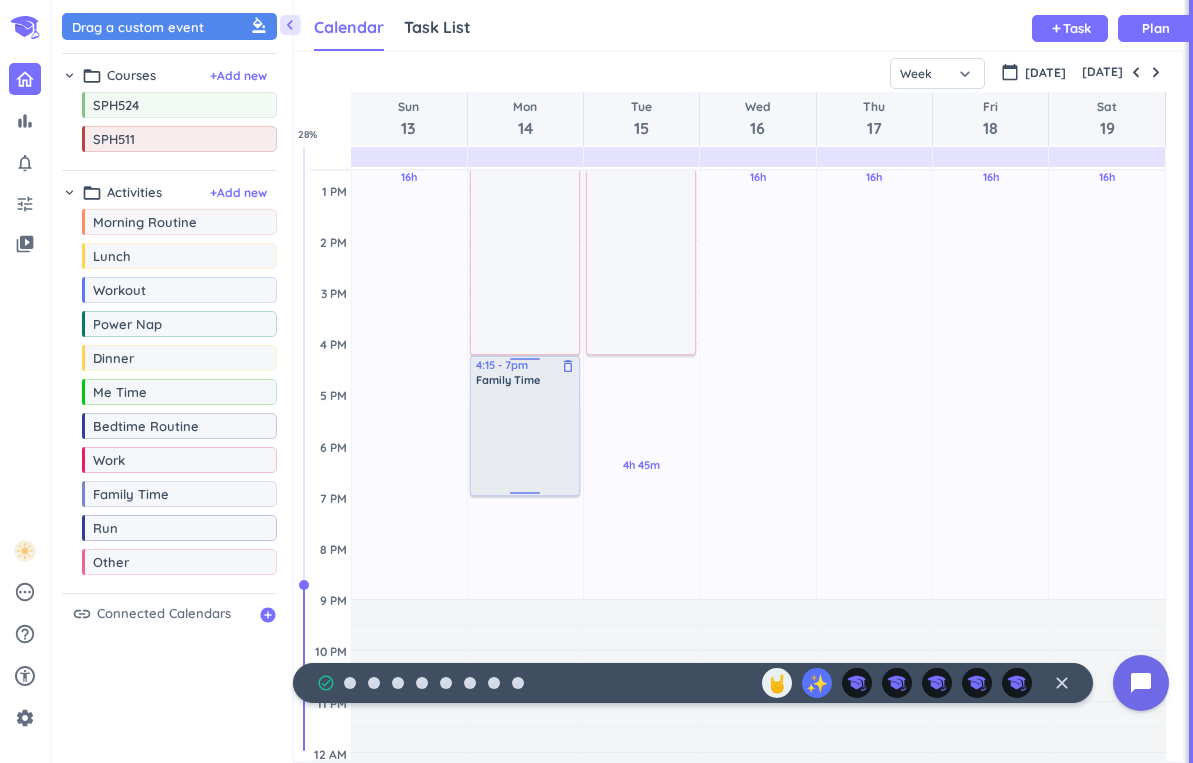drag, startPoint x: 527, startPoint y: 402, endPoint x: 521, endPoint y: 492, distance: 90.199776 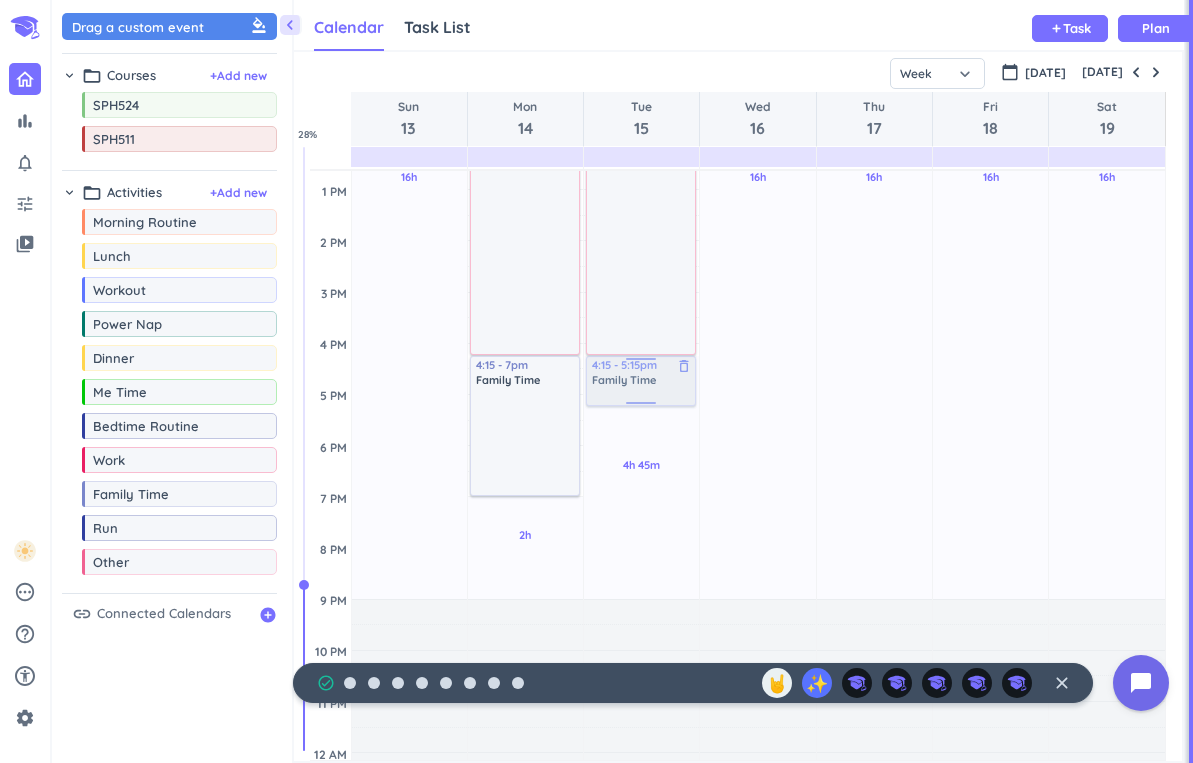 drag, startPoint x: 142, startPoint y: 502, endPoint x: 614, endPoint y: 359, distance: 493.18658 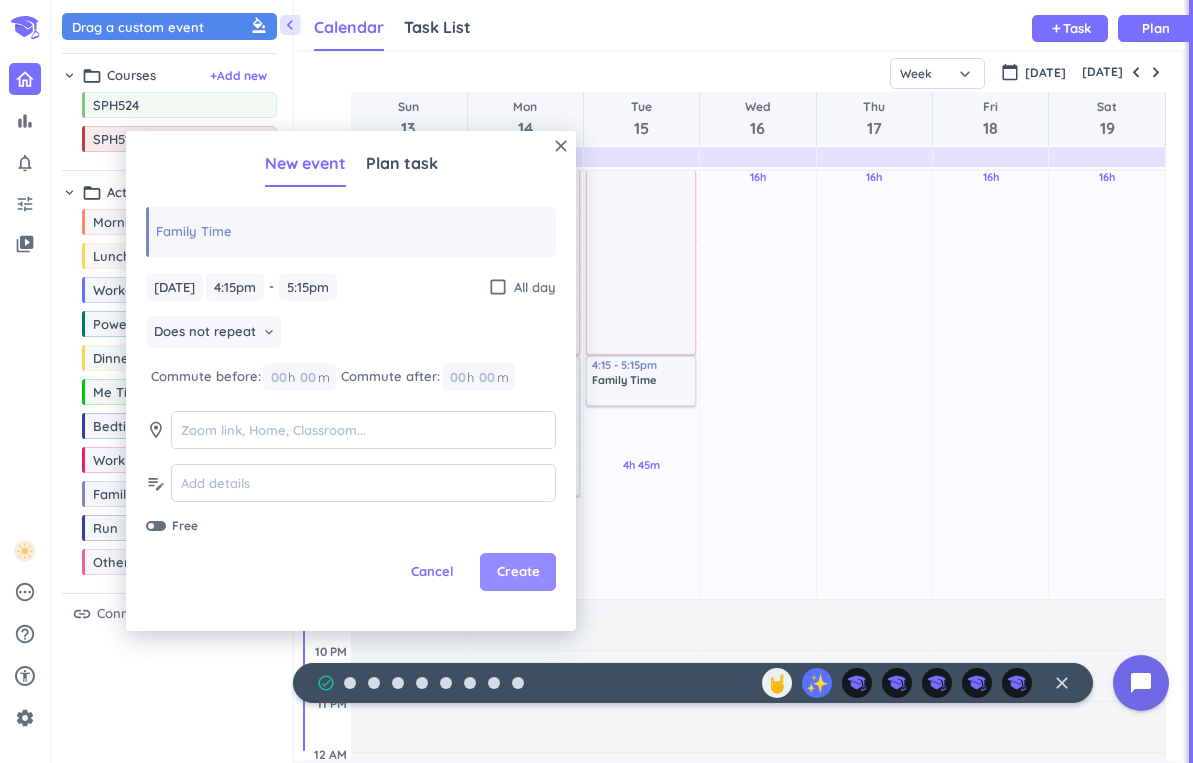 click on "Create" at bounding box center (518, 572) 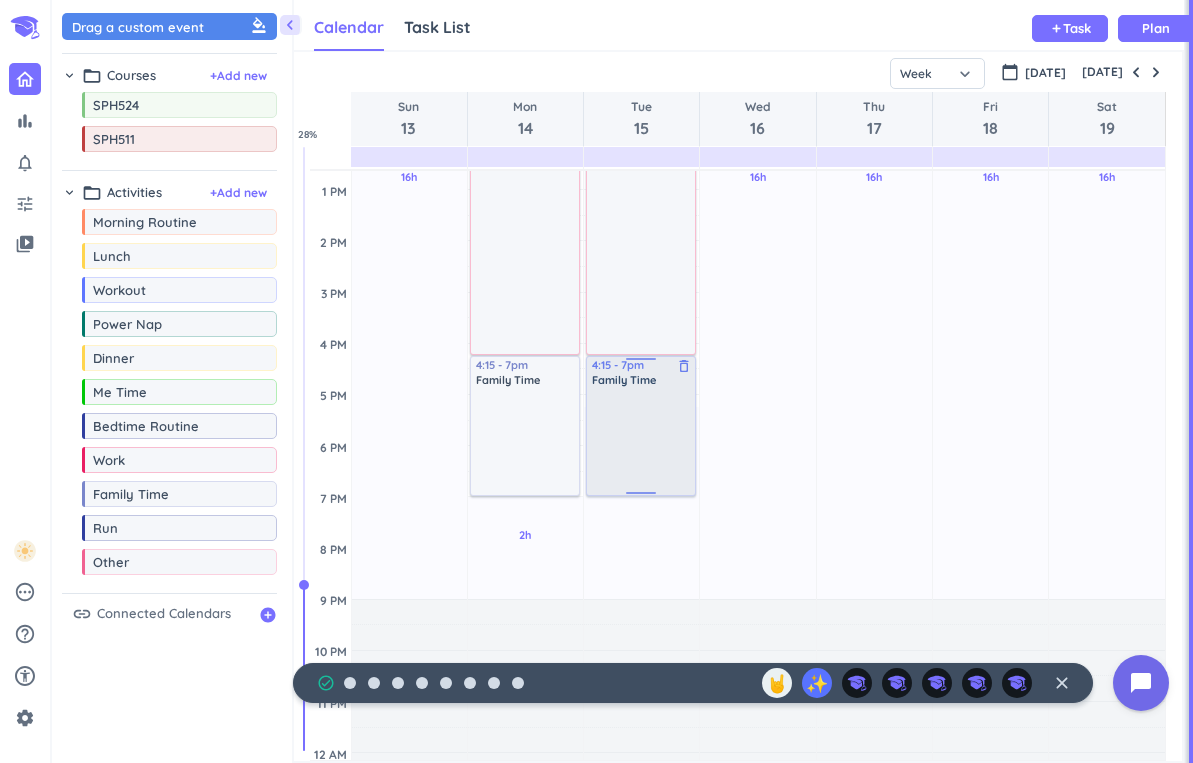 drag, startPoint x: 636, startPoint y: 403, endPoint x: 633, endPoint y: 493, distance: 90.04999 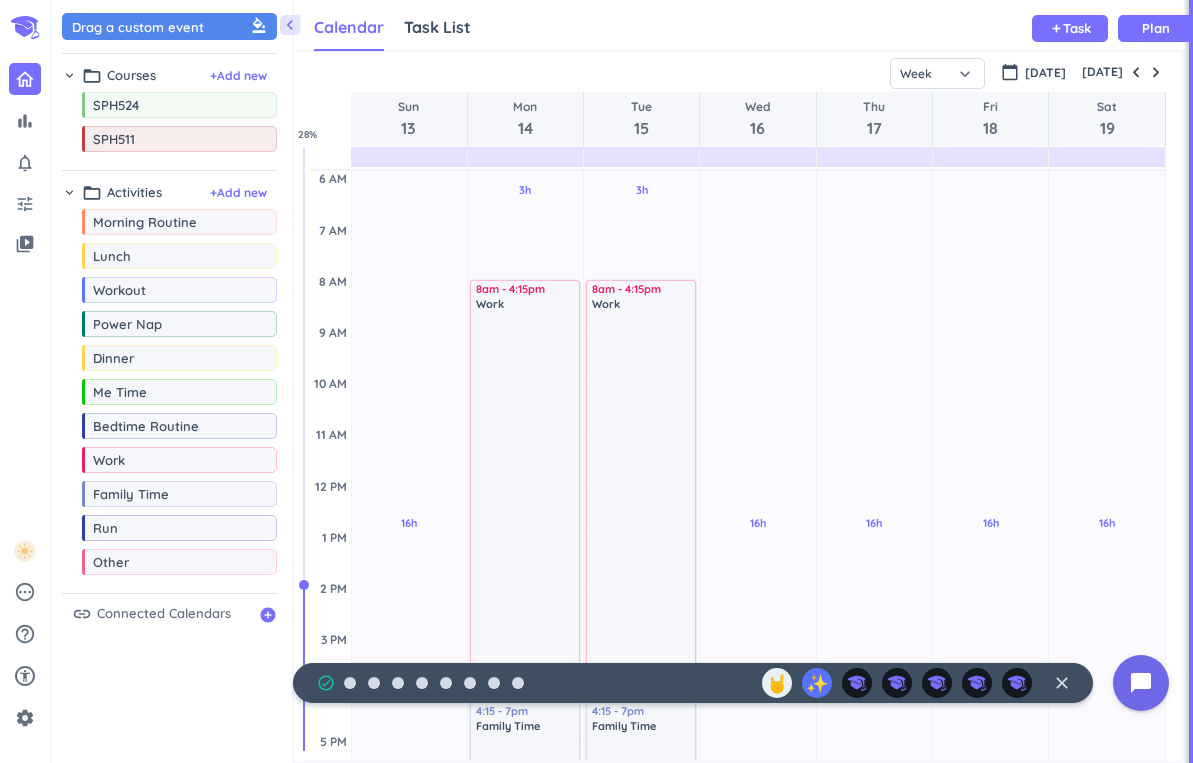 scroll, scrollTop: 0, scrollLeft: 0, axis: both 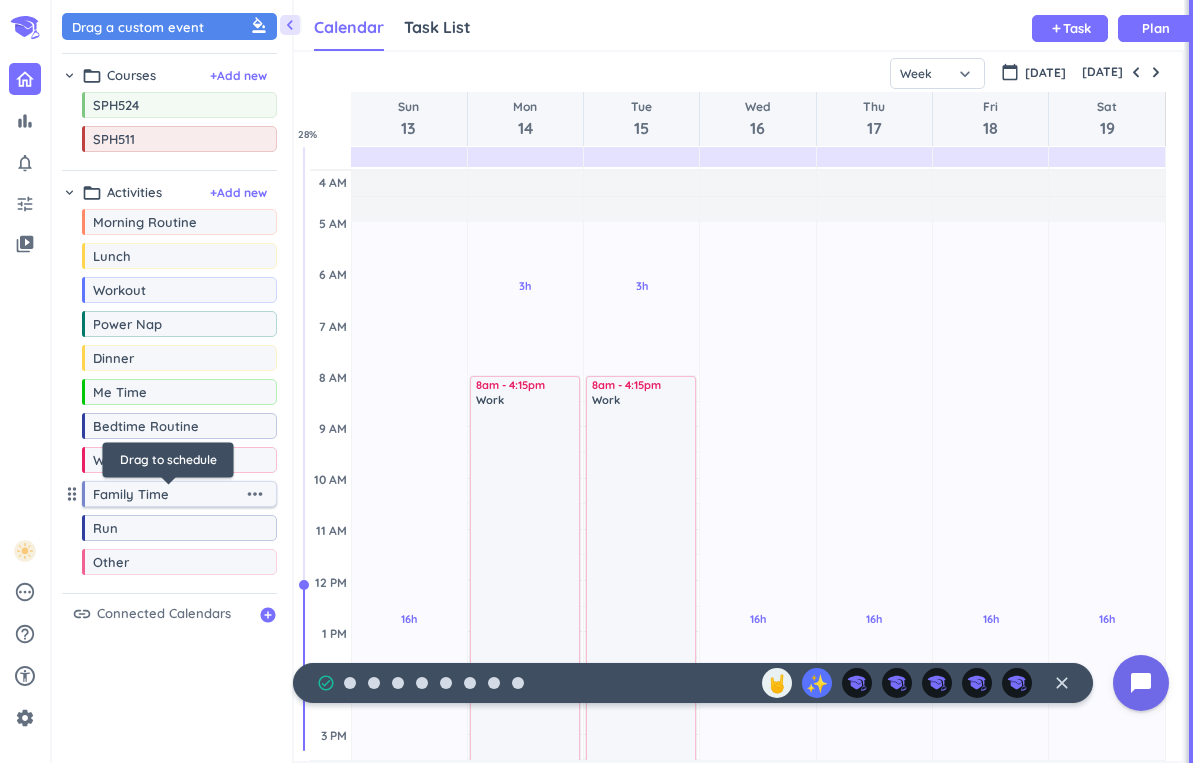 click on "Family Time" at bounding box center [168, 494] 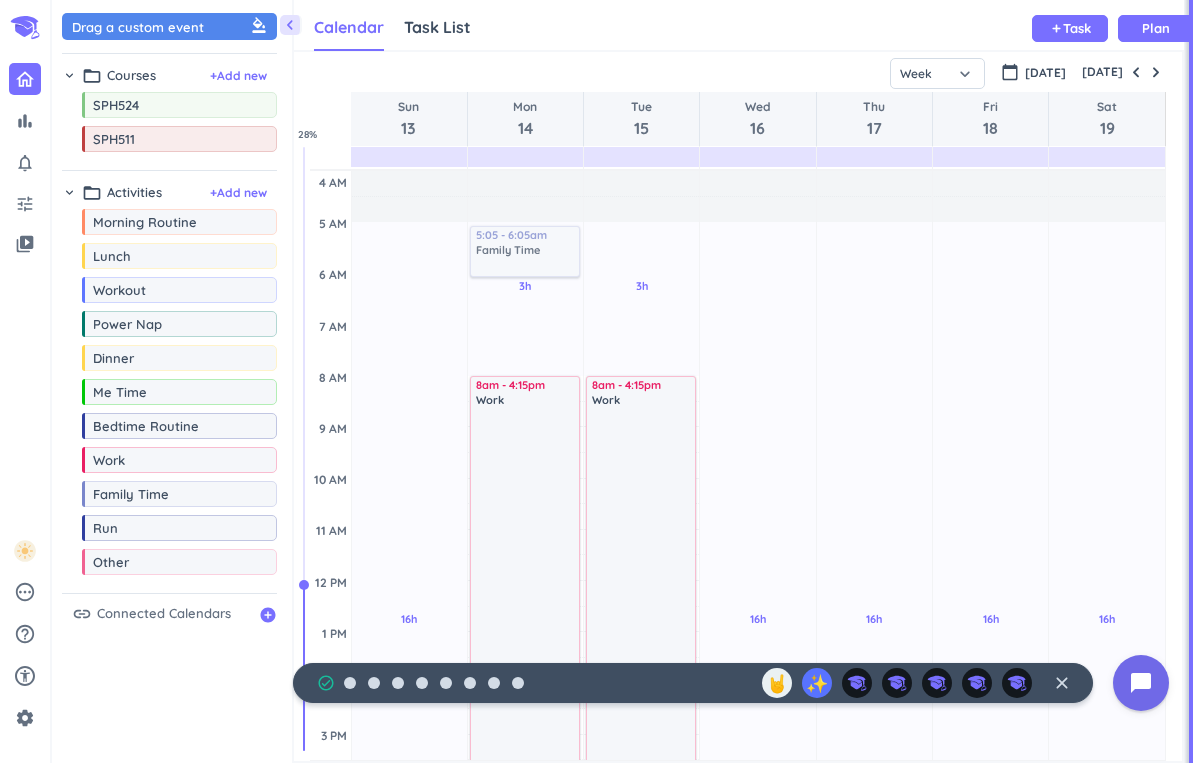 drag, startPoint x: 138, startPoint y: 504, endPoint x: 565, endPoint y: 227, distance: 508.97742 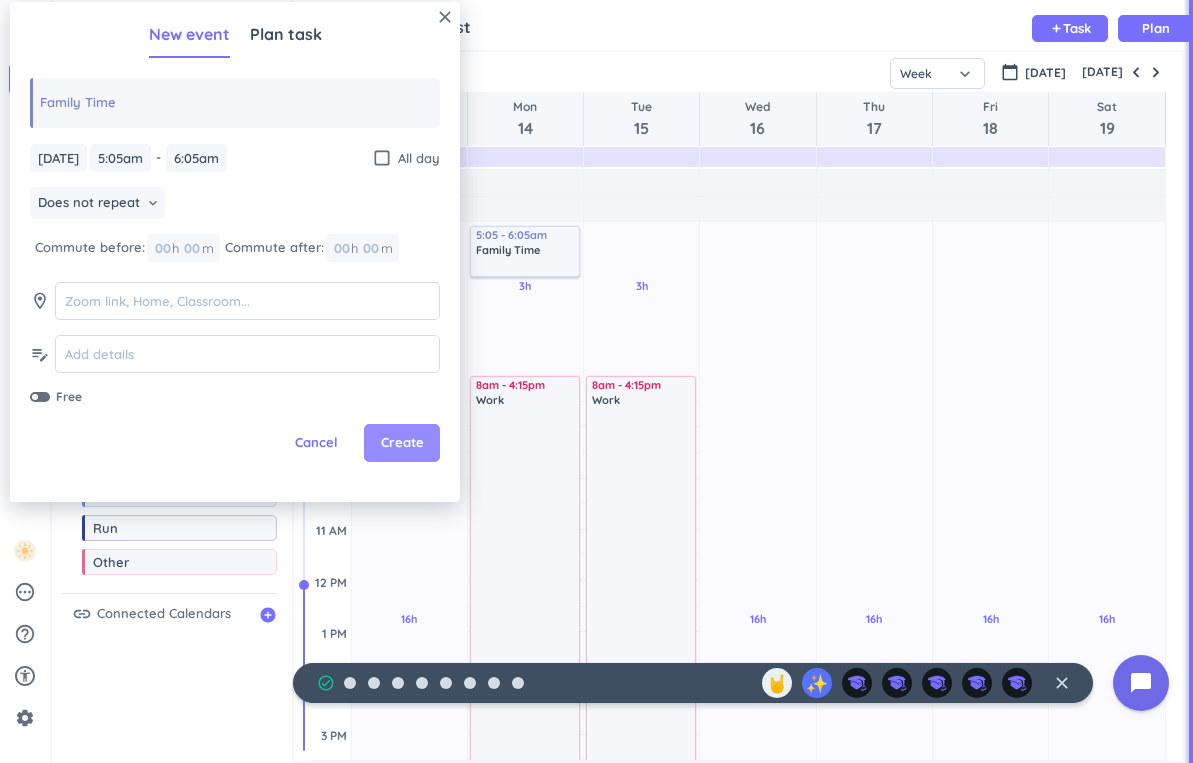 click on "Create" at bounding box center [402, 443] 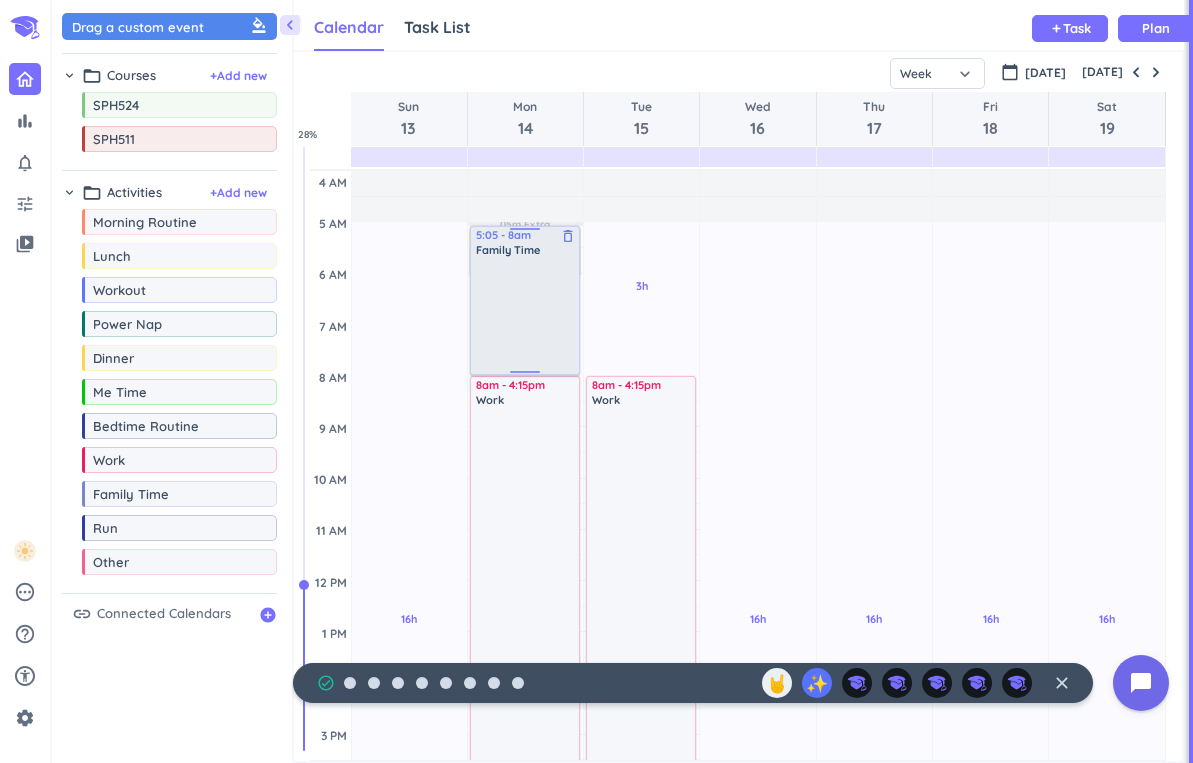 drag, startPoint x: 527, startPoint y: 273, endPoint x: 529, endPoint y: 371, distance: 98.02041 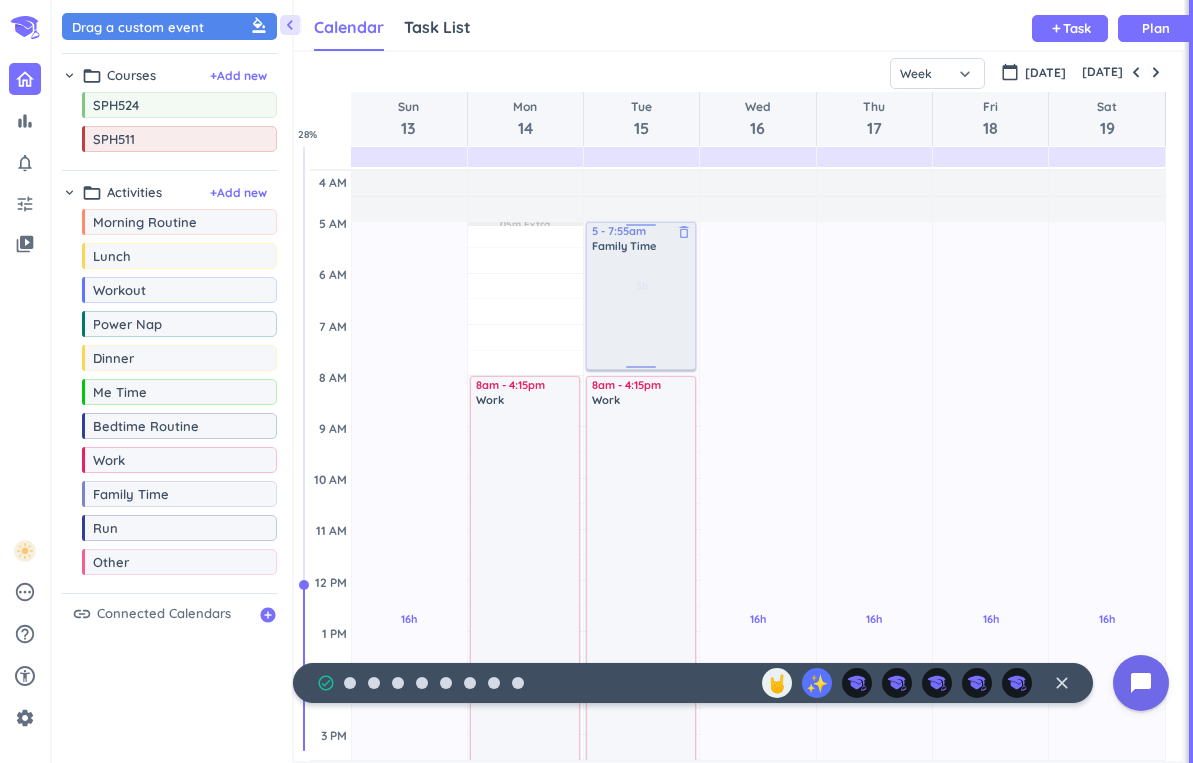 drag, startPoint x: 552, startPoint y: 298, endPoint x: 613, endPoint y: 306, distance: 61.522354 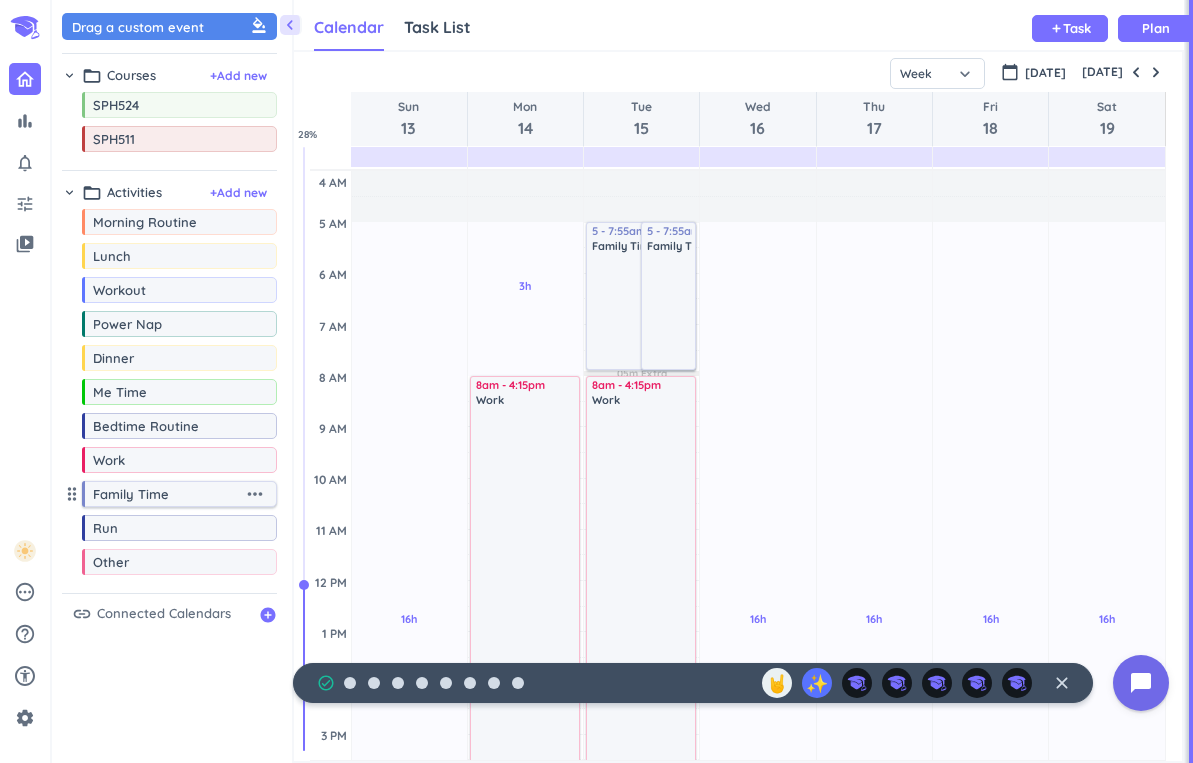 click on "Family Time" at bounding box center (168, 494) 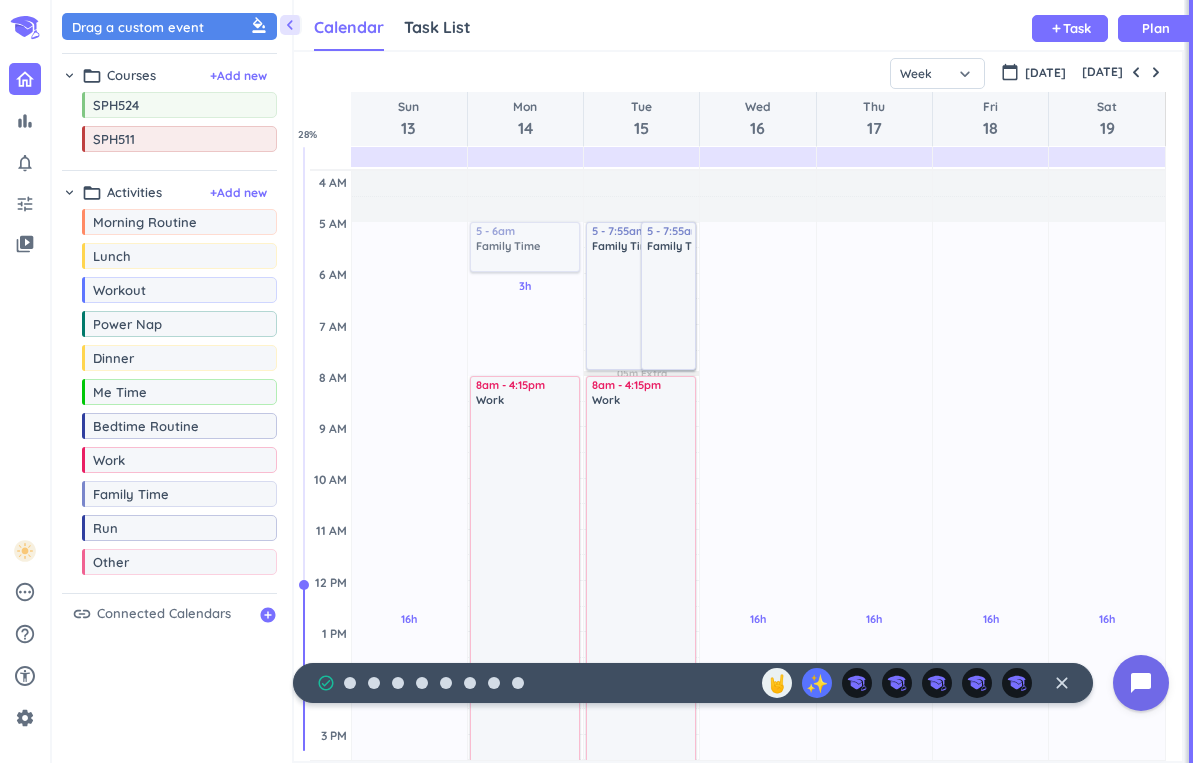 drag, startPoint x: 124, startPoint y: 504, endPoint x: 511, endPoint y: 223, distance: 478.25726 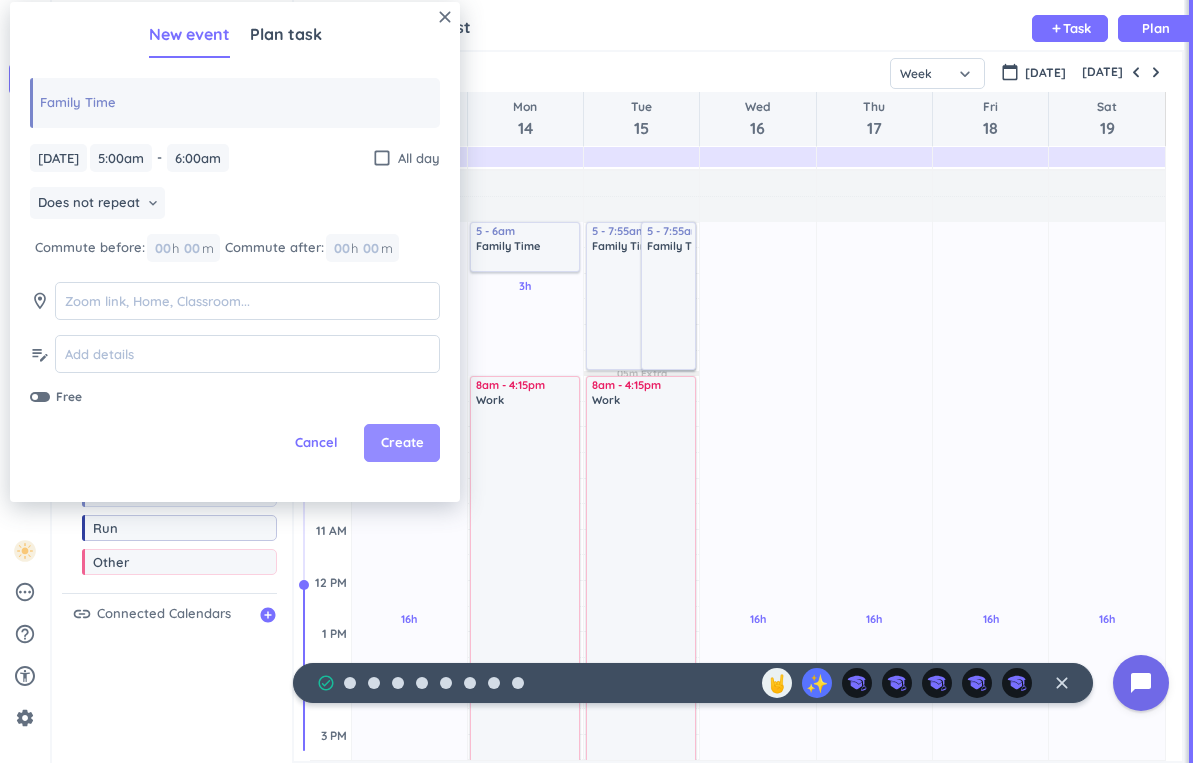 click on "Create" at bounding box center (402, 443) 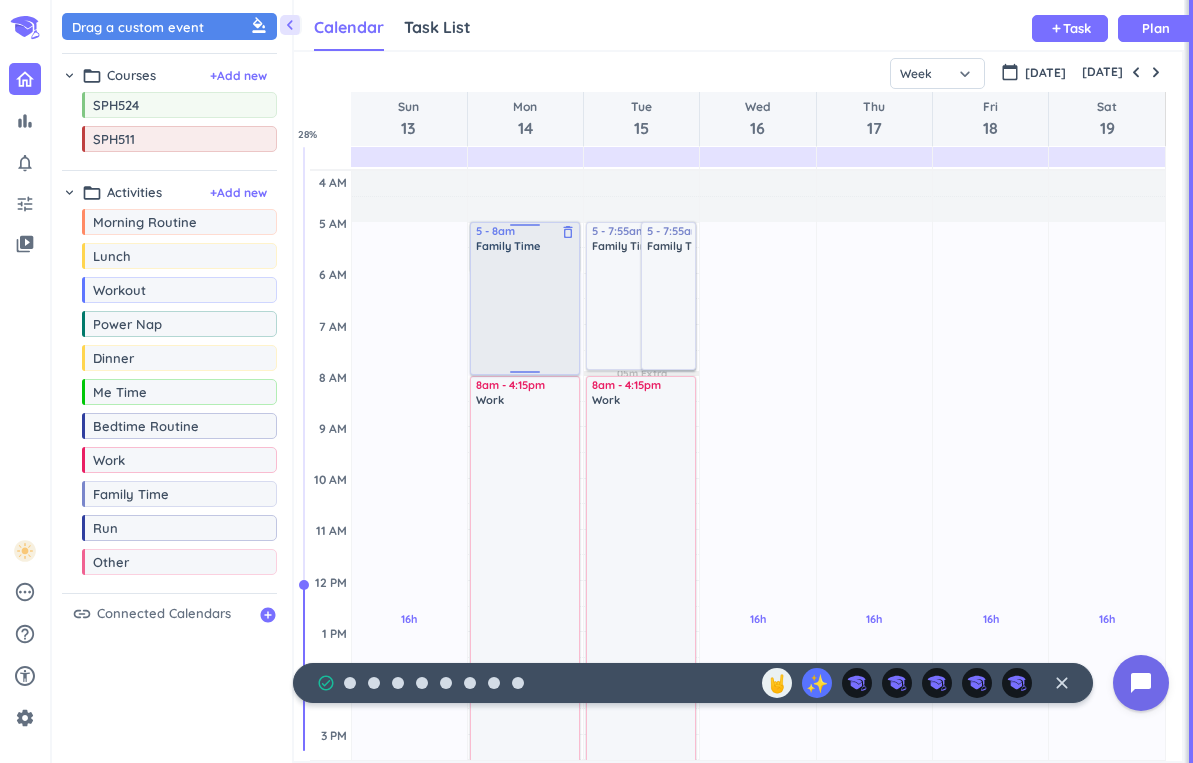 drag, startPoint x: 526, startPoint y: 271, endPoint x: 526, endPoint y: 370, distance: 99 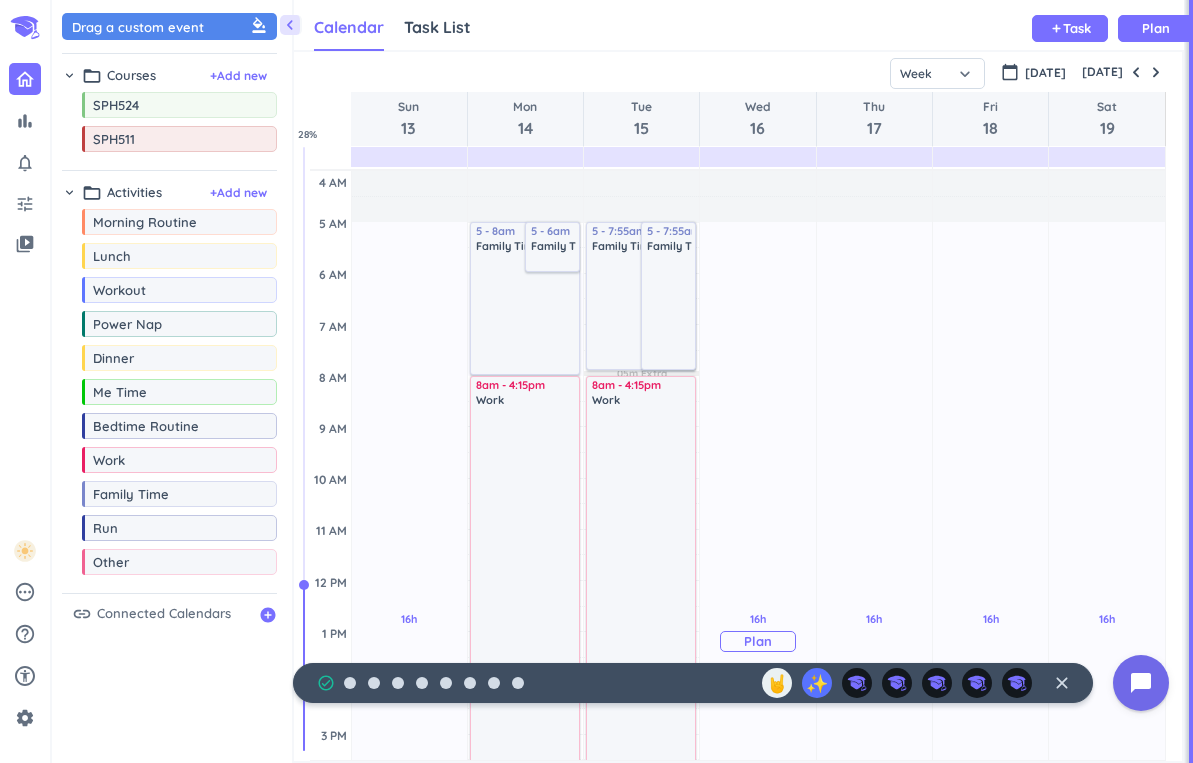 click on "16h  Past due Plan" at bounding box center [757, 631] 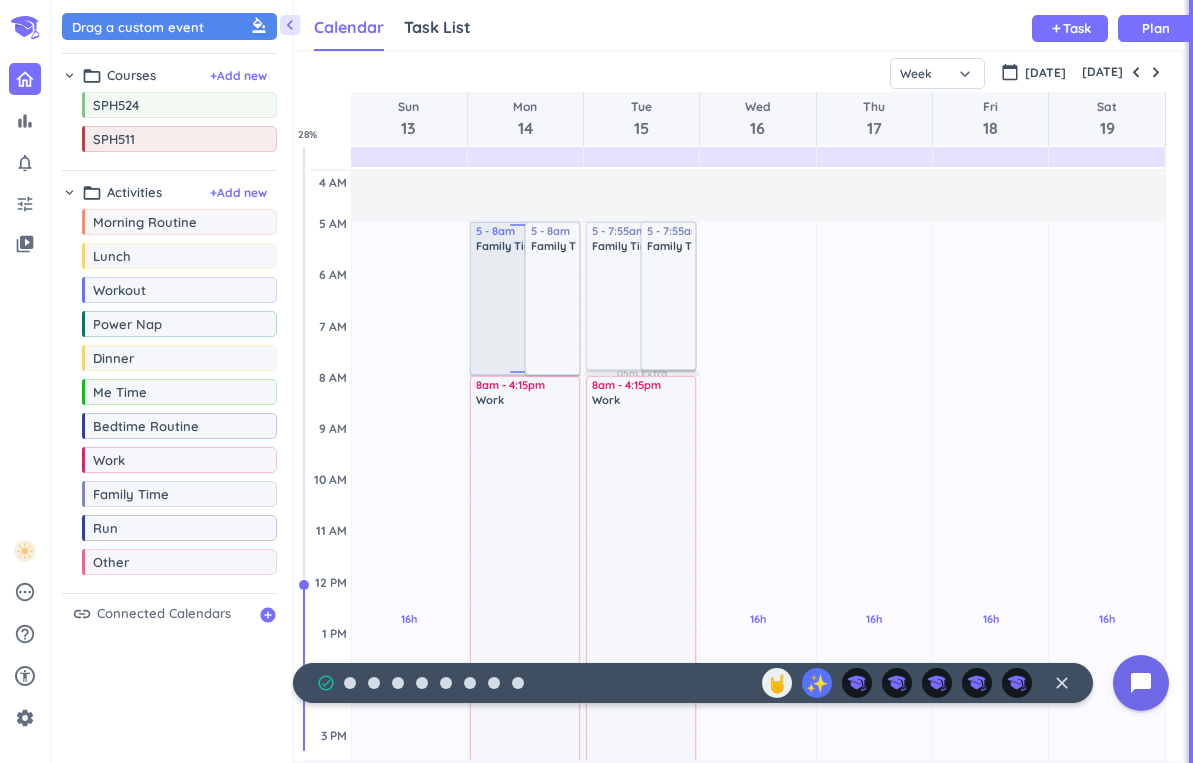 click at bounding box center [526, 313] 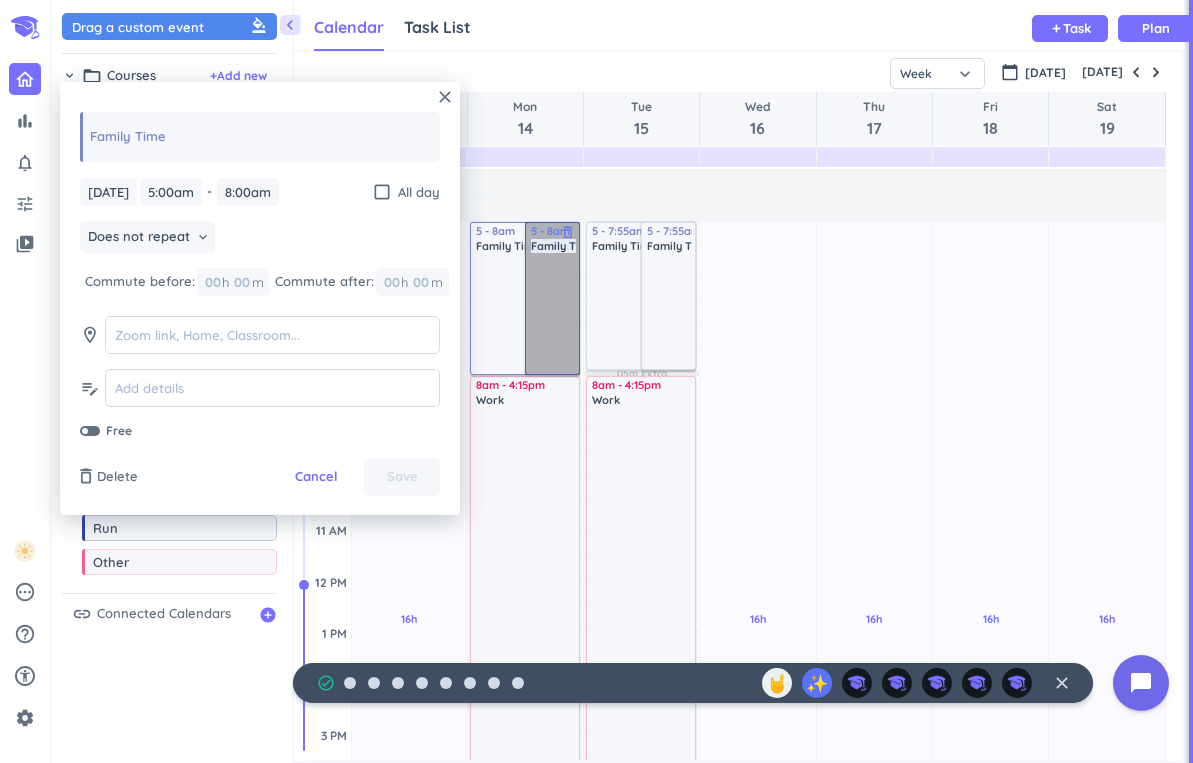 click on "5 - 8am Family Time delete_outline" at bounding box center [525, 298] 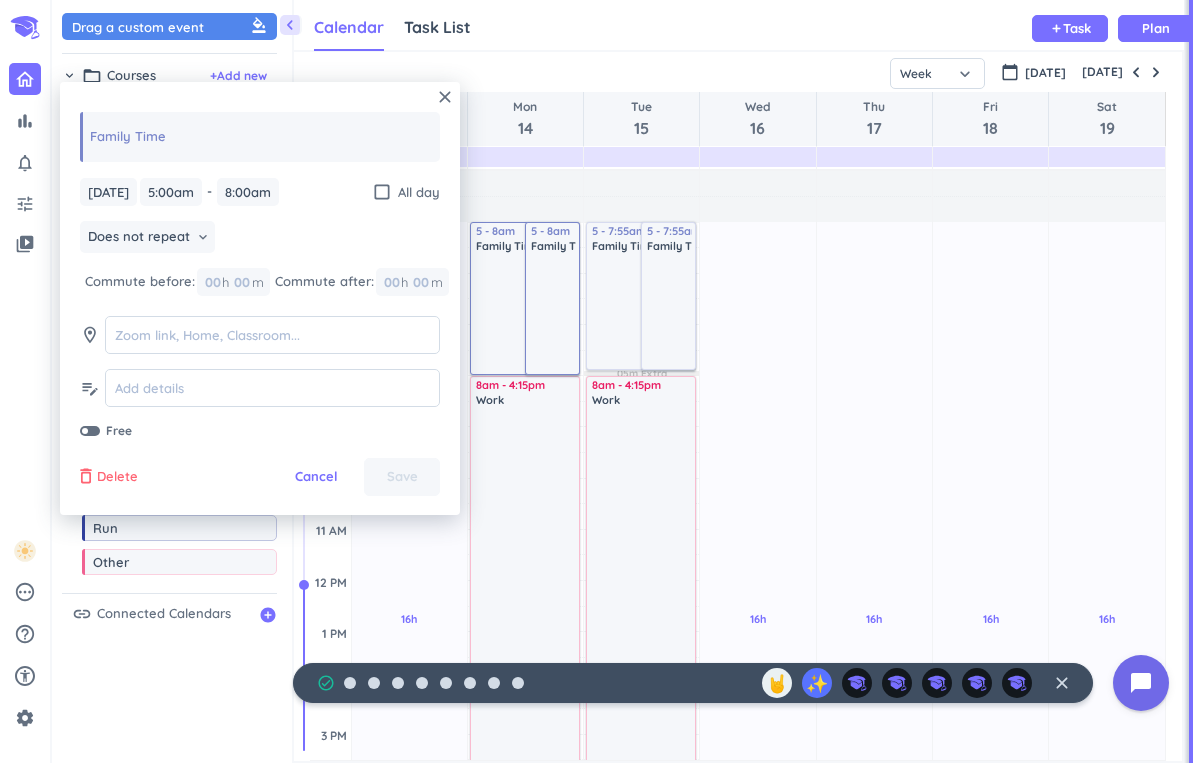 click on "Delete" at bounding box center (117, 477) 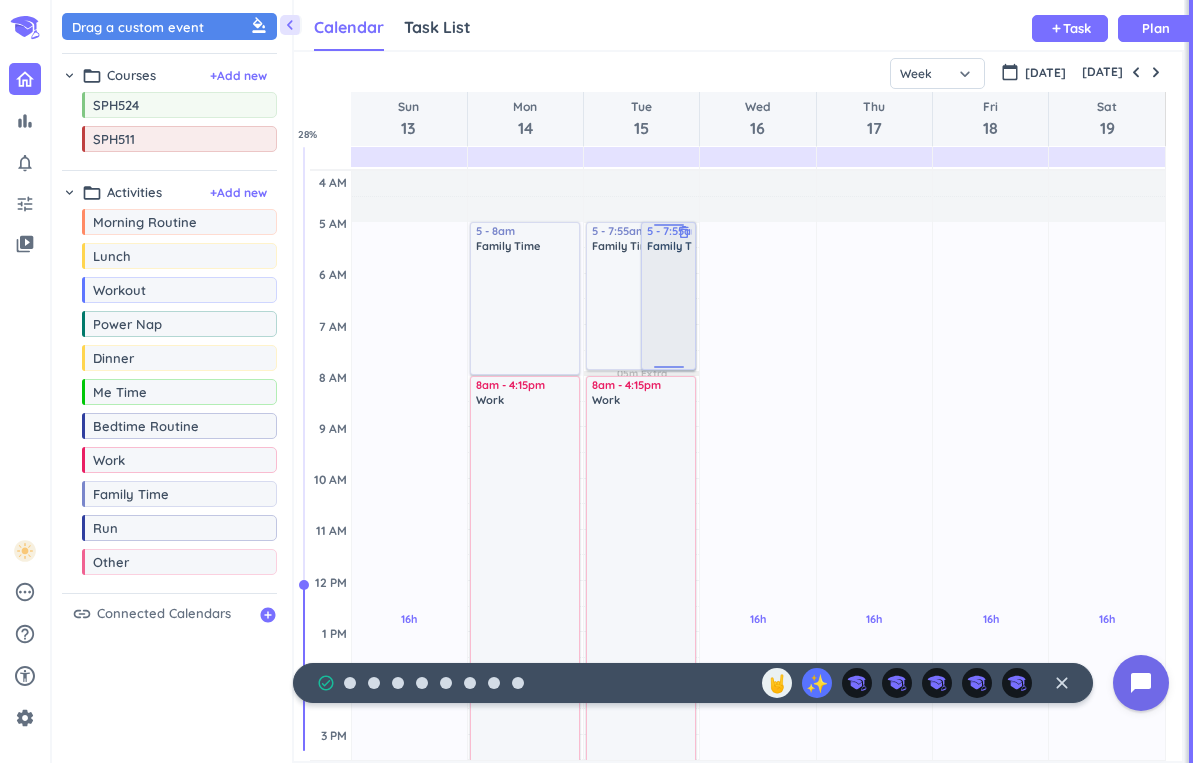 click at bounding box center [669, 310] 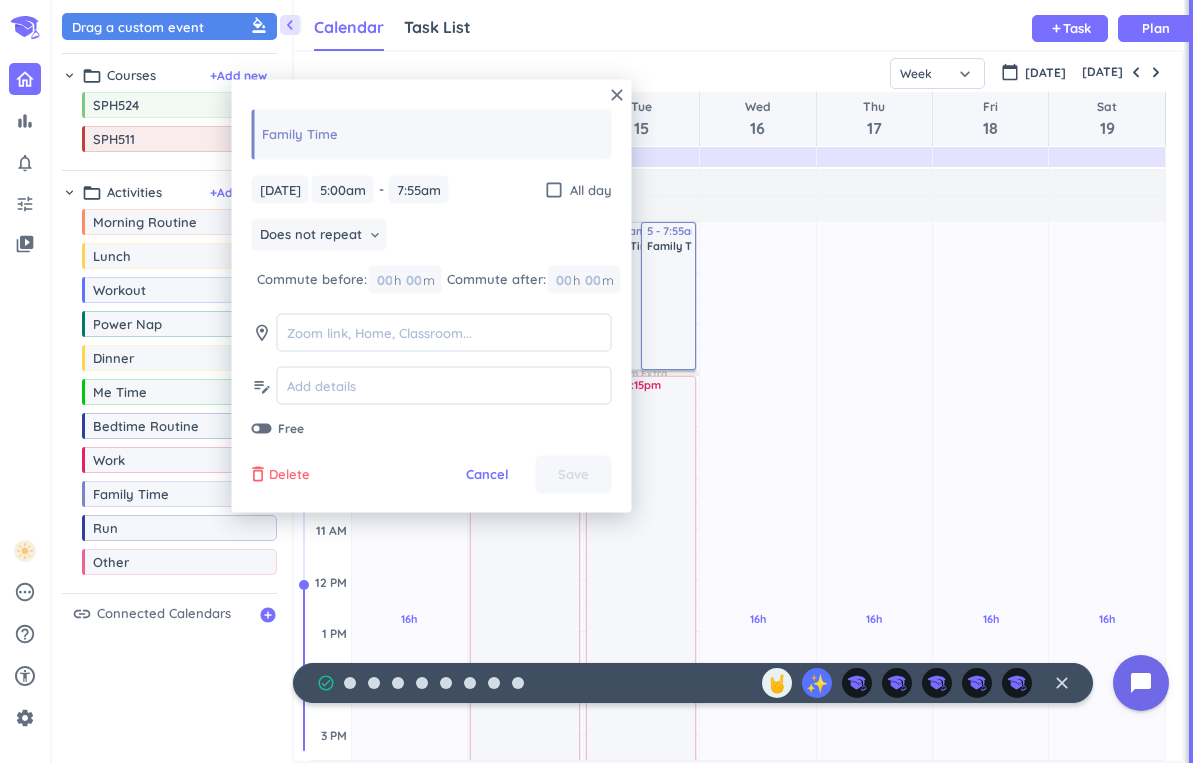 click on "Delete" at bounding box center (289, 475) 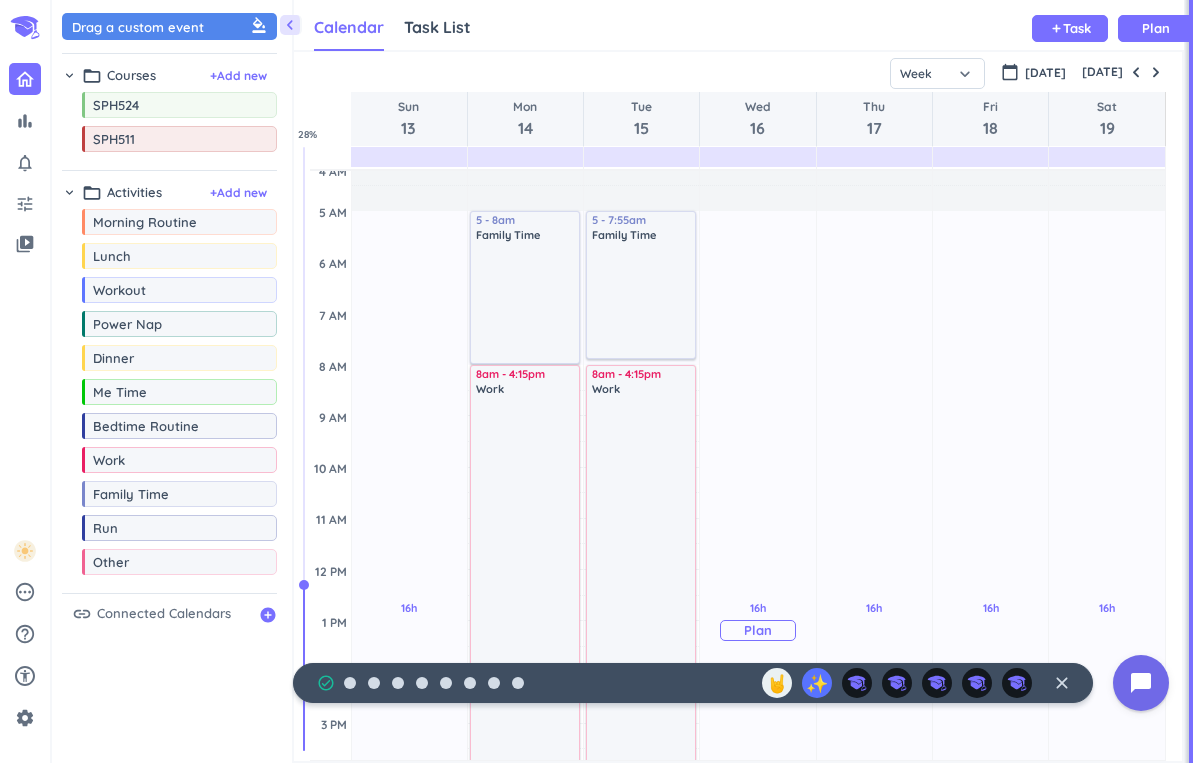 scroll, scrollTop: 0, scrollLeft: 0, axis: both 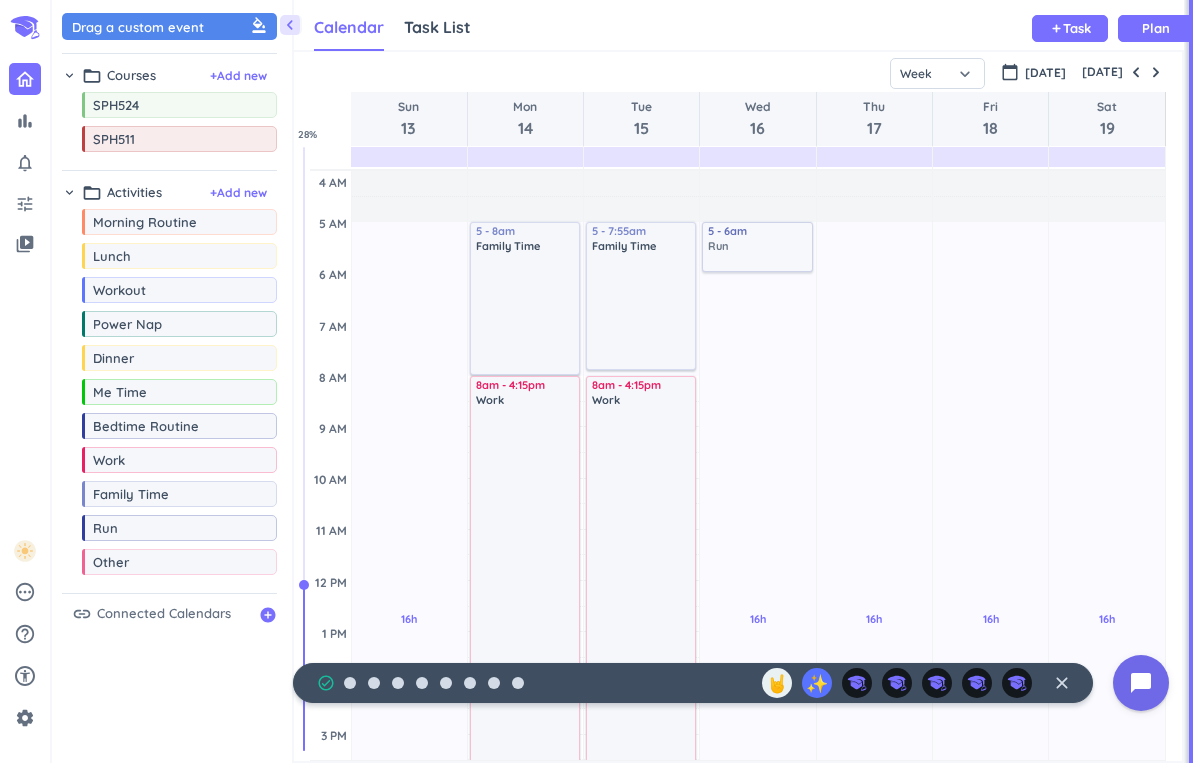 drag, startPoint x: 192, startPoint y: 536, endPoint x: 737, endPoint y: 226, distance: 626.9968 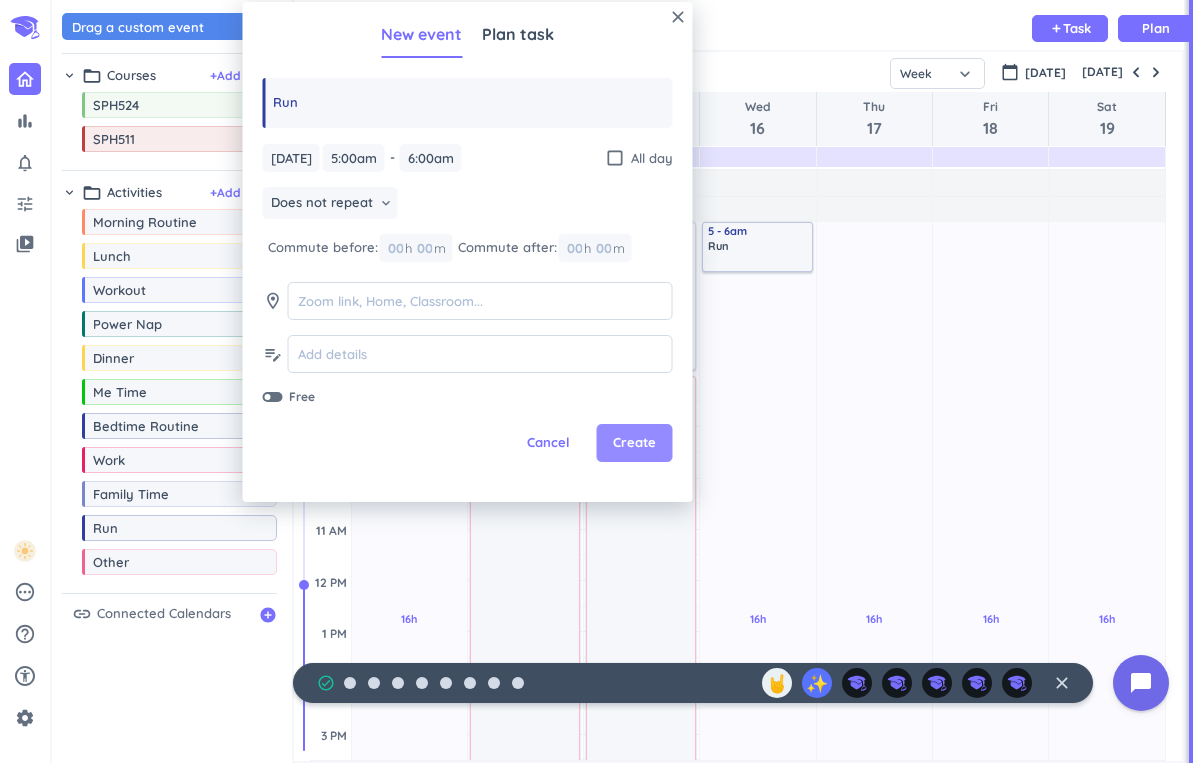 click on "Create" at bounding box center (634, 443) 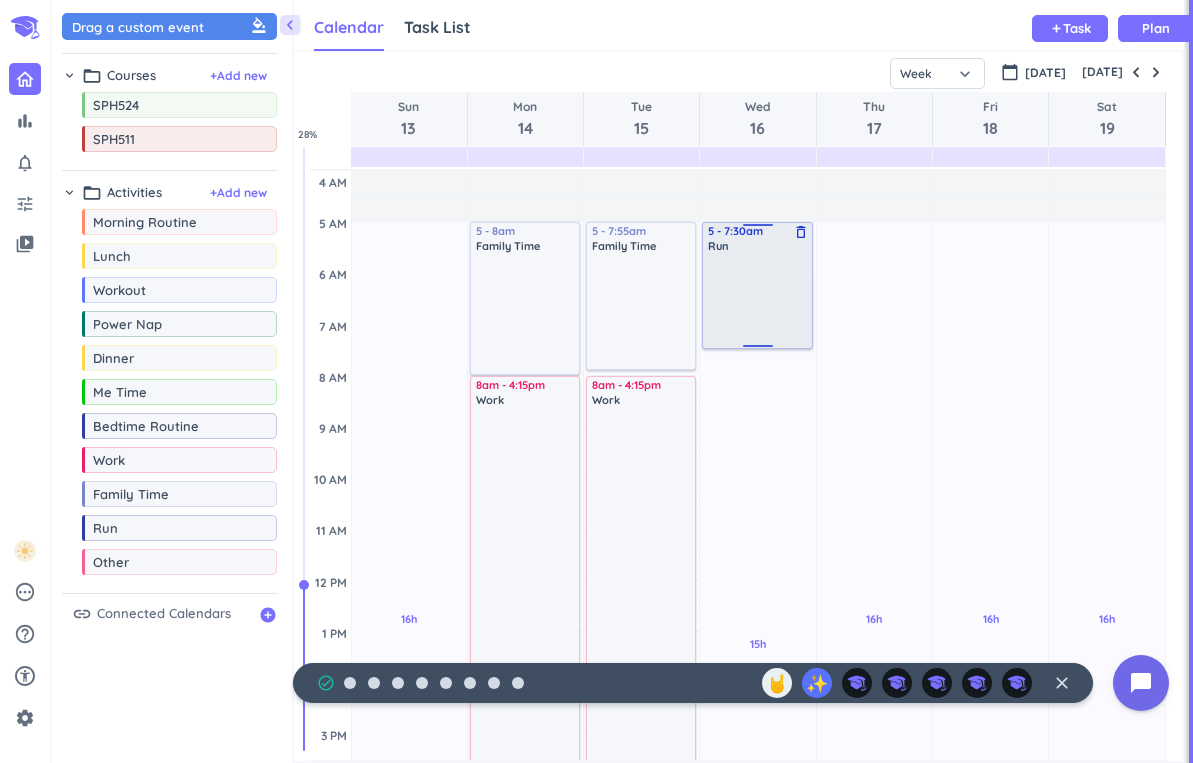drag, startPoint x: 755, startPoint y: 267, endPoint x: 752, endPoint y: 344, distance: 77.05842 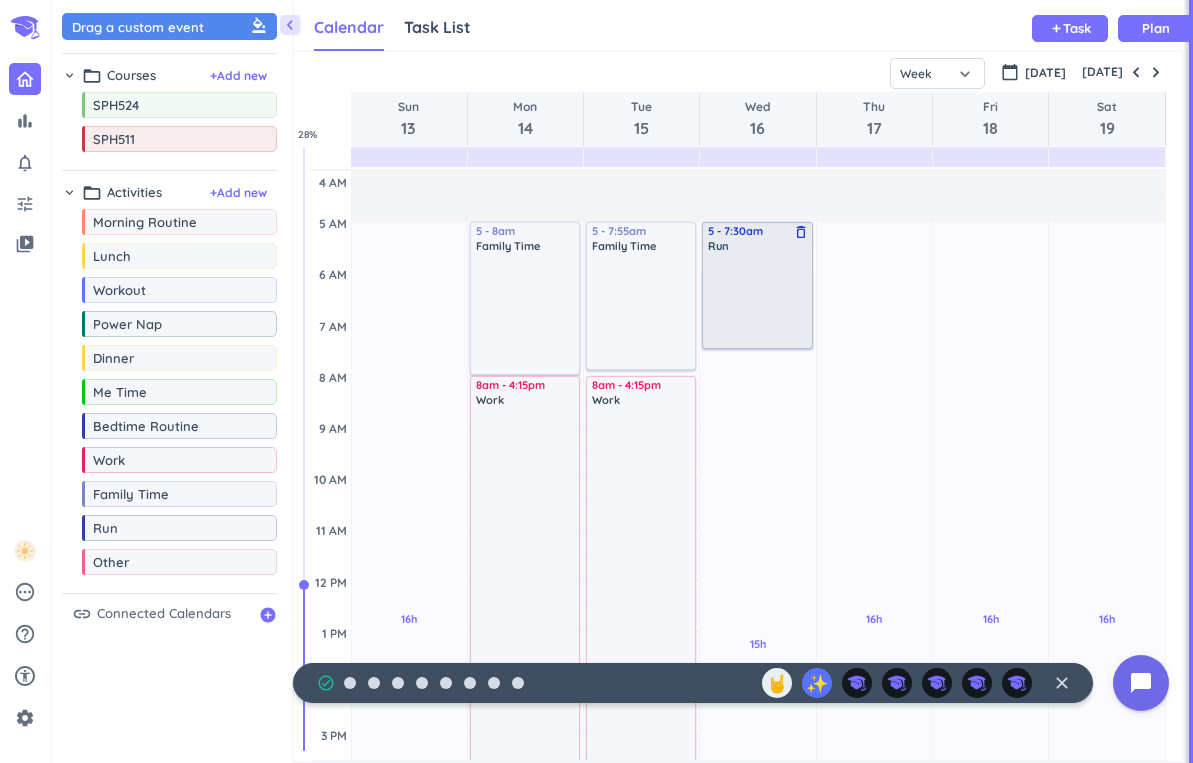 click on "Run" at bounding box center (758, 246) 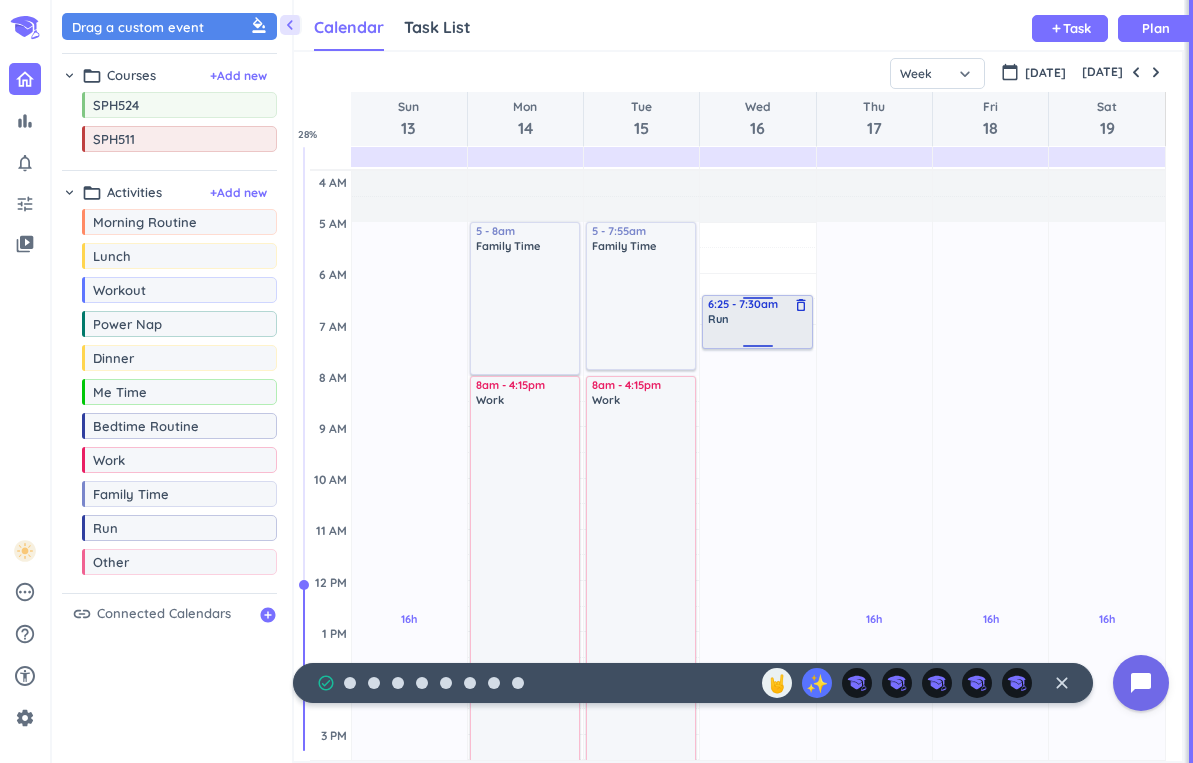 drag, startPoint x: 749, startPoint y: 224, endPoint x: 748, endPoint y: 295, distance: 71.00704 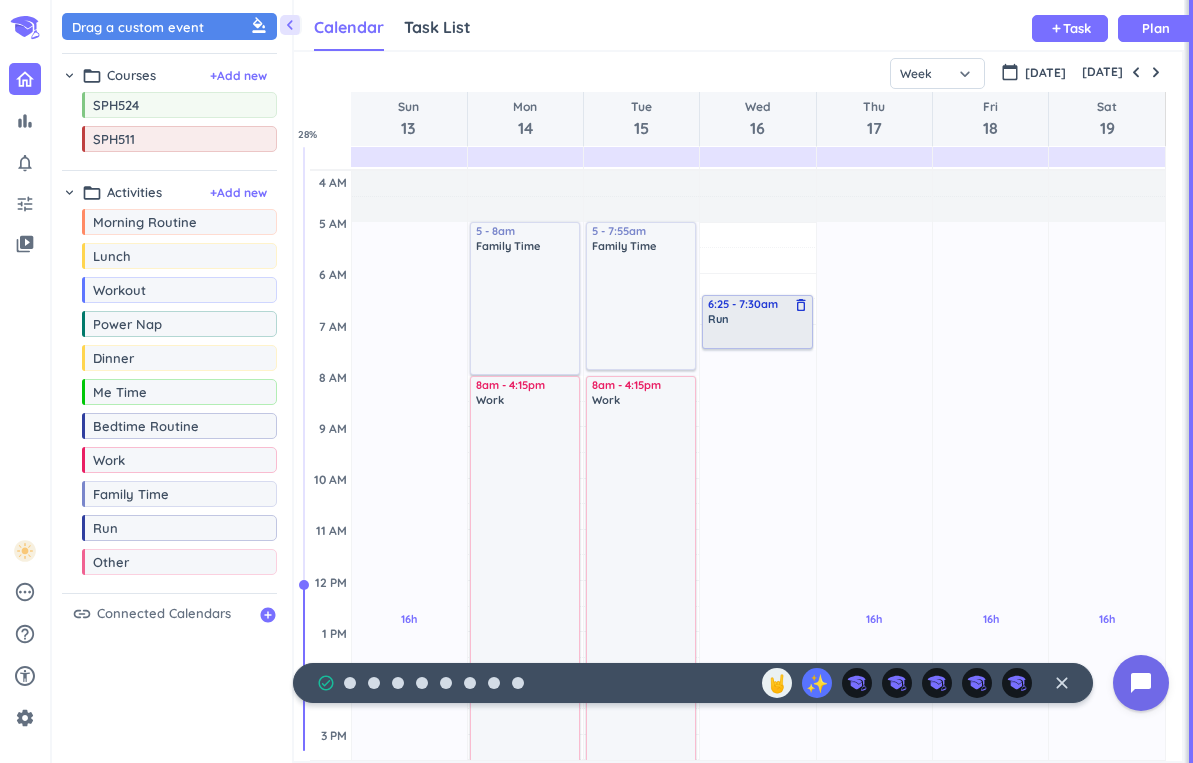 click at bounding box center (758, 336) 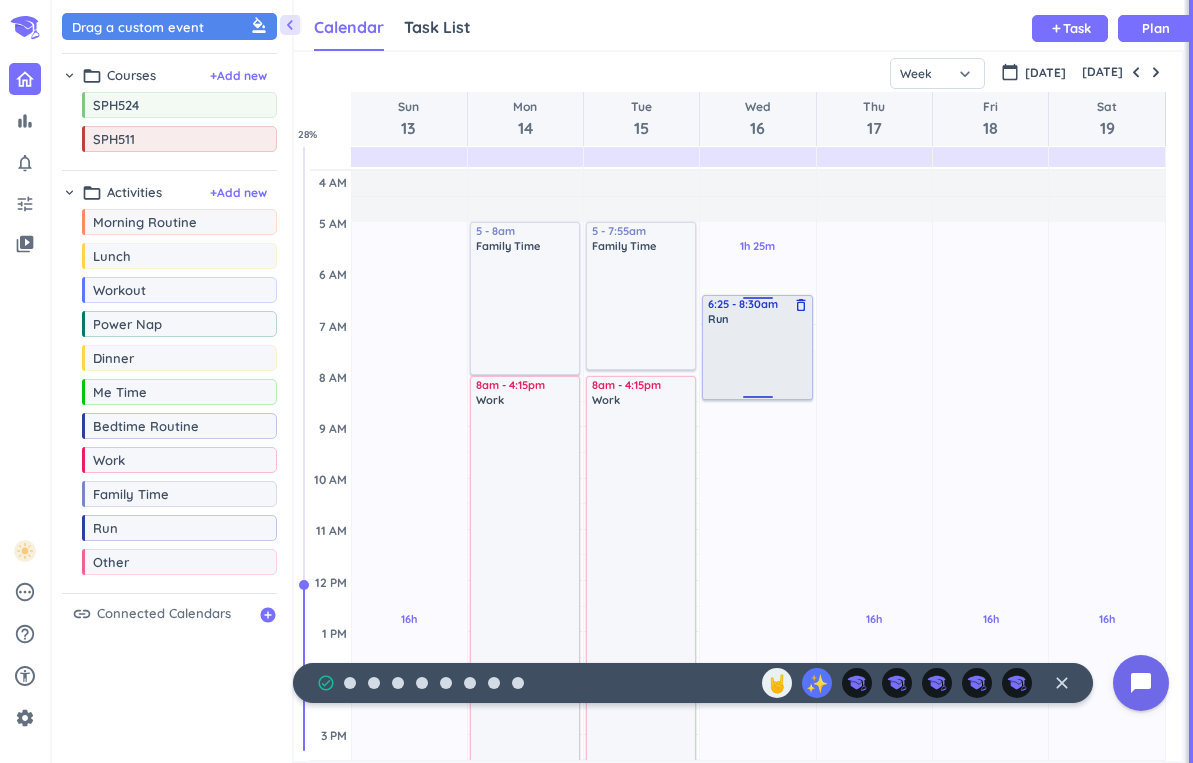 drag, startPoint x: 759, startPoint y: 348, endPoint x: 755, endPoint y: 400, distance: 52.153618 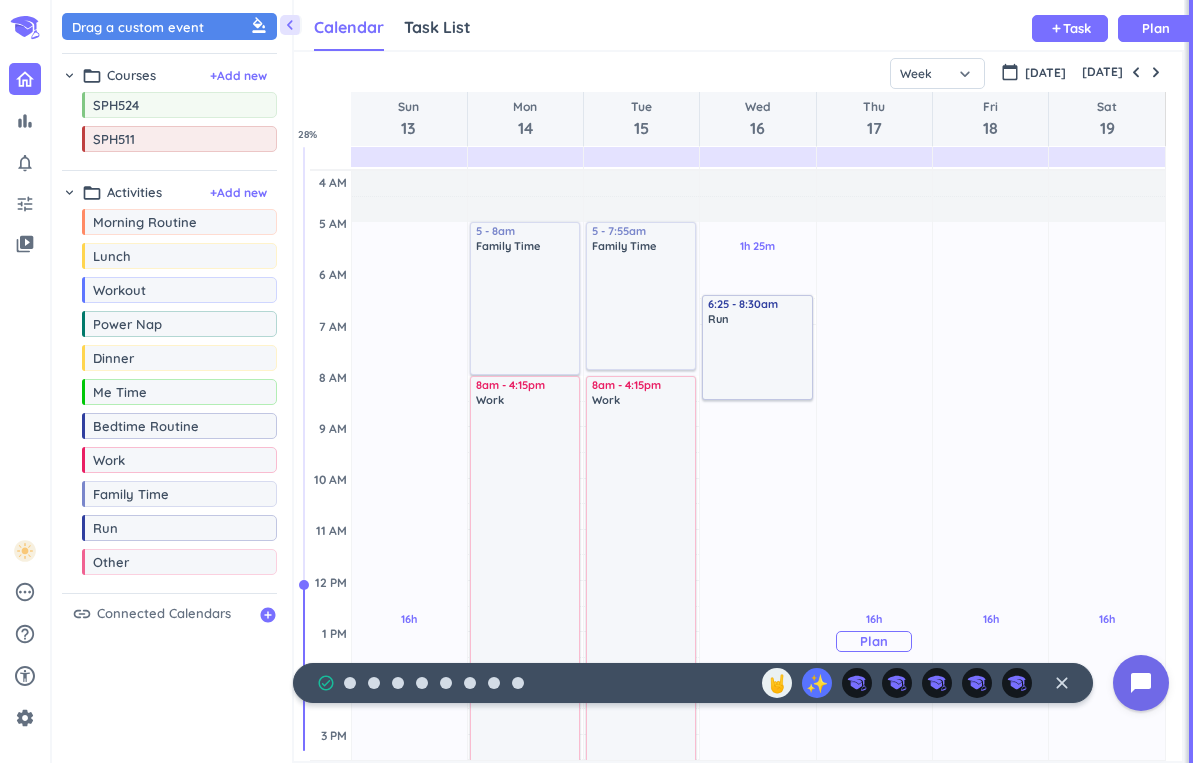 click on "16h  Past due Plan" at bounding box center [874, 631] 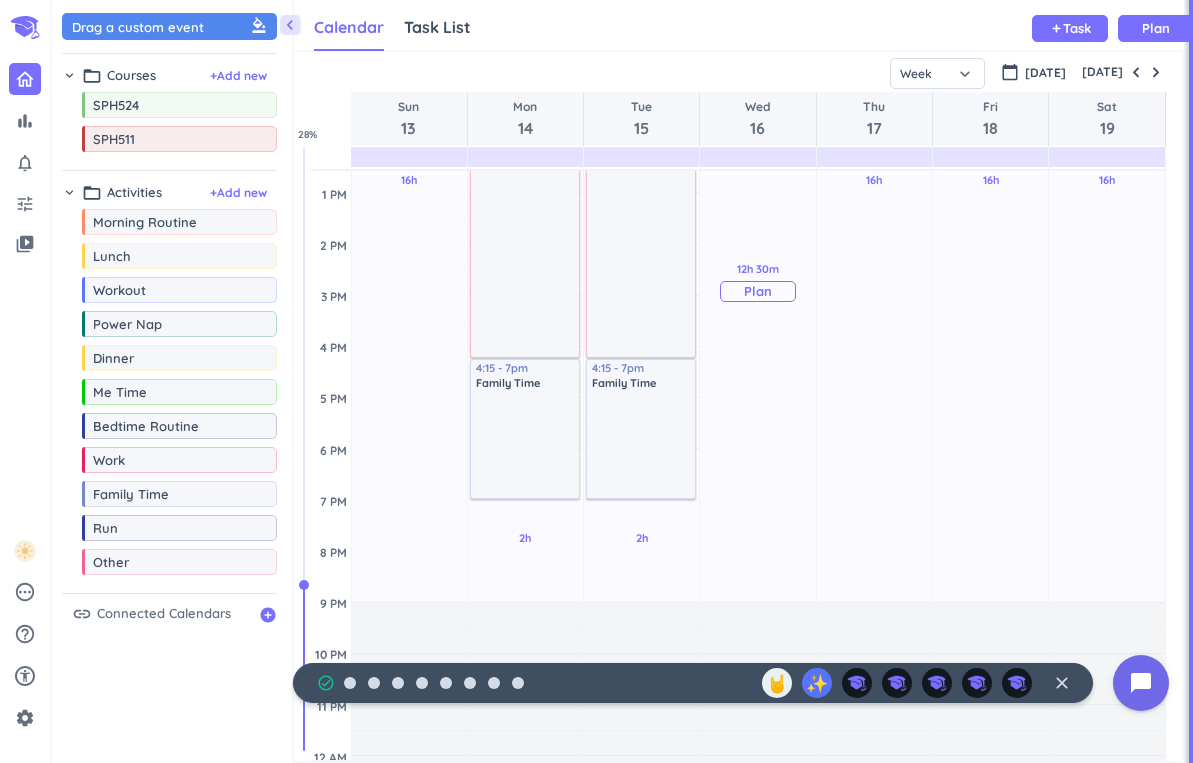 scroll, scrollTop: 462, scrollLeft: 0, axis: vertical 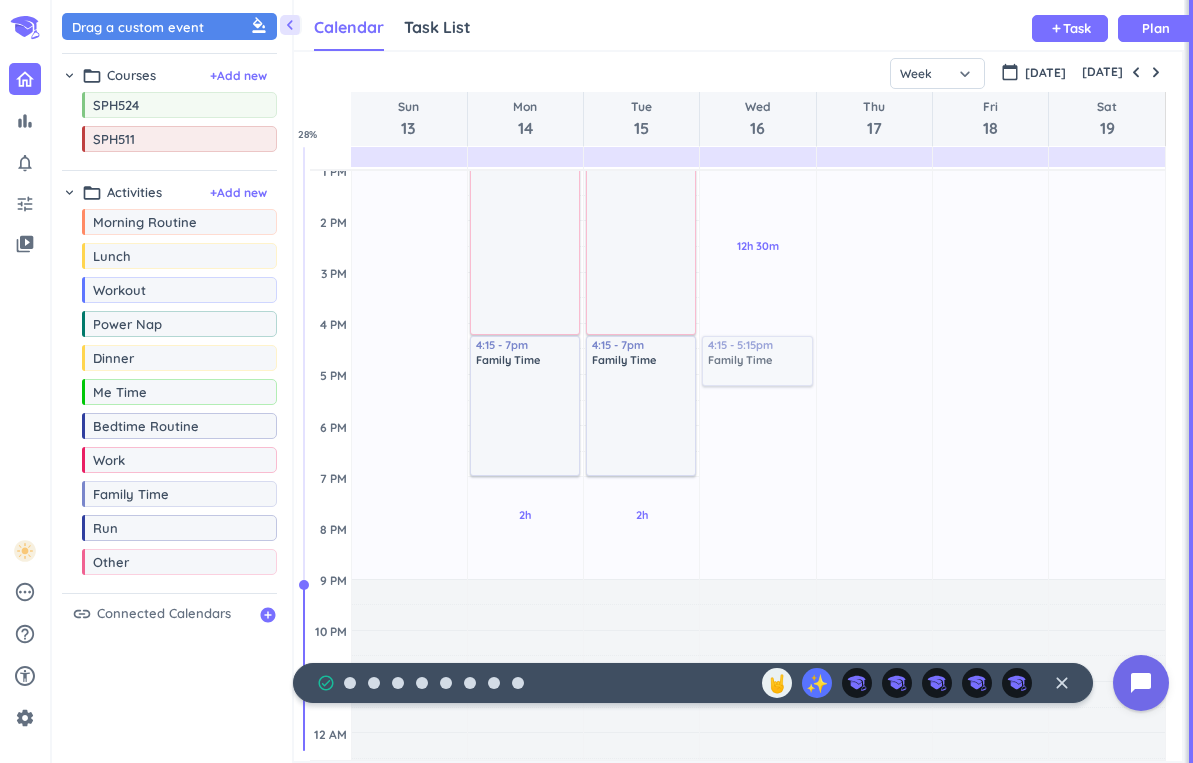 drag, startPoint x: 169, startPoint y: 508, endPoint x: 724, endPoint y: 340, distance: 579.8698 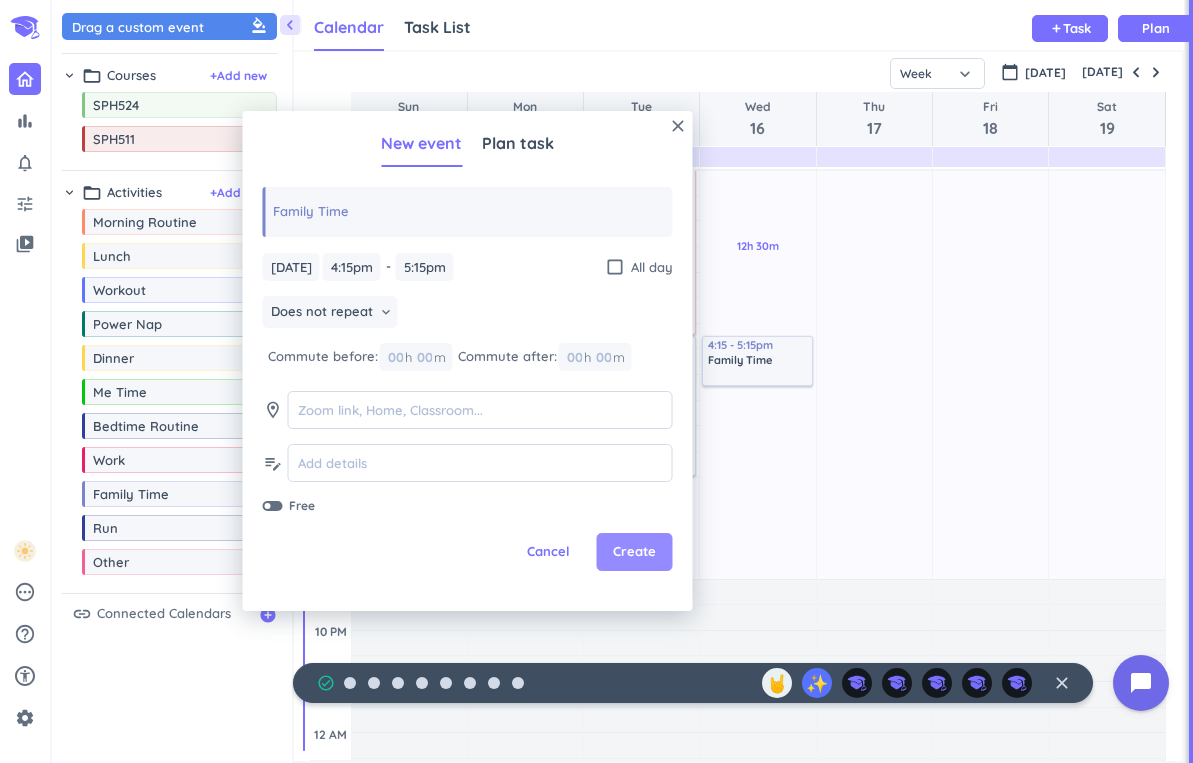 click on "Create" at bounding box center (634, 552) 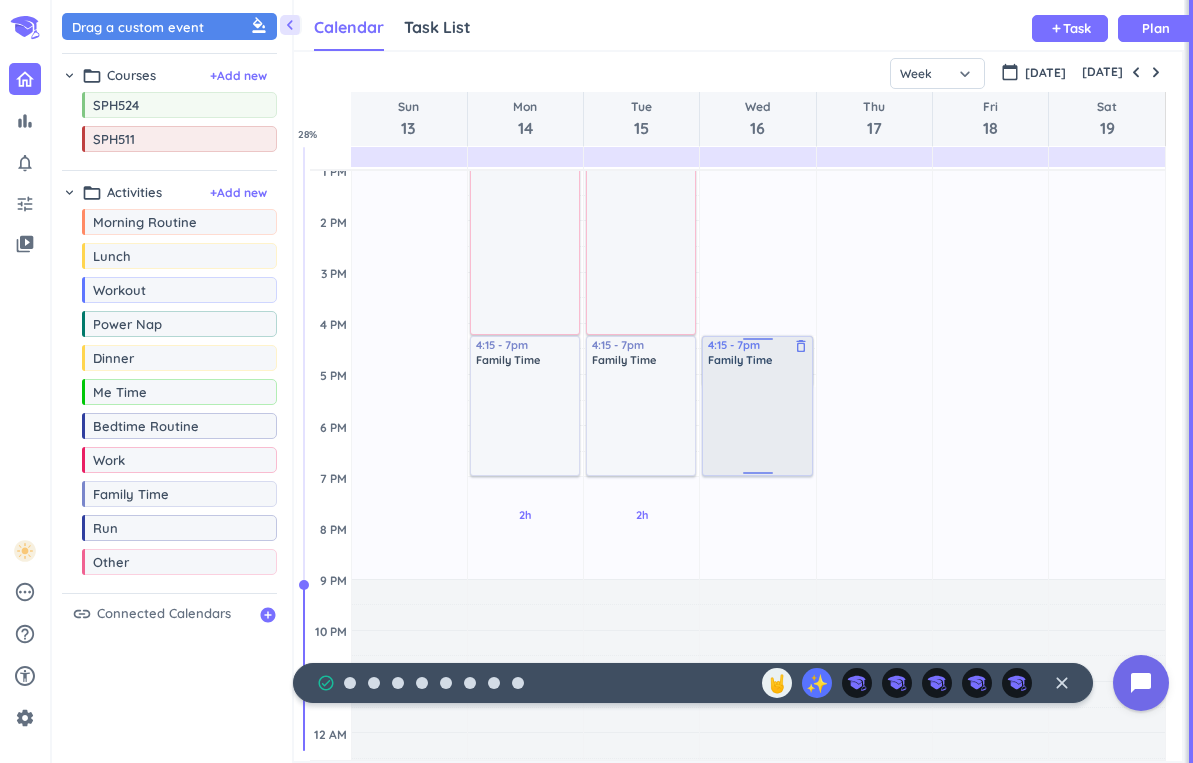 drag, startPoint x: 754, startPoint y: 381, endPoint x: 755, endPoint y: 468, distance: 87.005745 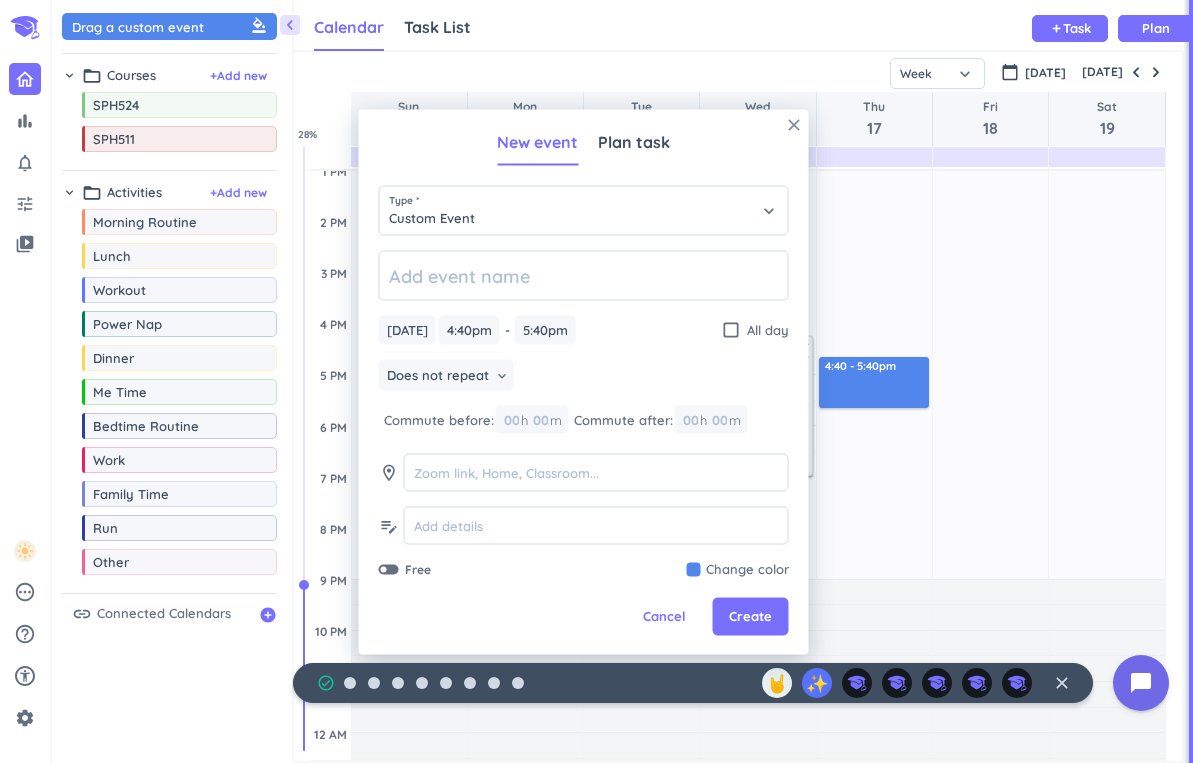 click on "close" at bounding box center [794, 125] 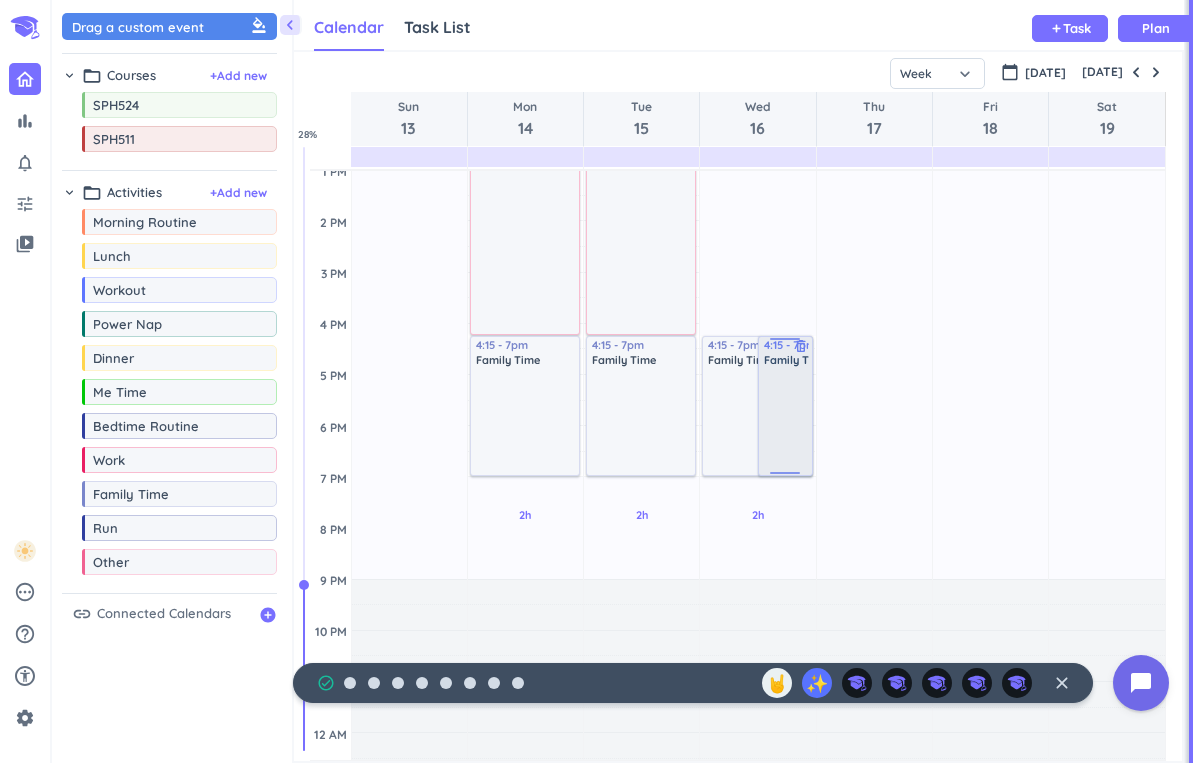 click at bounding box center (758, 420) 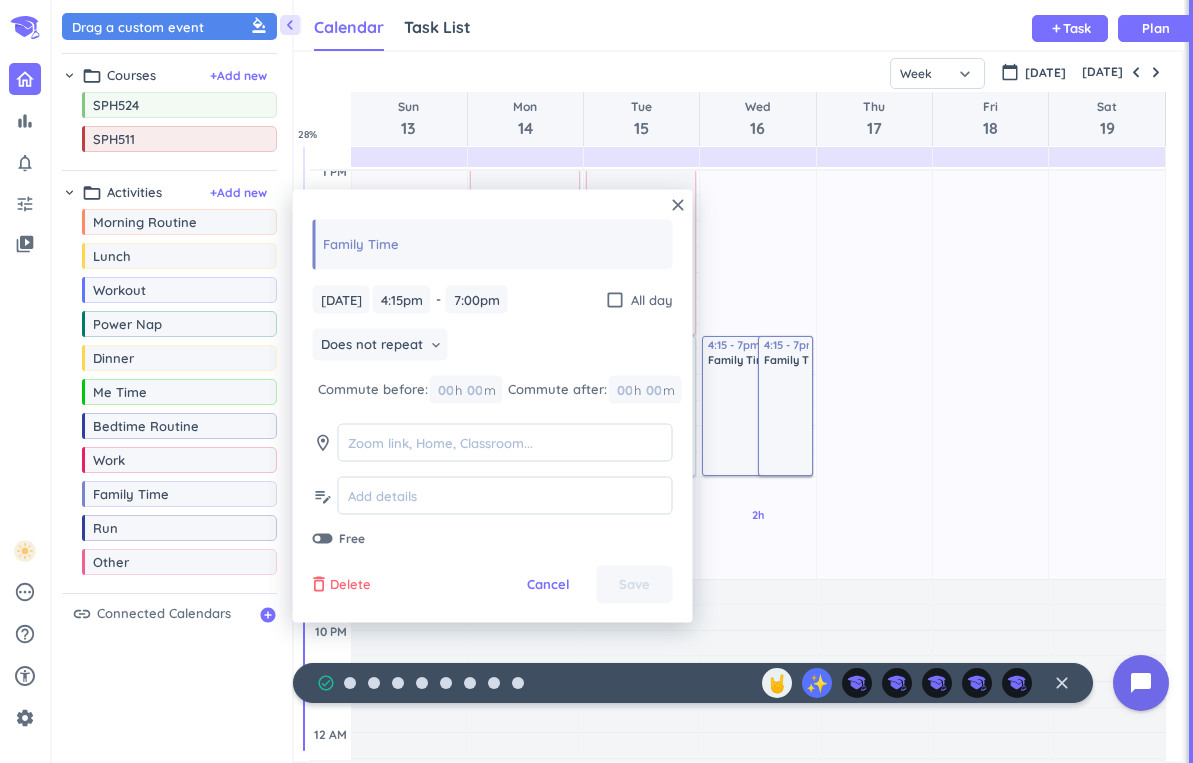 click on "Delete" at bounding box center (350, 585) 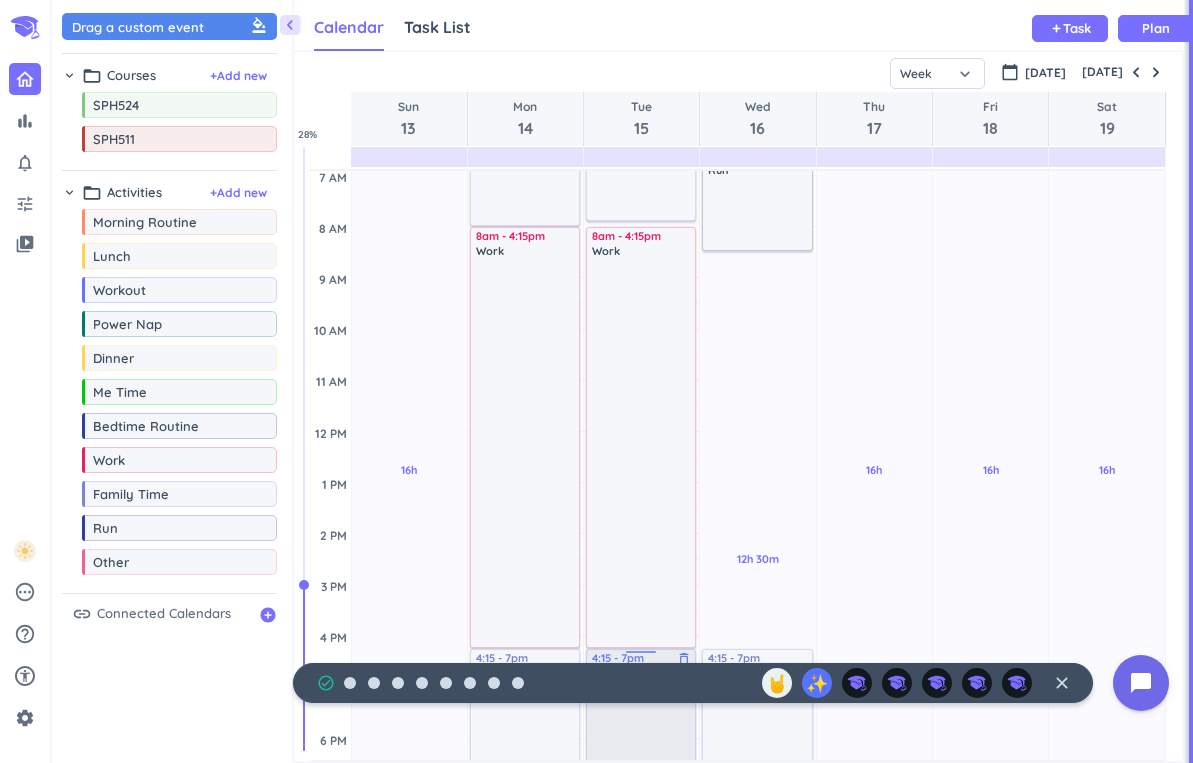 scroll, scrollTop: 0, scrollLeft: 0, axis: both 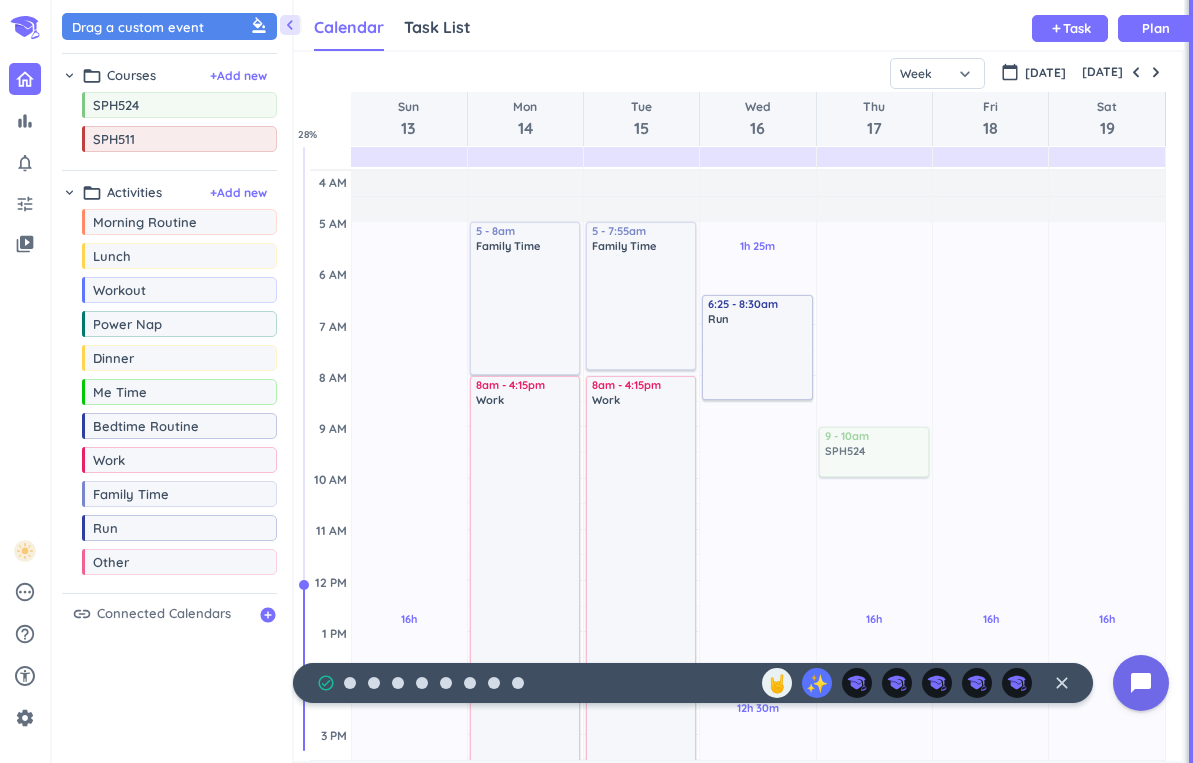 drag, startPoint x: 179, startPoint y: 112, endPoint x: 855, endPoint y: 431, distance: 747.4871 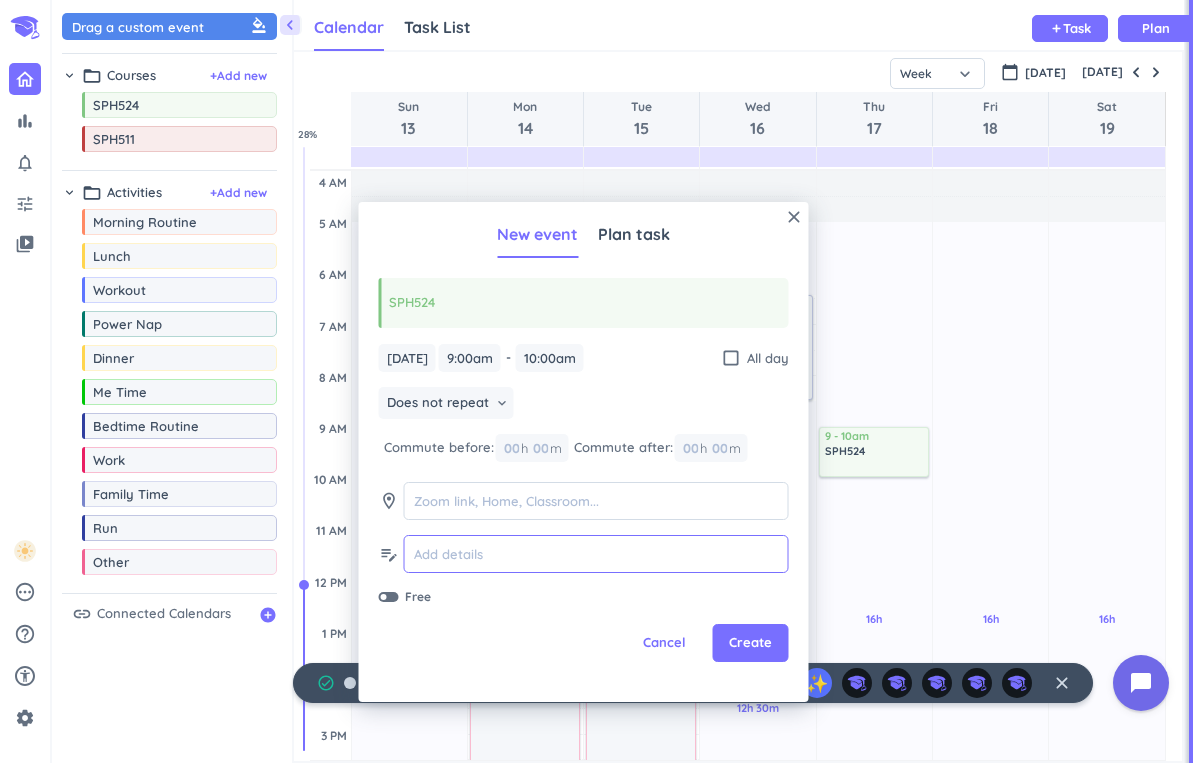 click at bounding box center [596, 554] 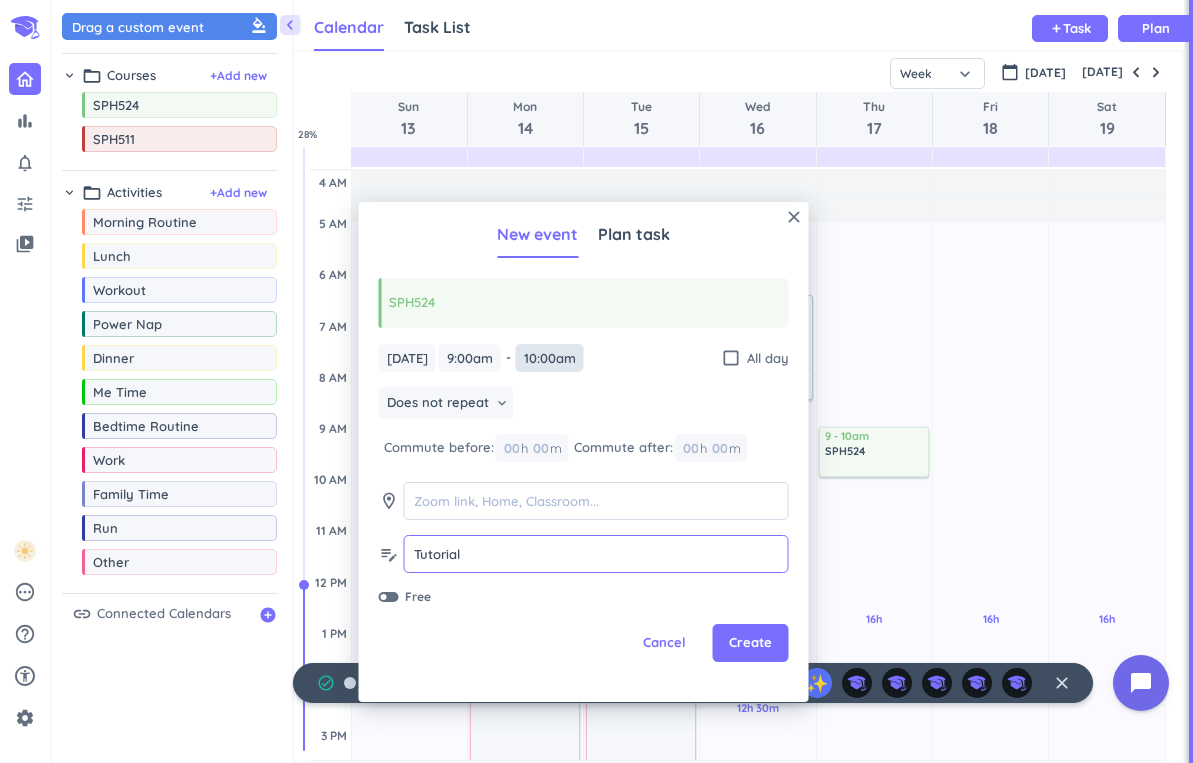 type on "Tutorial" 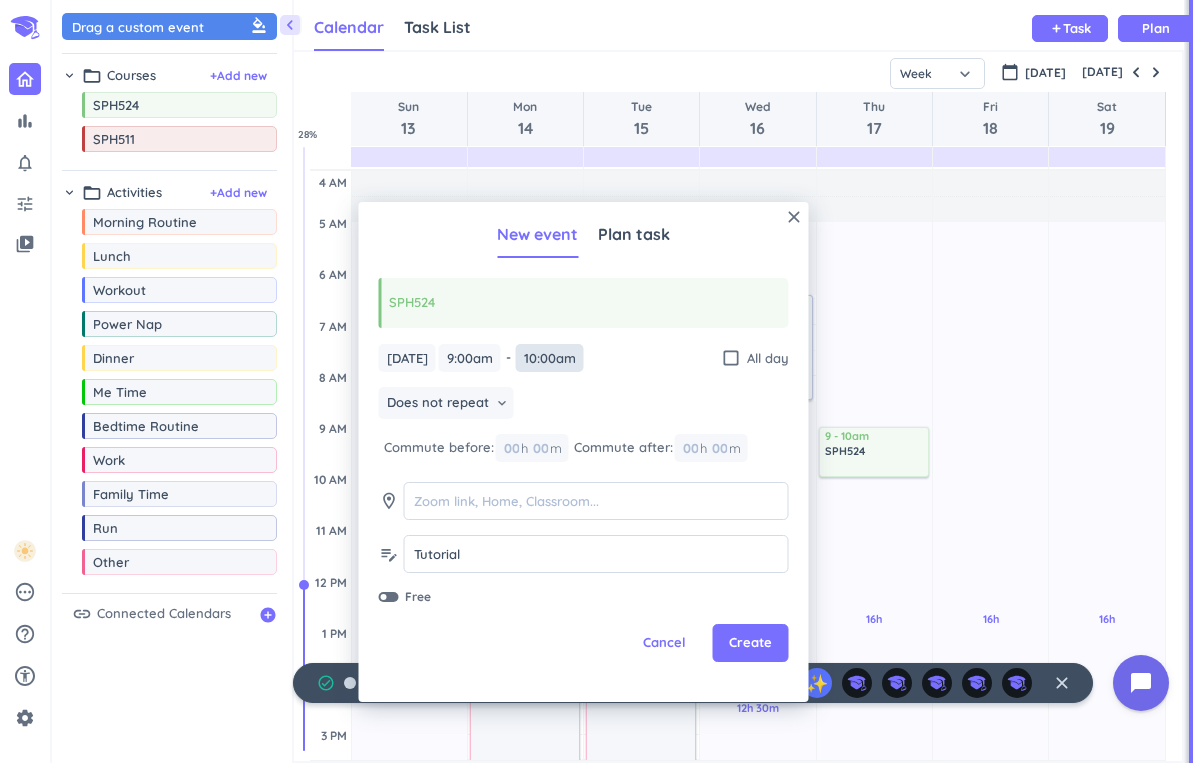 click on "10:00am" at bounding box center (550, 358) 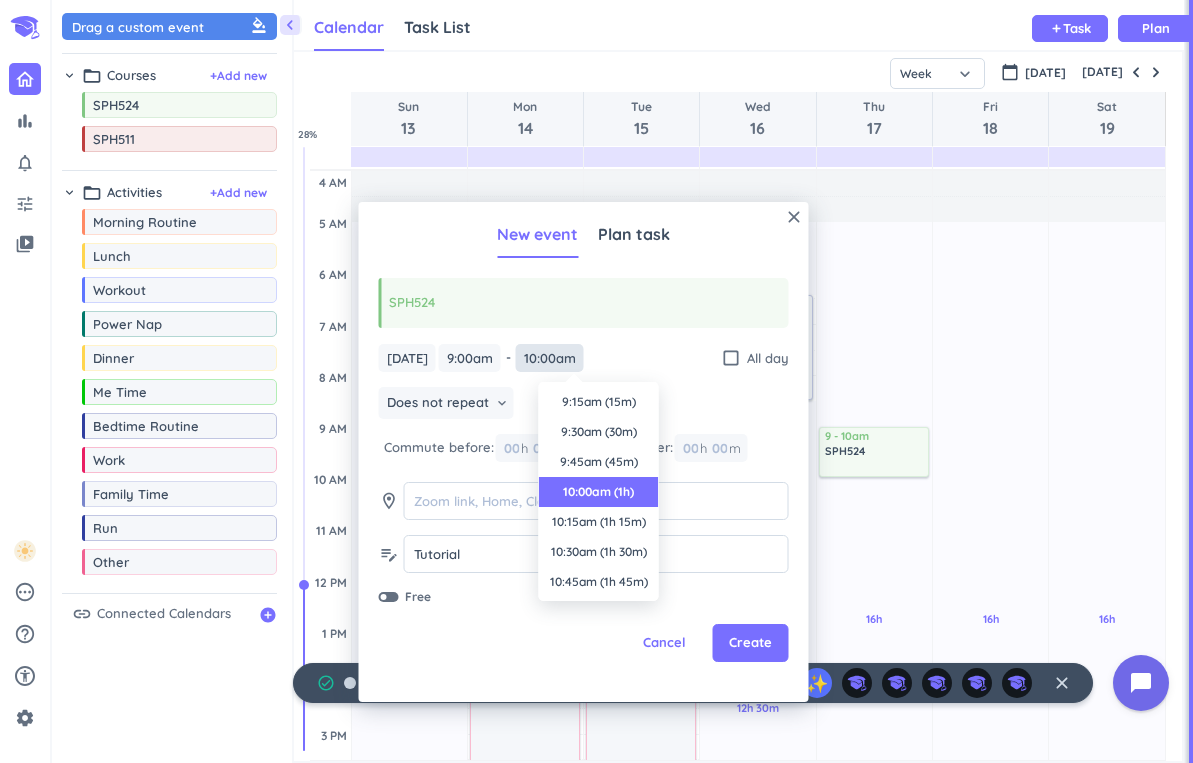 scroll, scrollTop: 90, scrollLeft: 0, axis: vertical 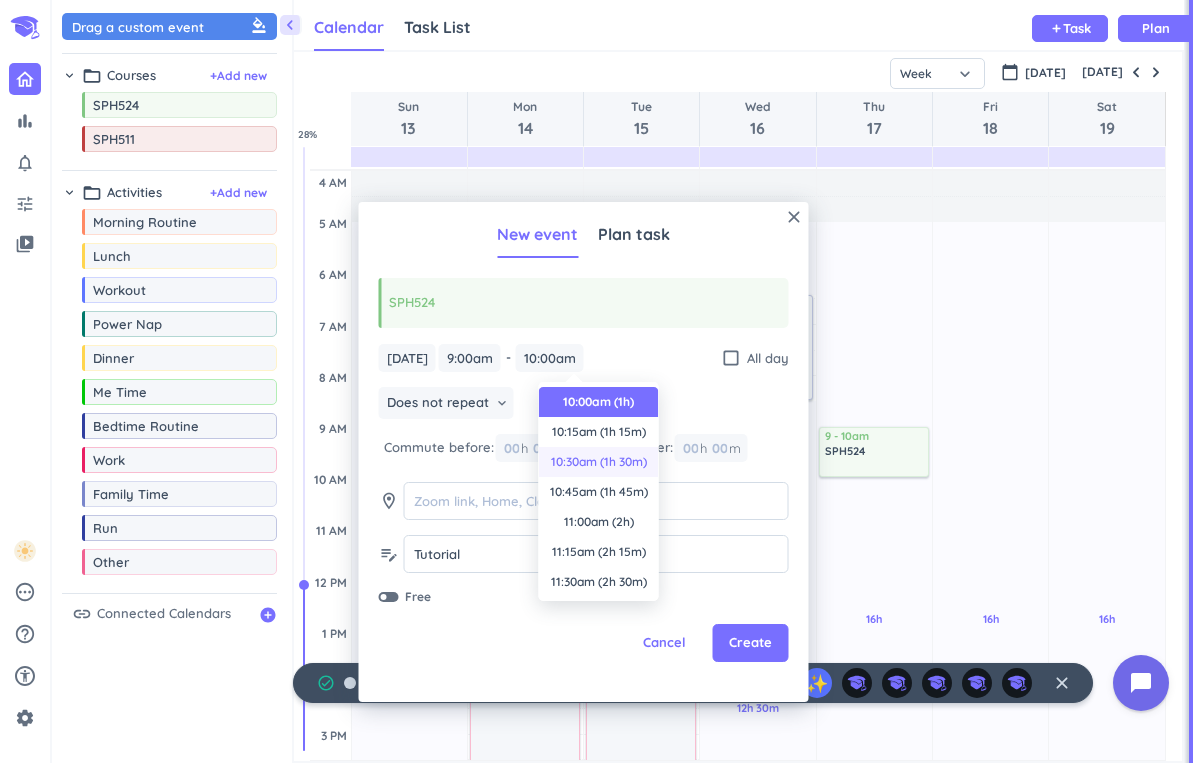 click on "10:30am (1h 30m)" at bounding box center (599, 462) 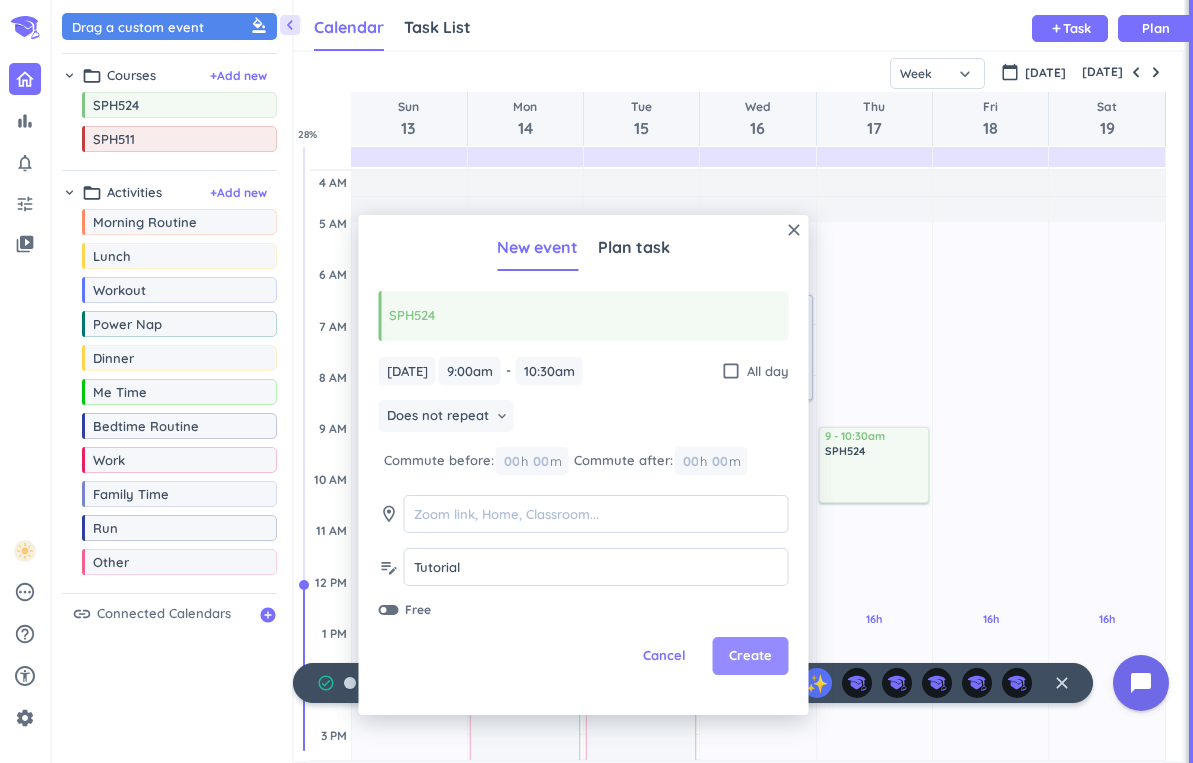 click on "Create" at bounding box center [750, 656] 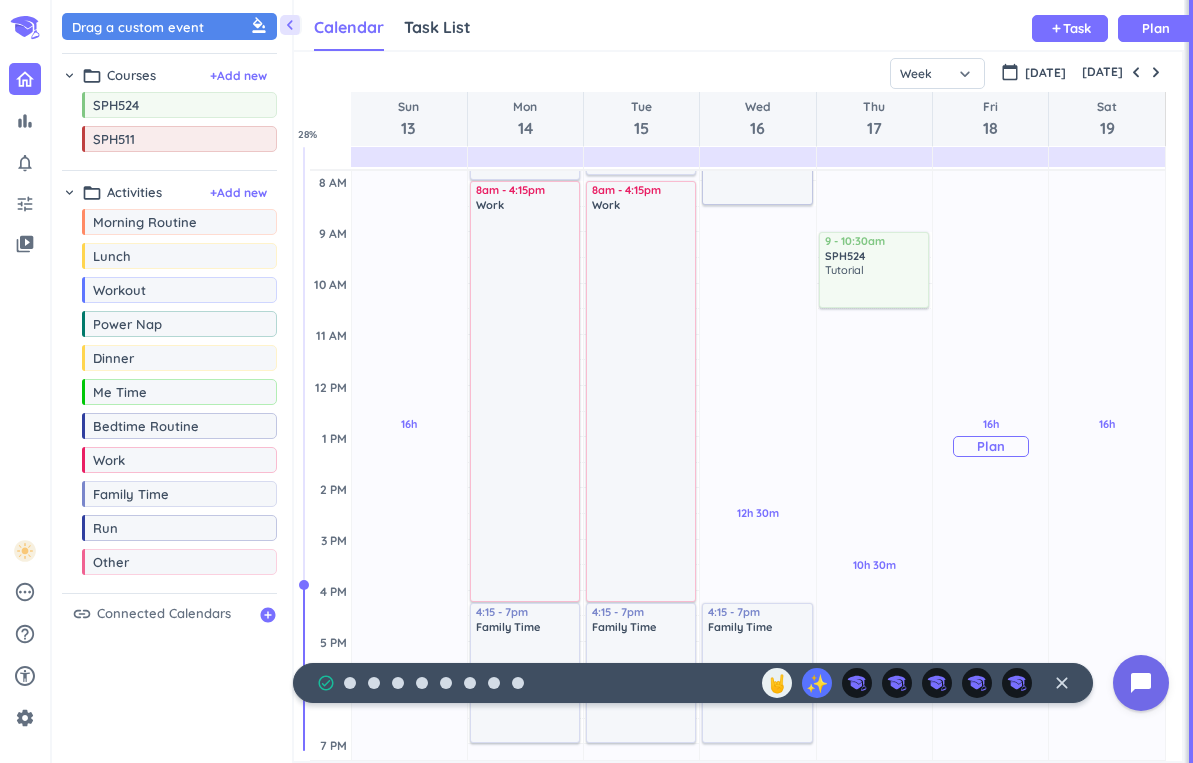 scroll, scrollTop: 195, scrollLeft: 0, axis: vertical 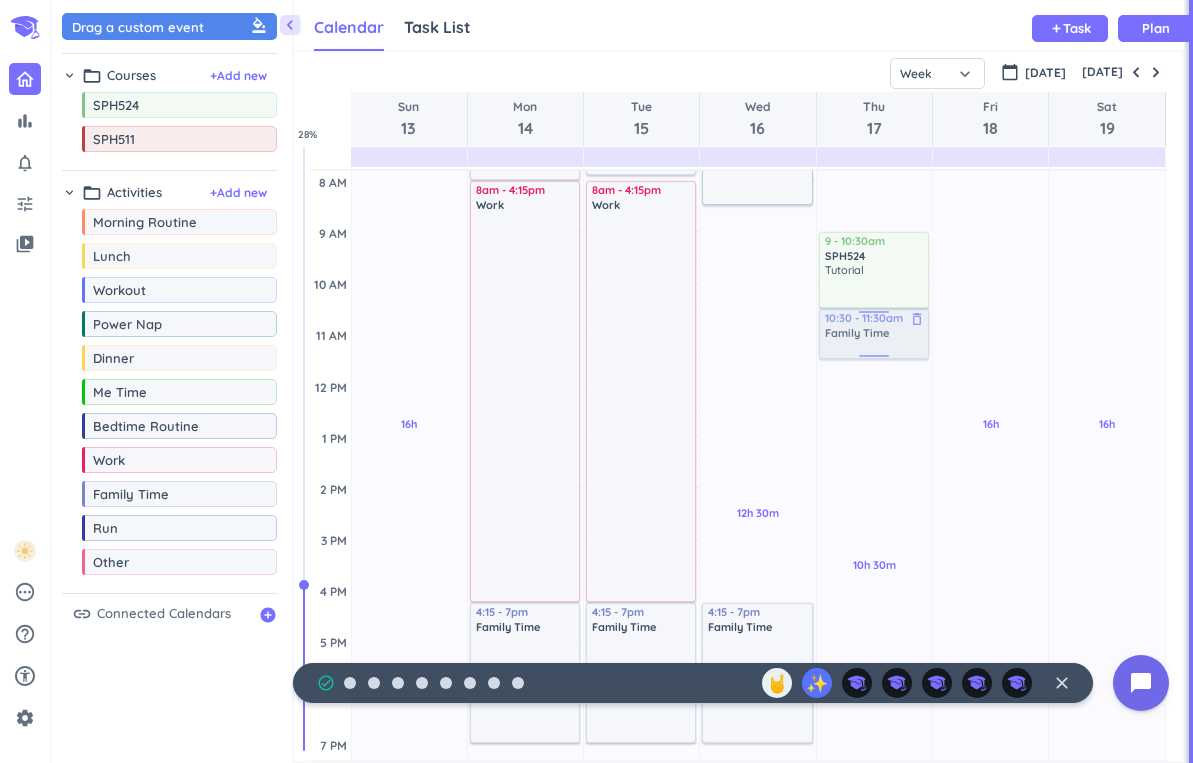 drag, startPoint x: 154, startPoint y: 507, endPoint x: 869, endPoint y: 312, distance: 741.114 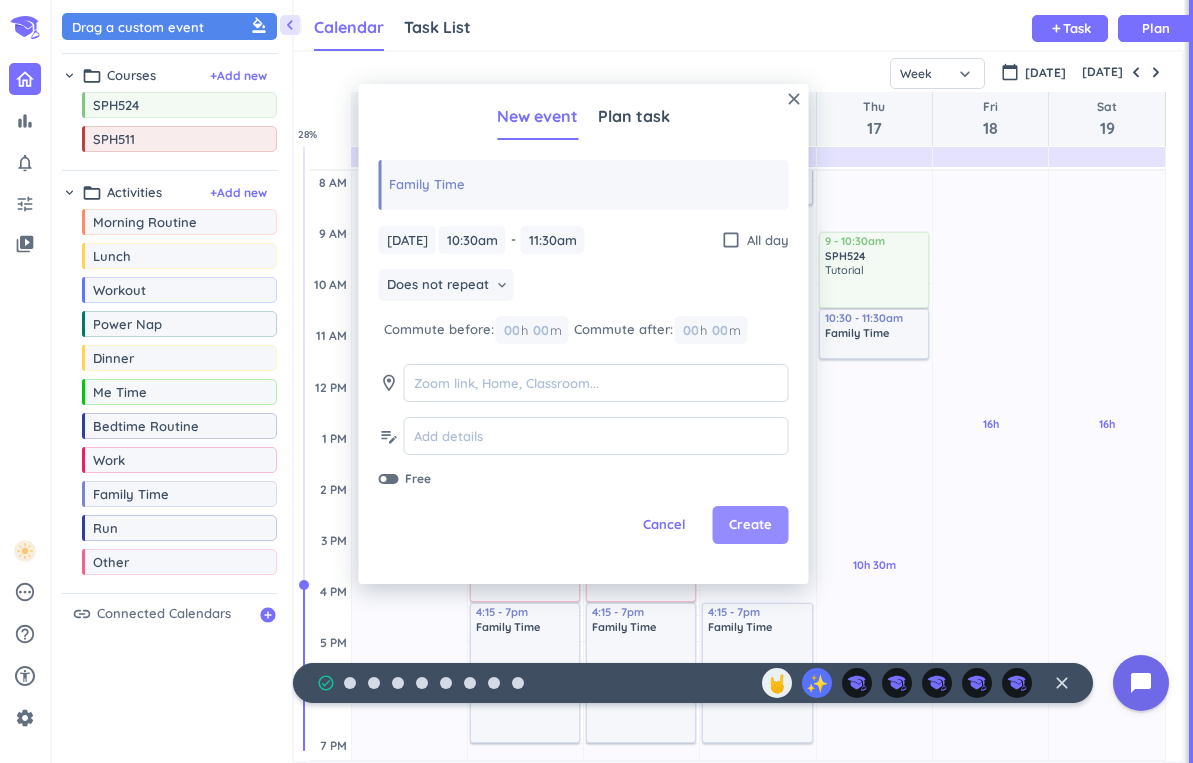 click on "Create" at bounding box center [751, 525] 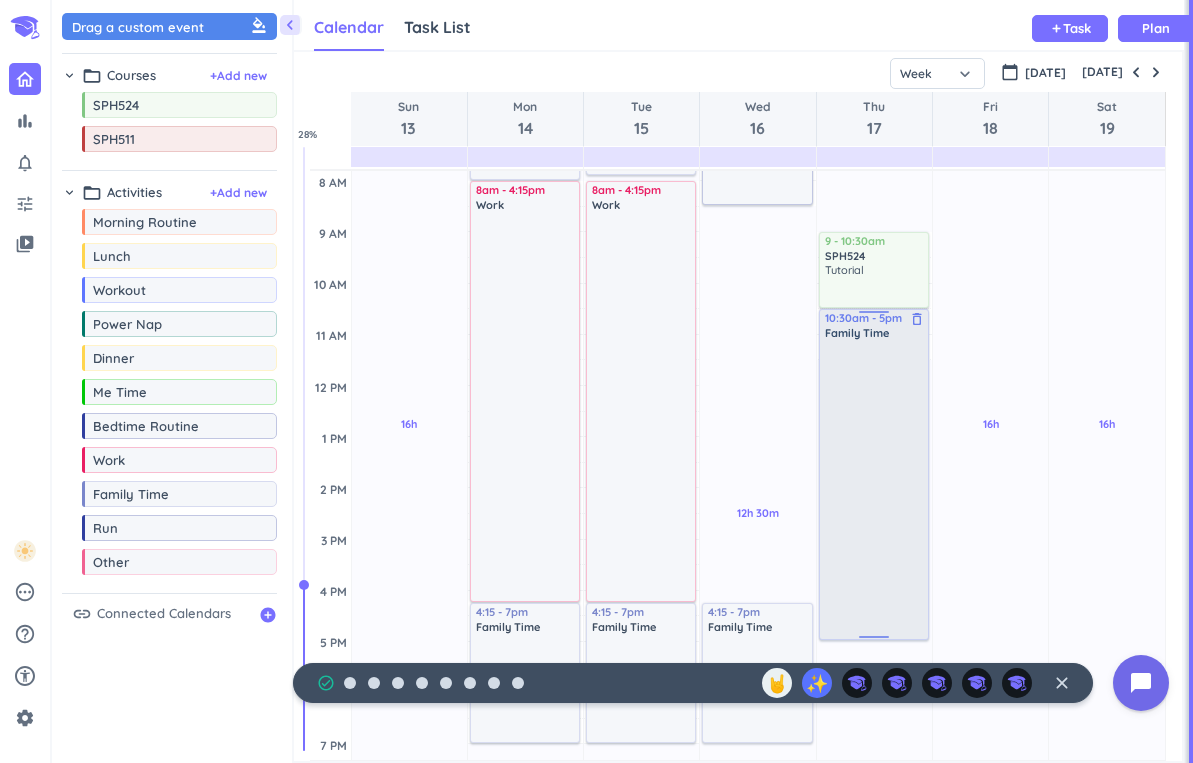 drag, startPoint x: 876, startPoint y: 355, endPoint x: 858, endPoint y: 633, distance: 278.58212 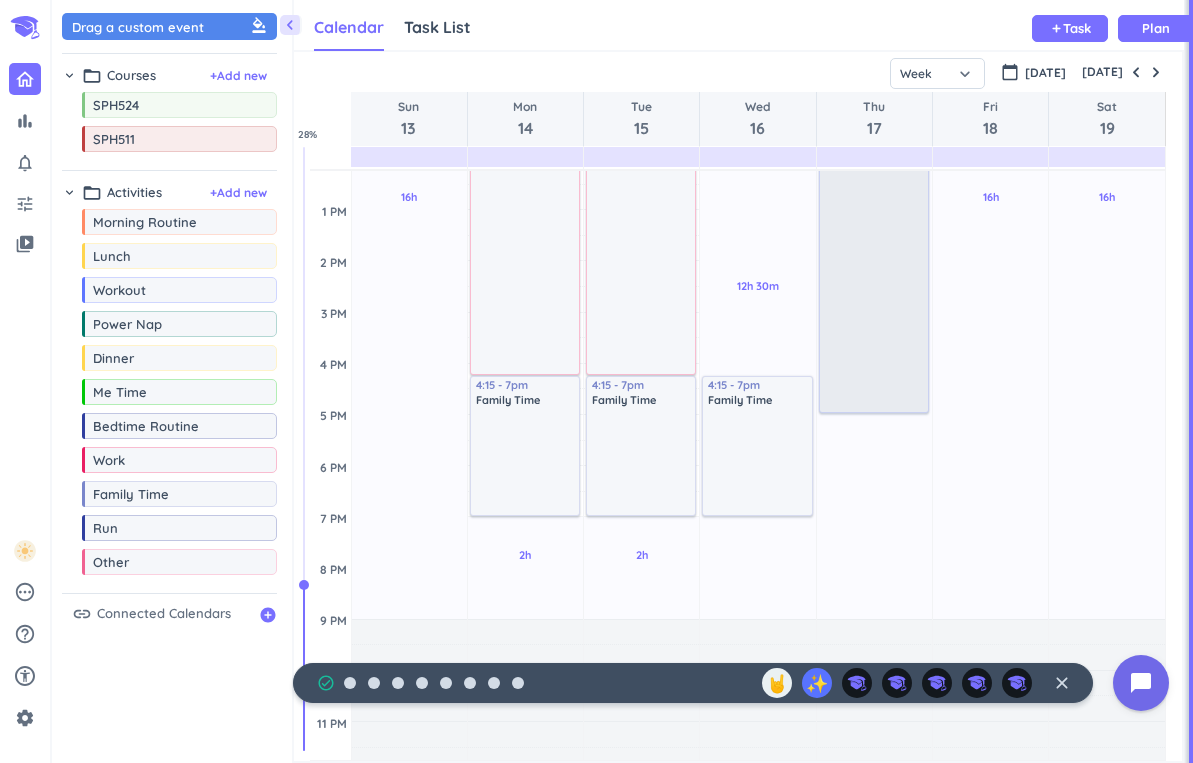 scroll, scrollTop: 462, scrollLeft: 0, axis: vertical 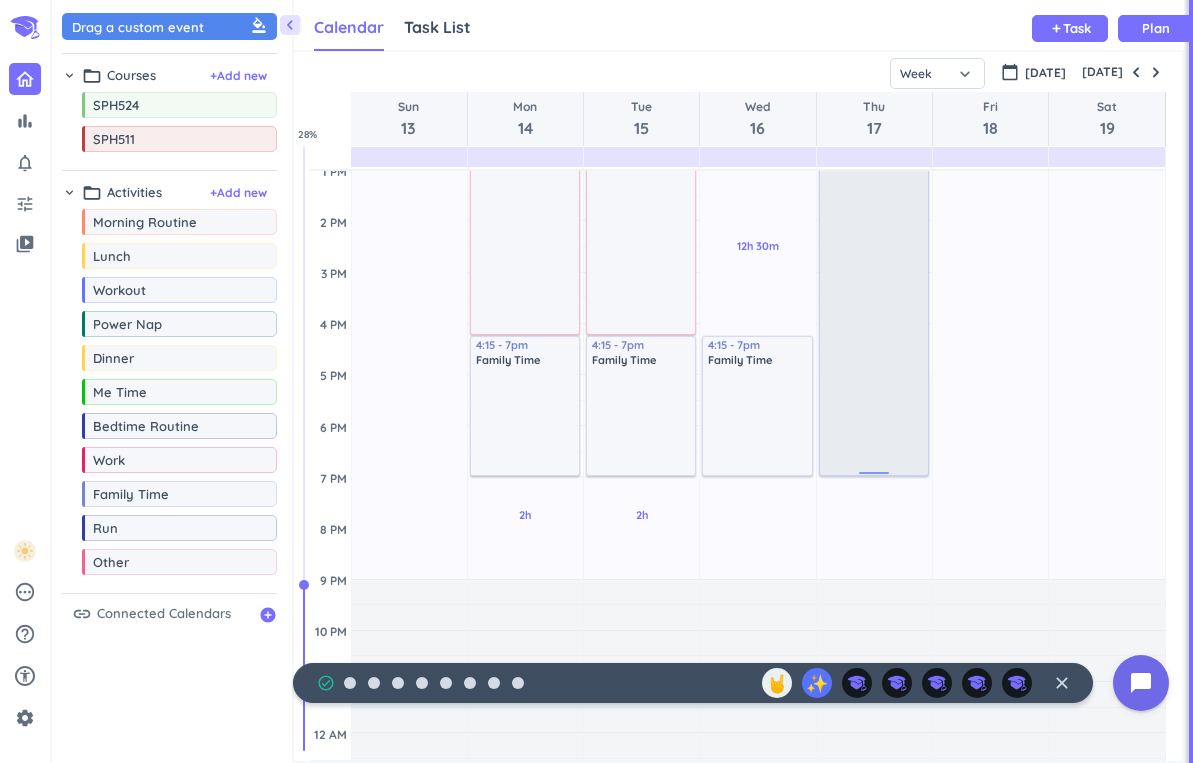 drag, startPoint x: 872, startPoint y: 370, endPoint x: 876, endPoint y: 472, distance: 102.0784 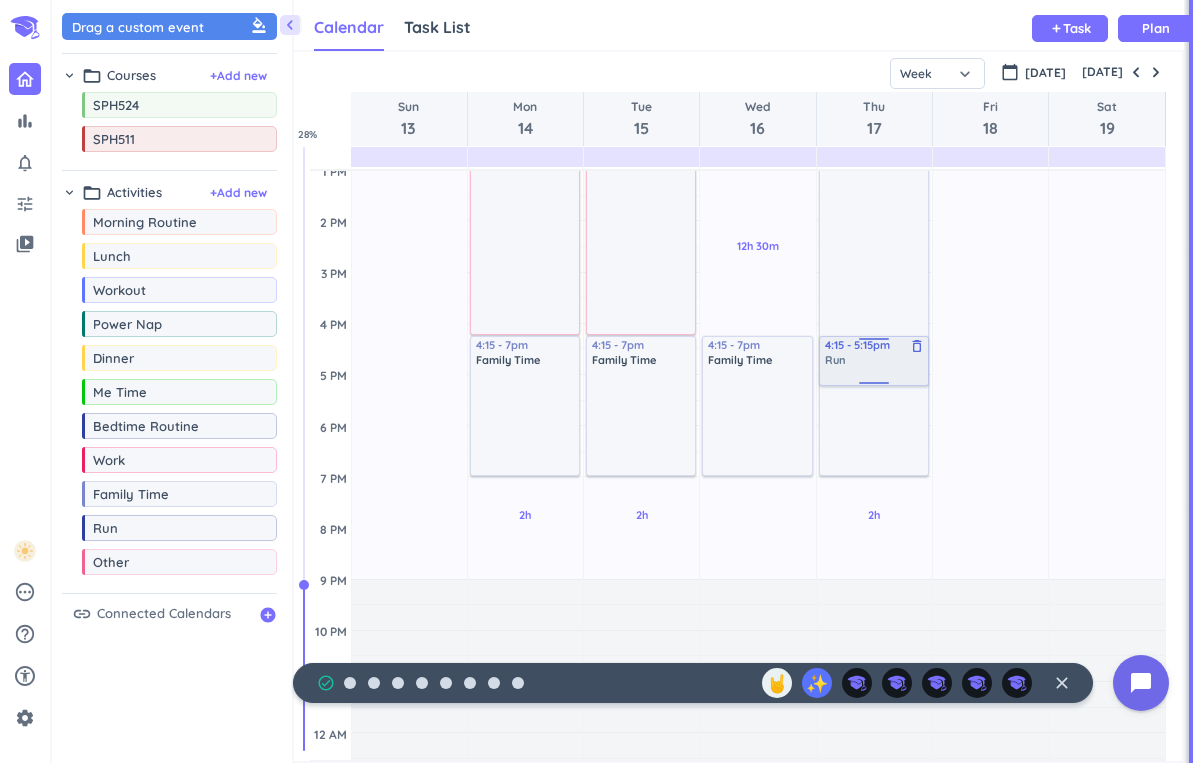 drag, startPoint x: 125, startPoint y: 535, endPoint x: 835, endPoint y: 338, distance: 736.8236 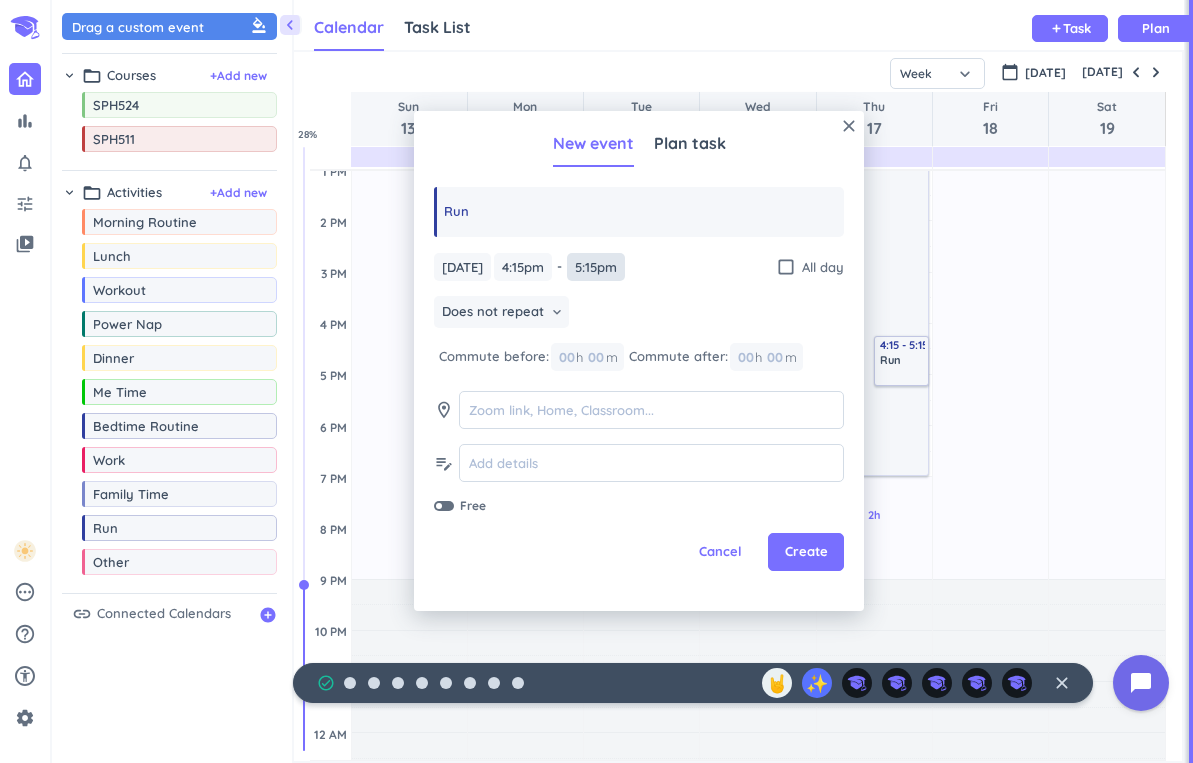 click on "5:15pm" at bounding box center (596, 267) 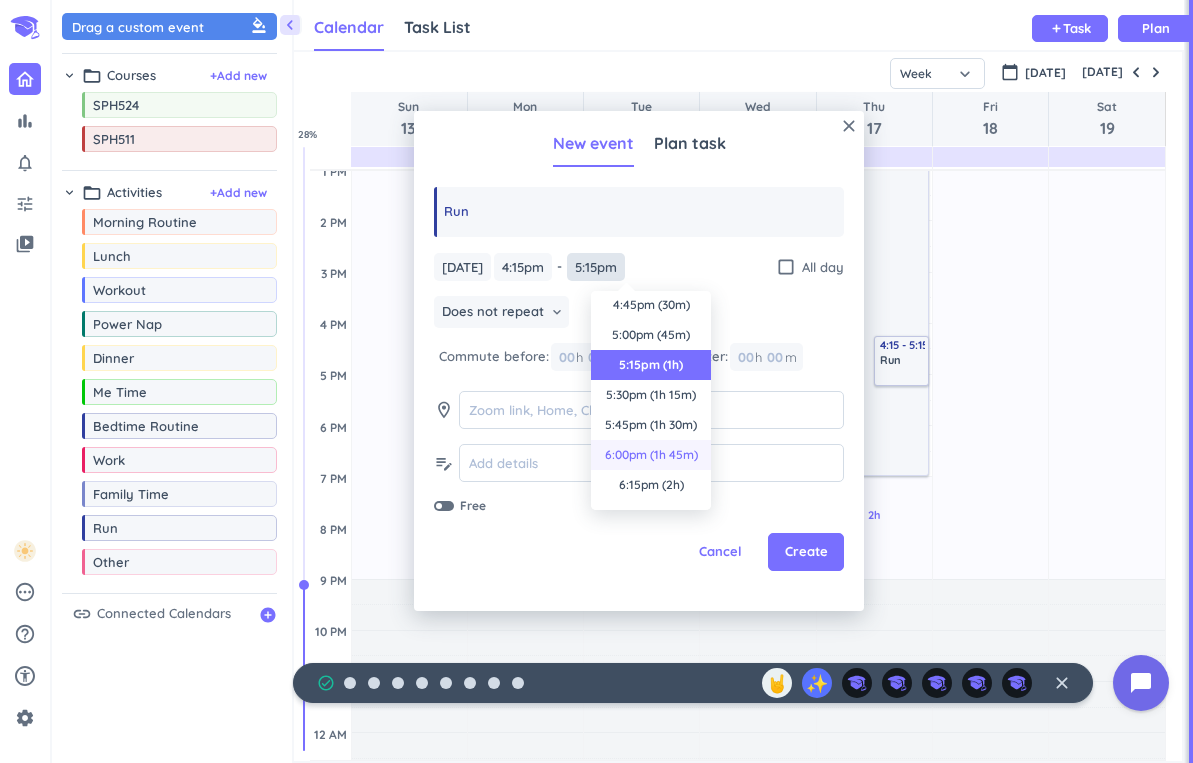 scroll, scrollTop: 0, scrollLeft: 0, axis: both 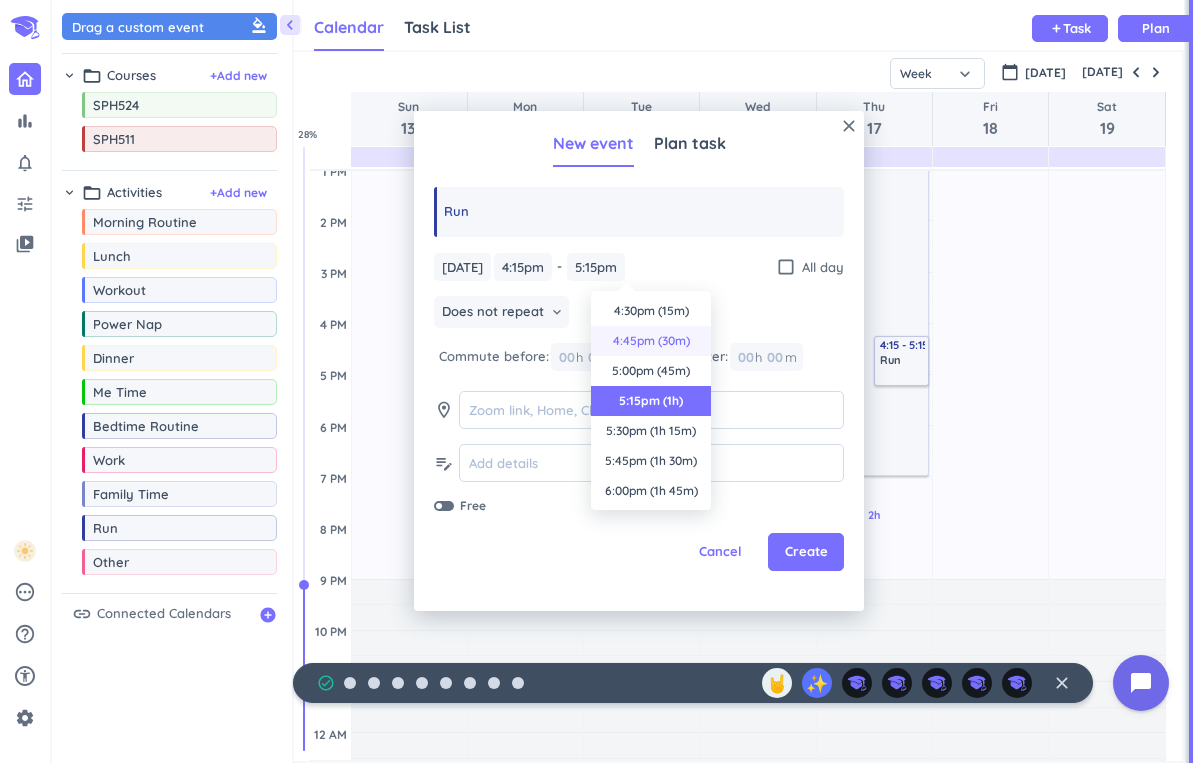 click on "4:45pm (30m)" at bounding box center (651, 341) 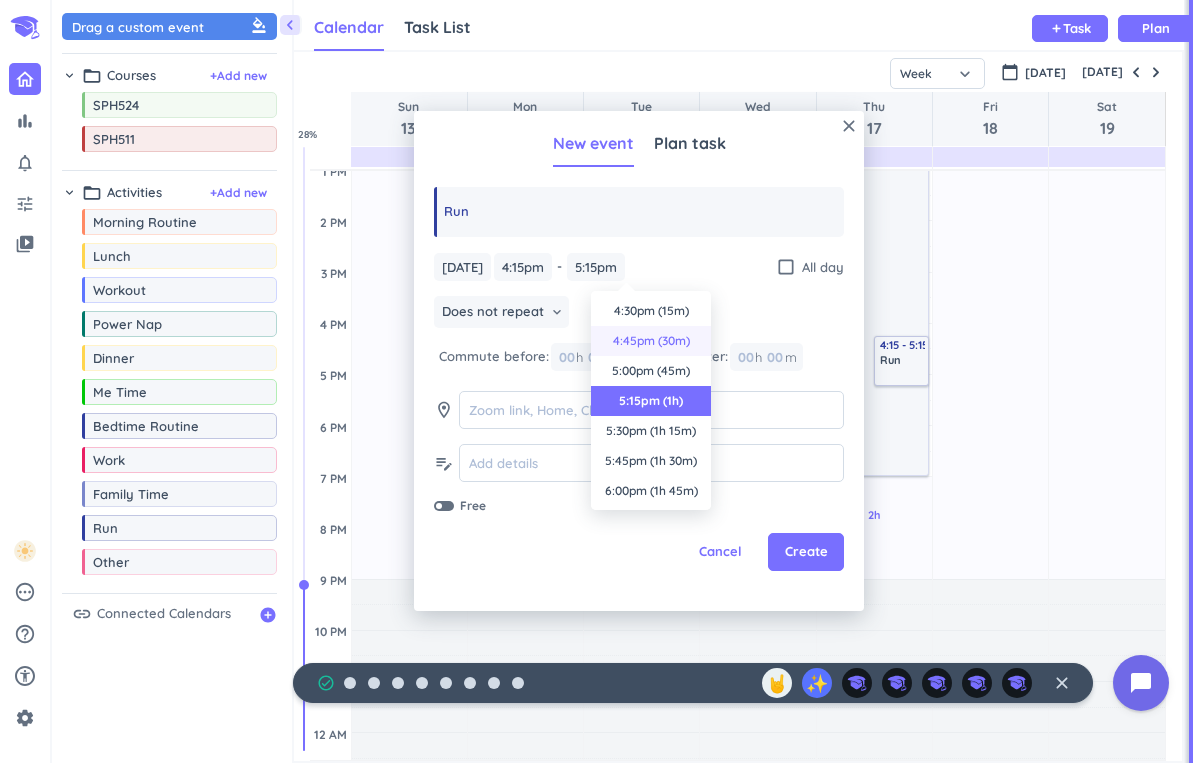type on "4:45pm" 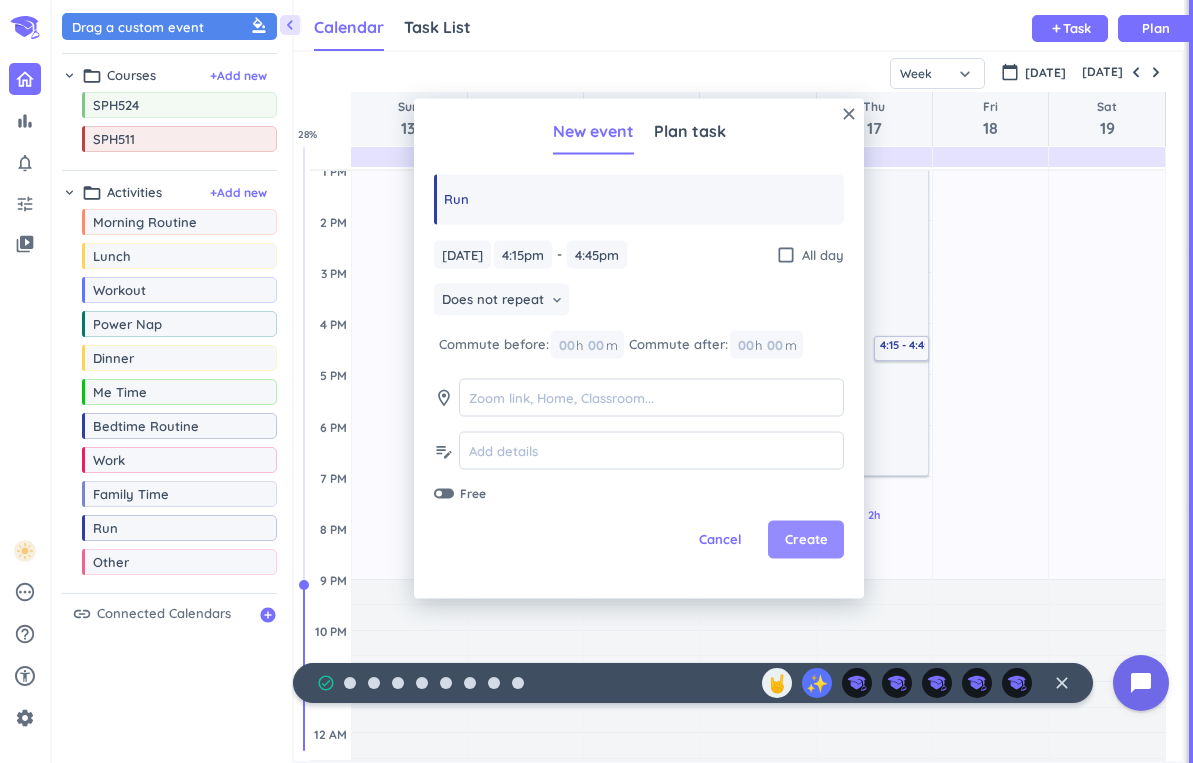 click on "Create" at bounding box center [806, 540] 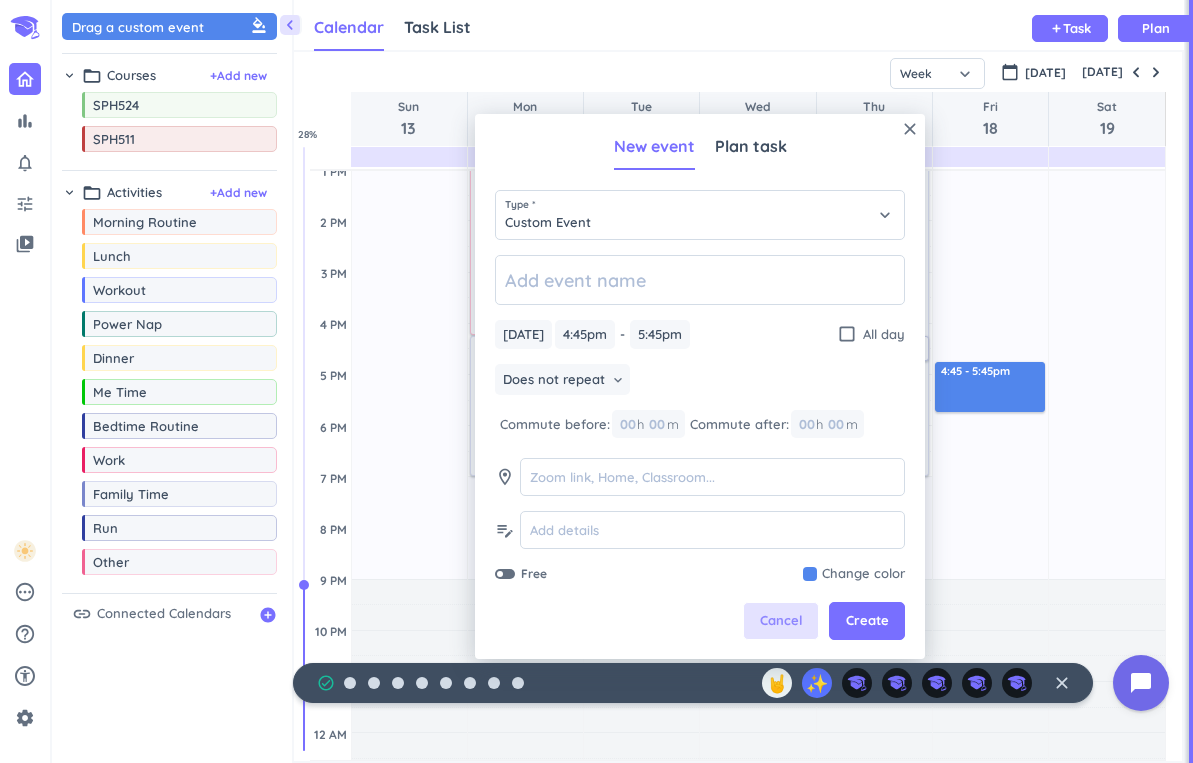 click on "Cancel" at bounding box center [781, 621] 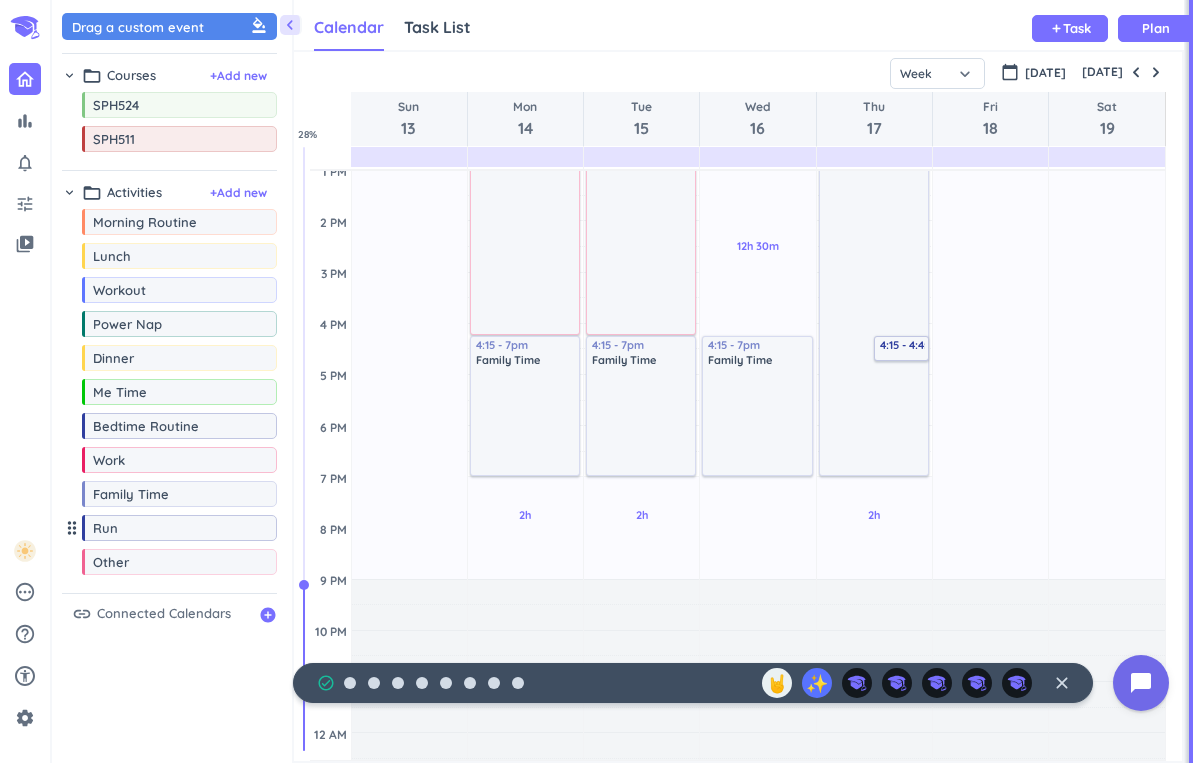 click on "drag_indicator" at bounding box center [72, 528] 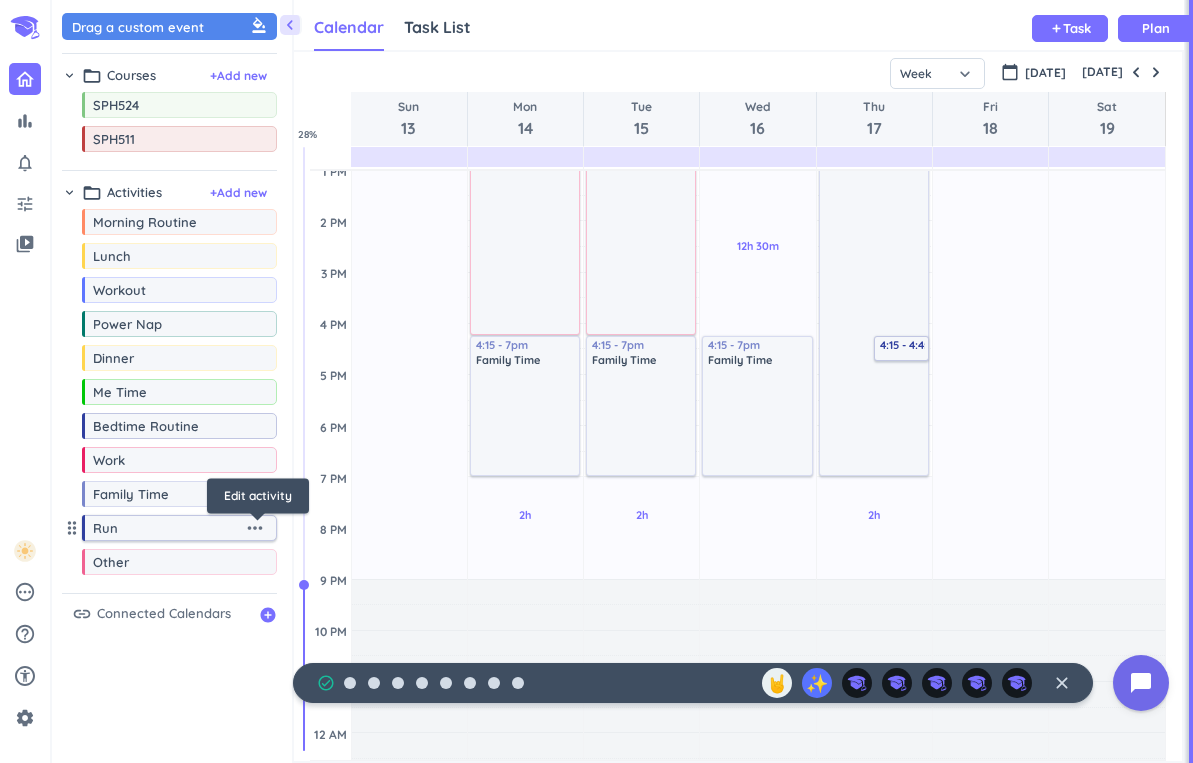 click on "more_horiz" at bounding box center [255, 528] 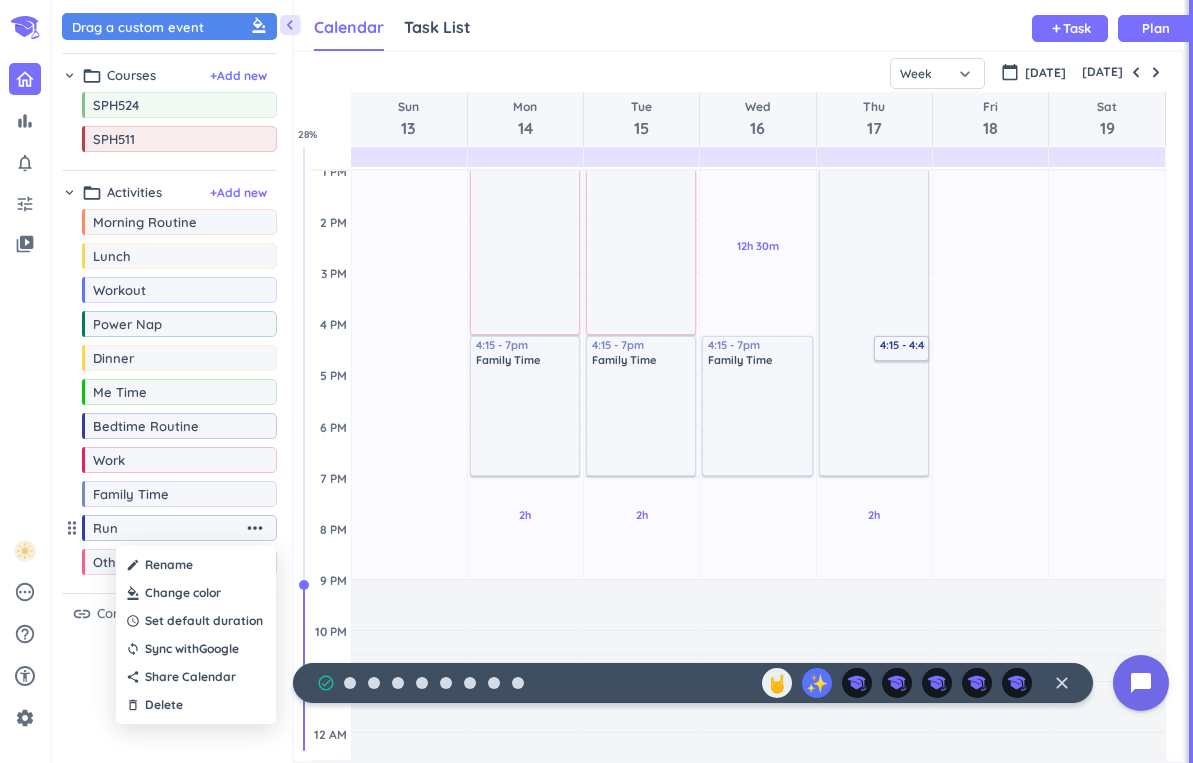 click at bounding box center [196, 593] 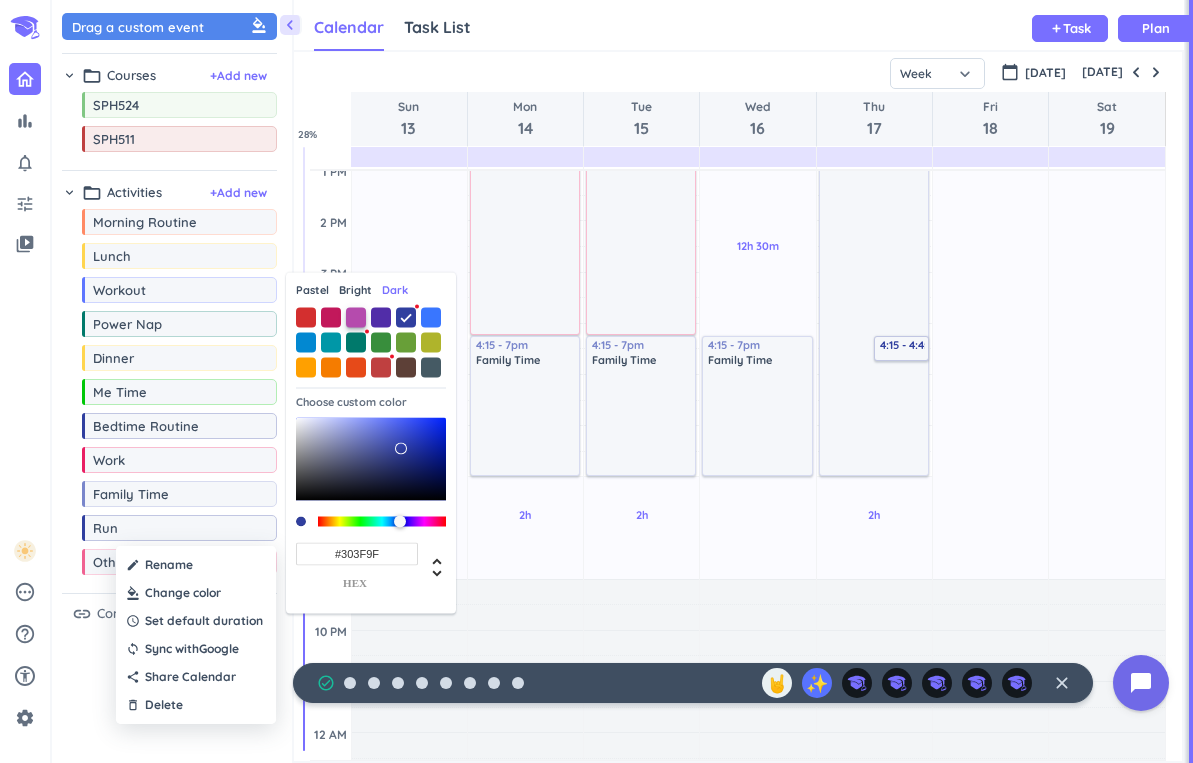 click at bounding box center [356, 317] 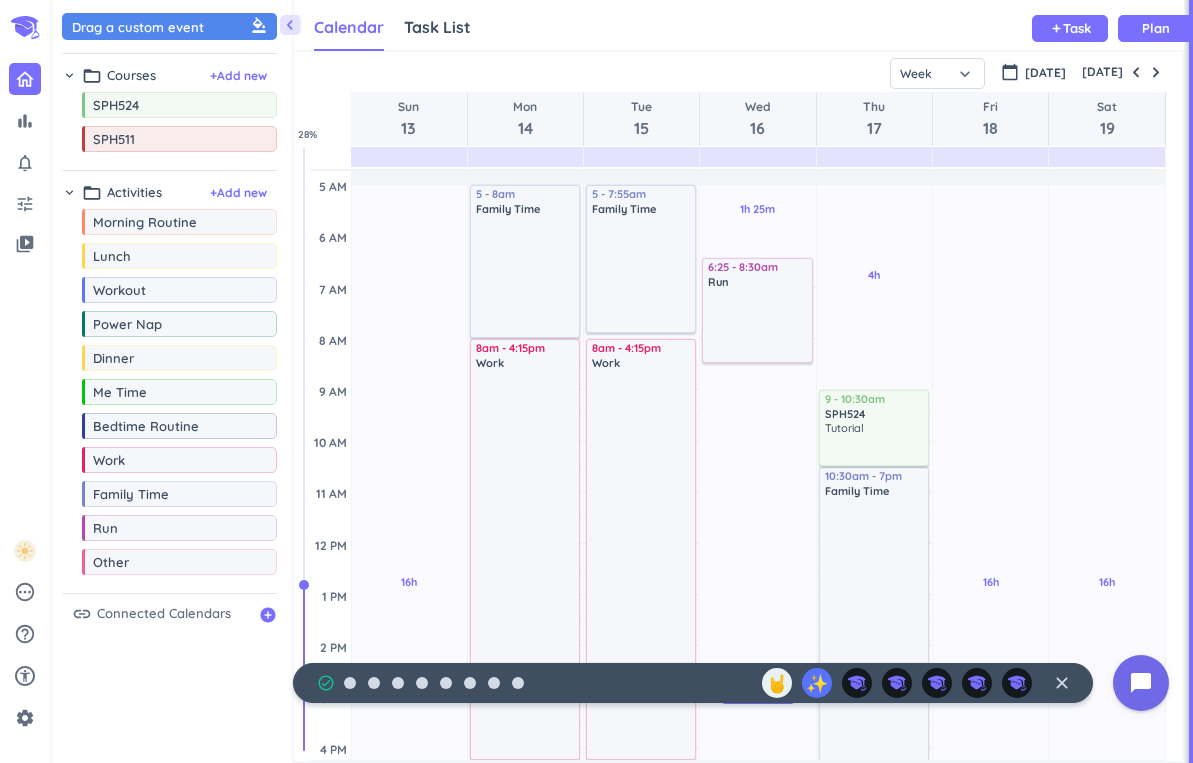 scroll, scrollTop: 0, scrollLeft: 0, axis: both 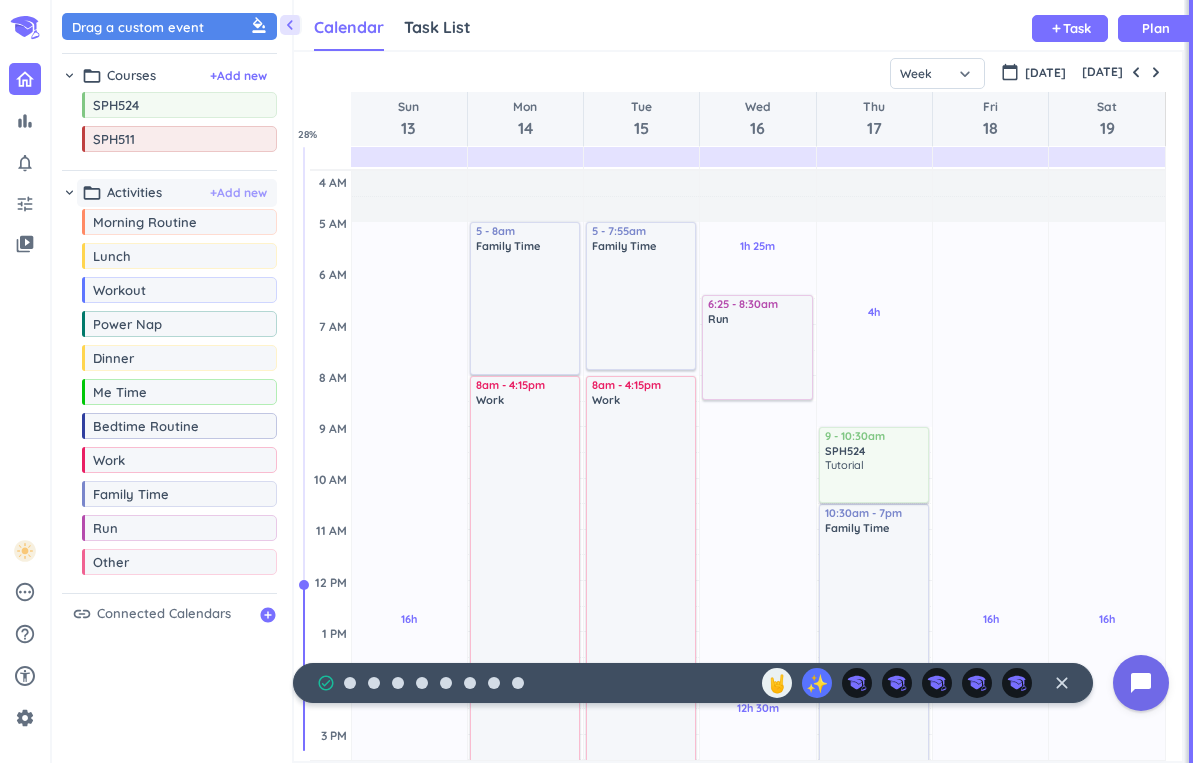 click on "+  Add new" at bounding box center (238, 193) 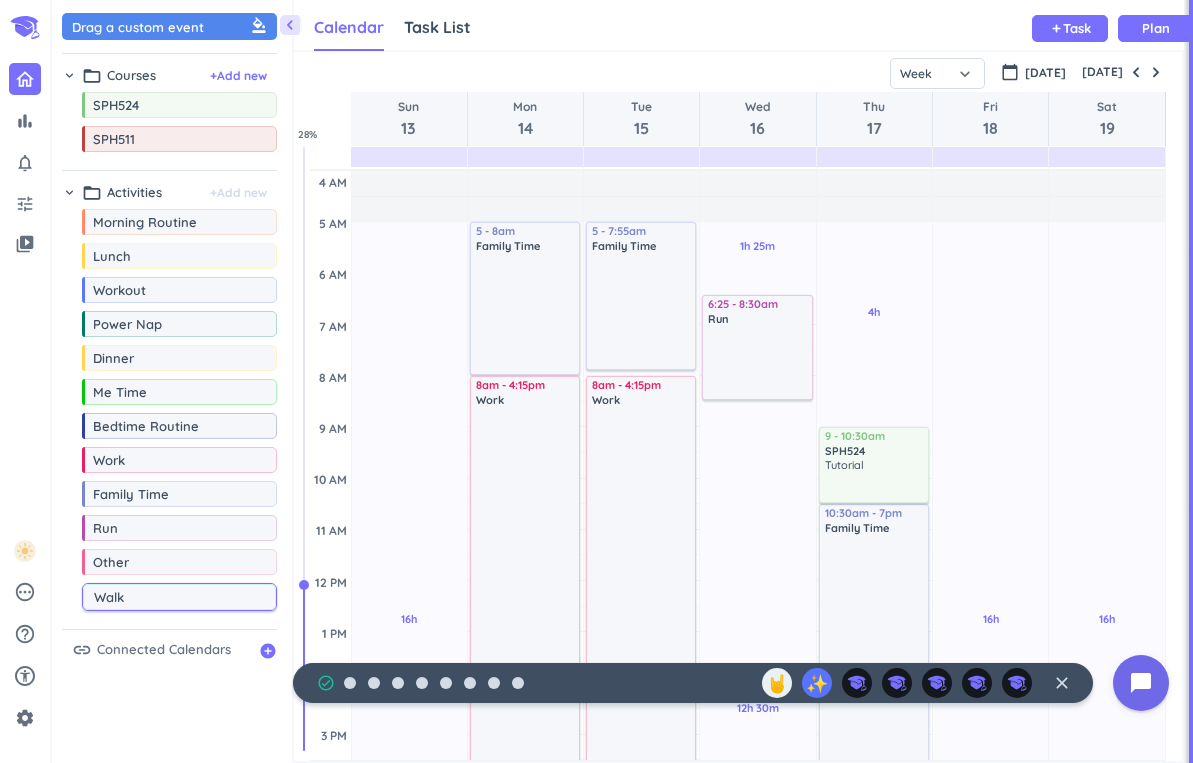 type on "Walk" 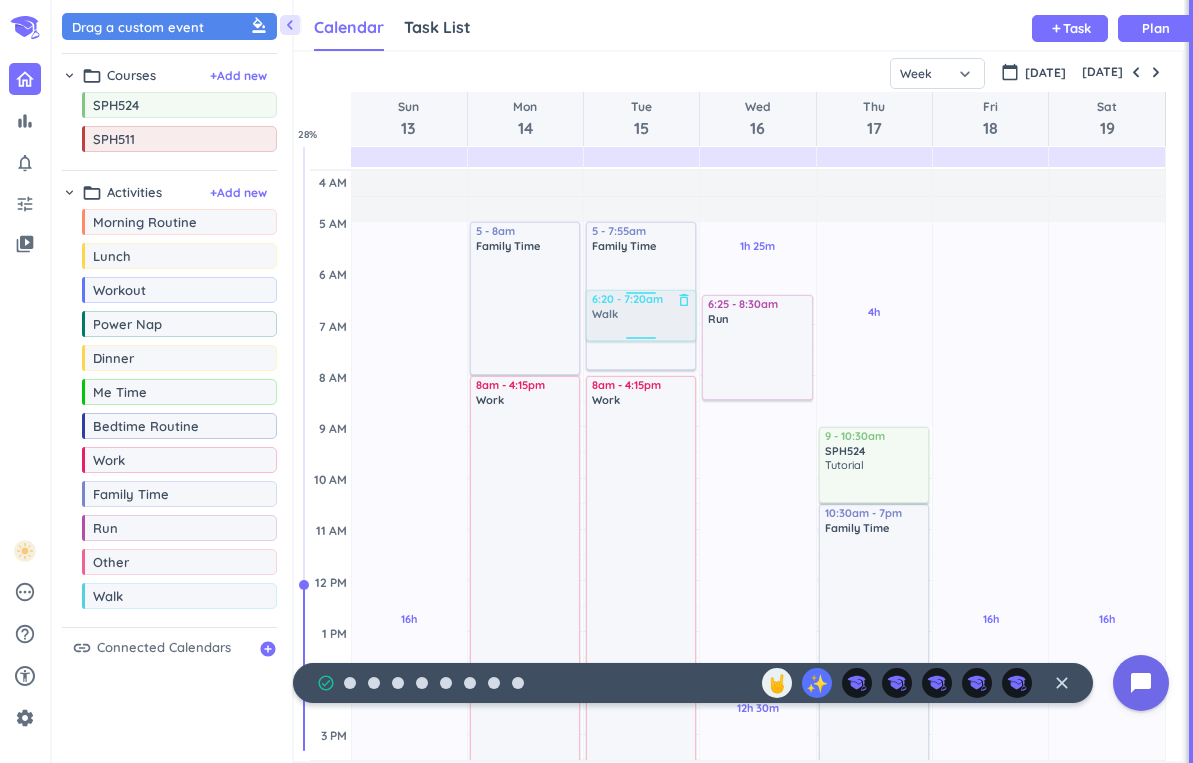 drag, startPoint x: 167, startPoint y: 605, endPoint x: 657, endPoint y: 292, distance: 581.437 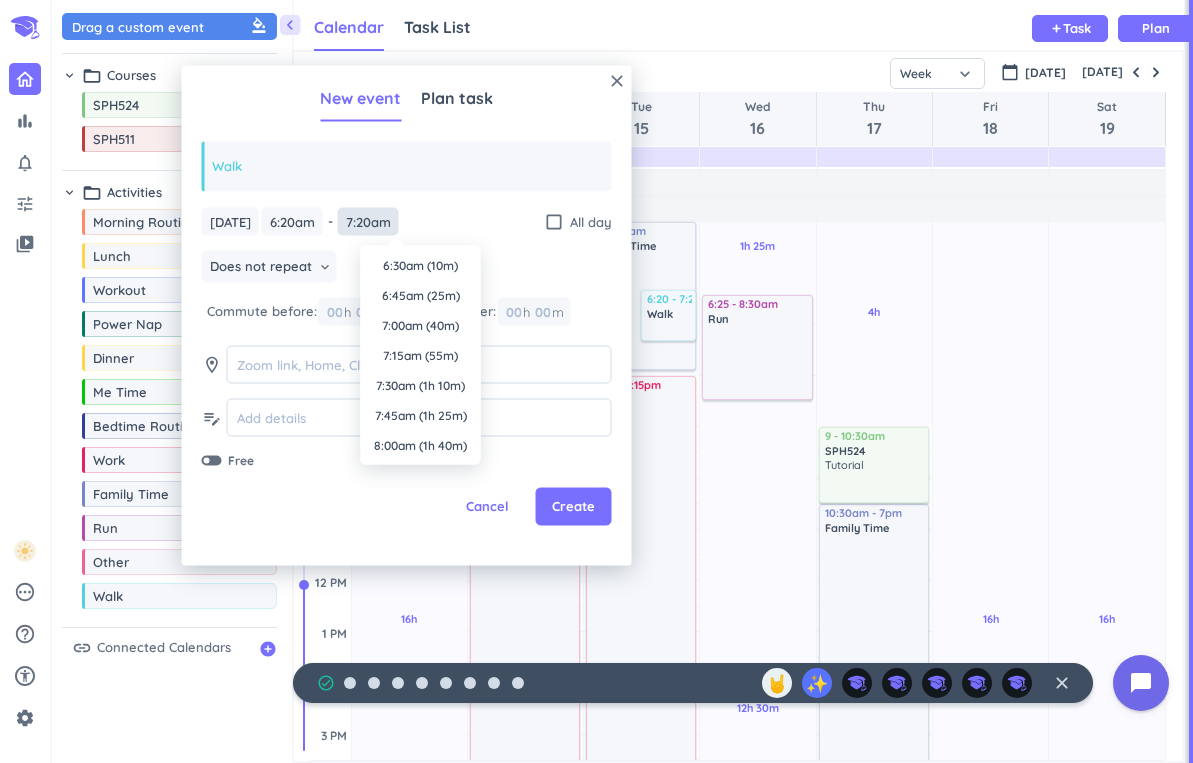 click on "7:20am" at bounding box center (368, 221) 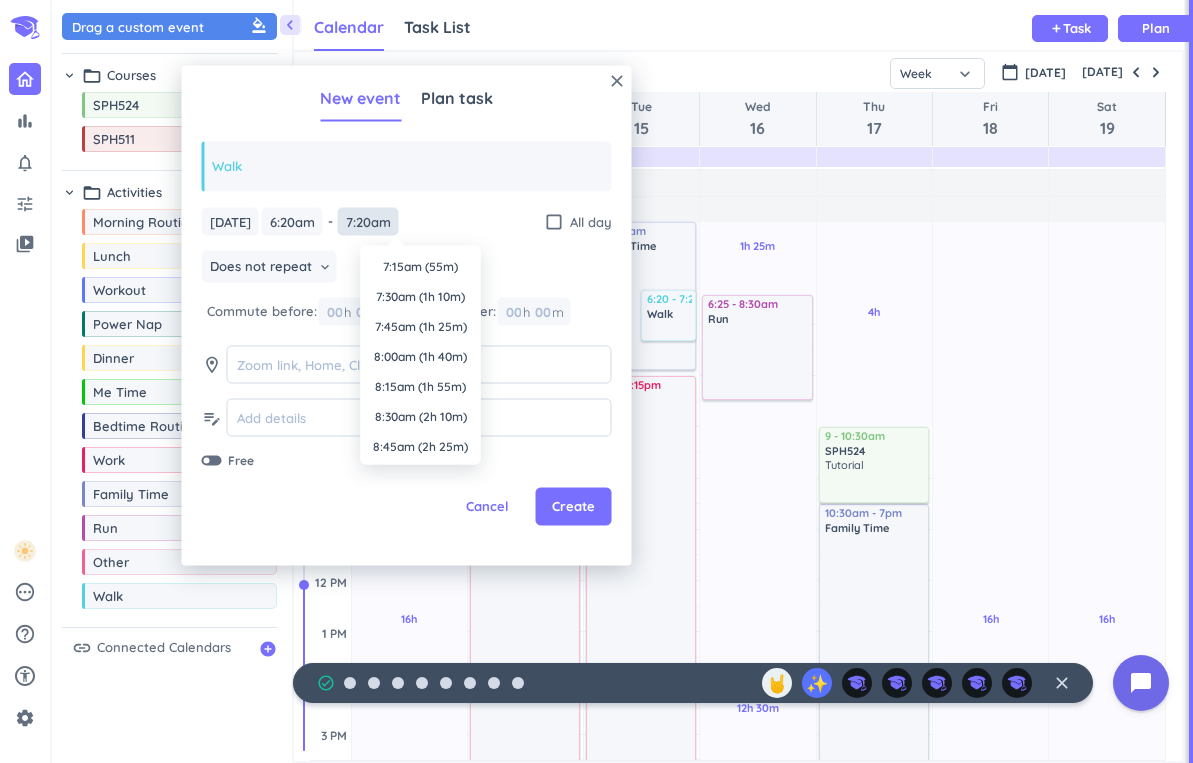 scroll, scrollTop: 0, scrollLeft: 0, axis: both 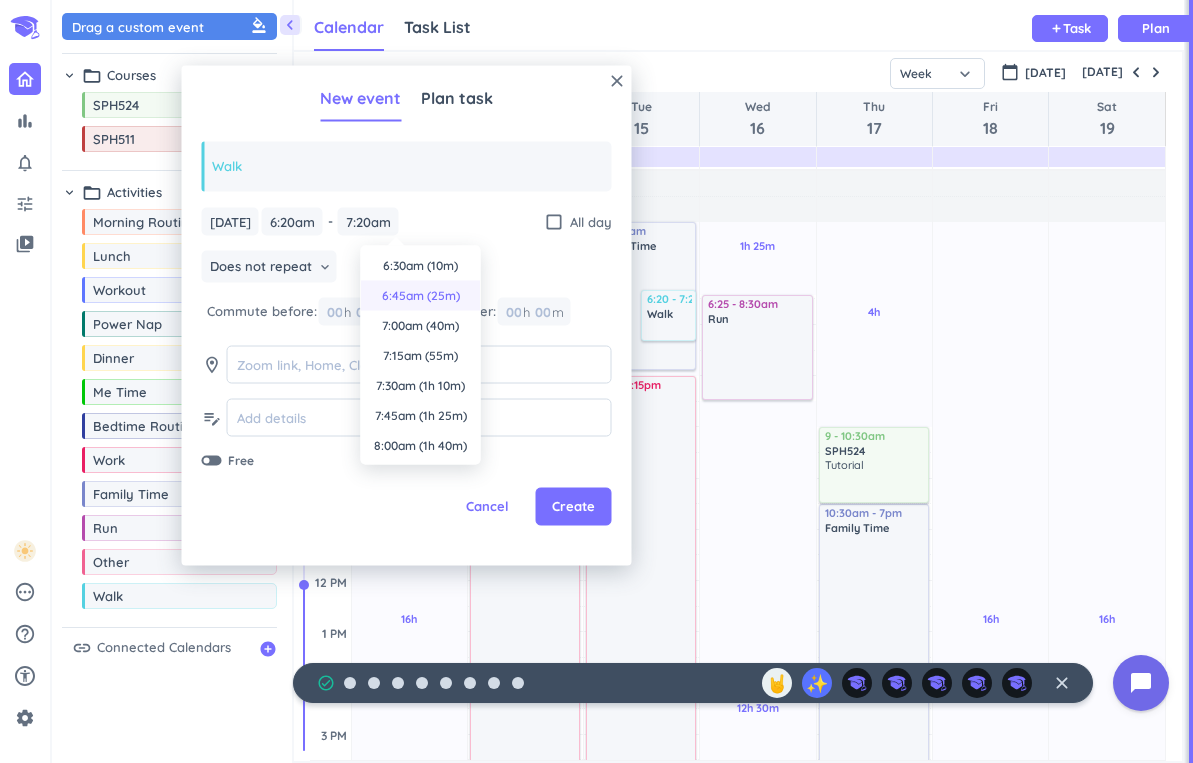 click on "6:45am (25m)" at bounding box center [421, 296] 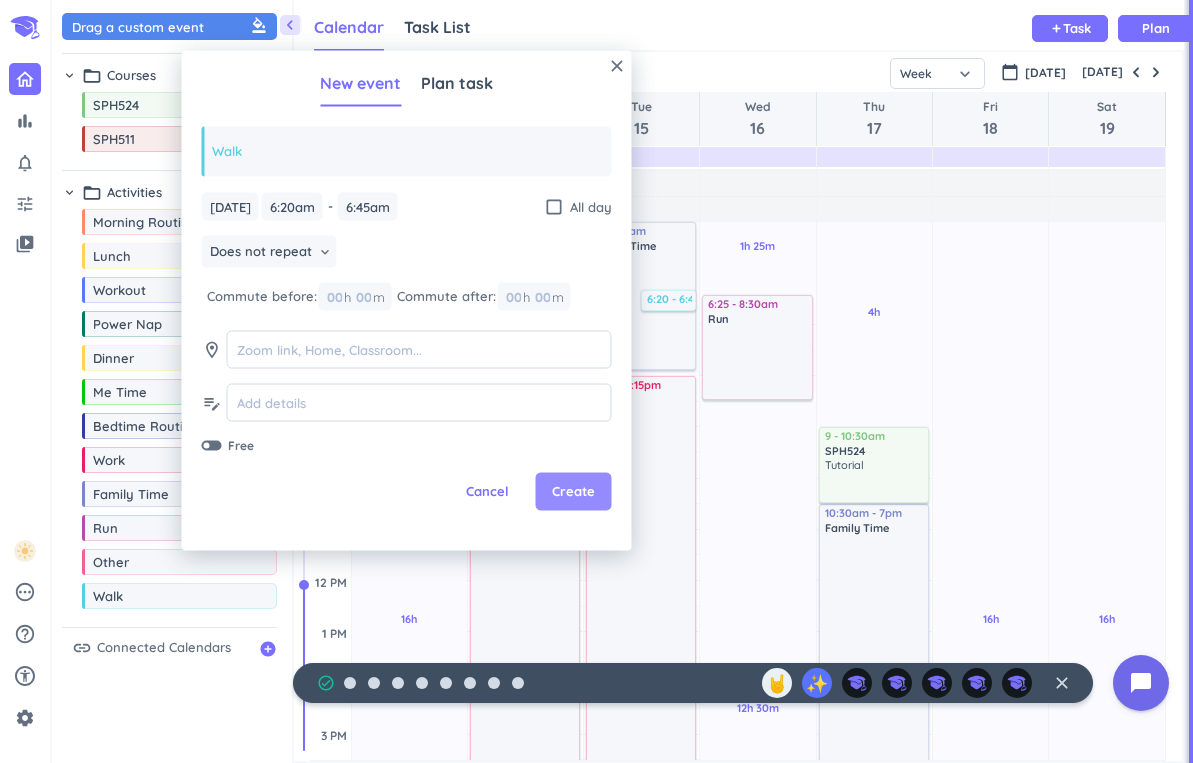 click on "Create" at bounding box center (574, 492) 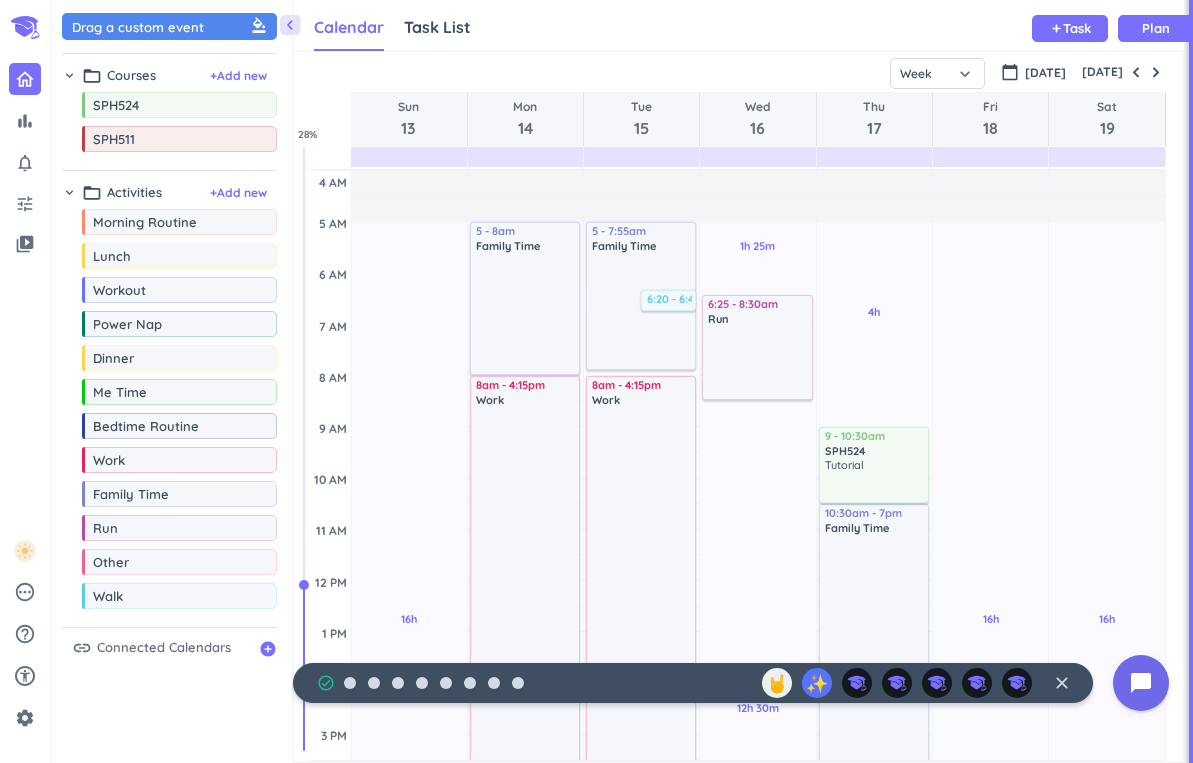 click at bounding box center [0, 0] 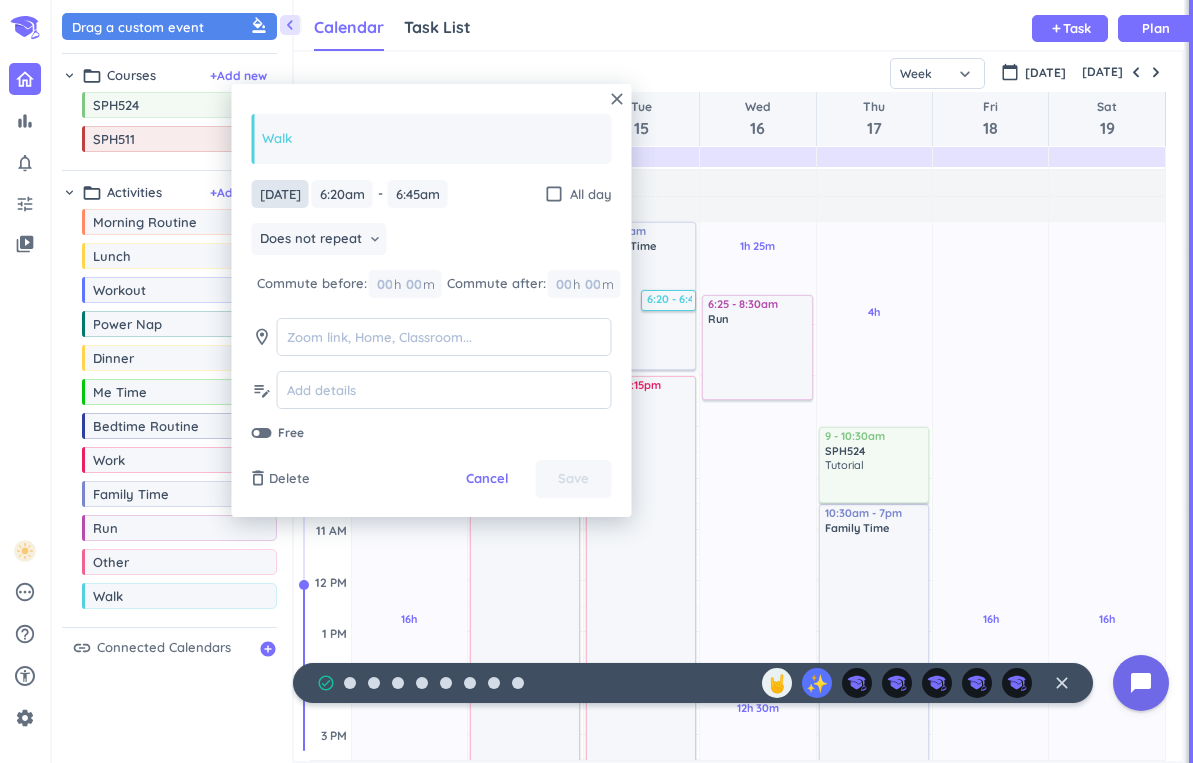 click on "[DATE]" at bounding box center (280, 194) 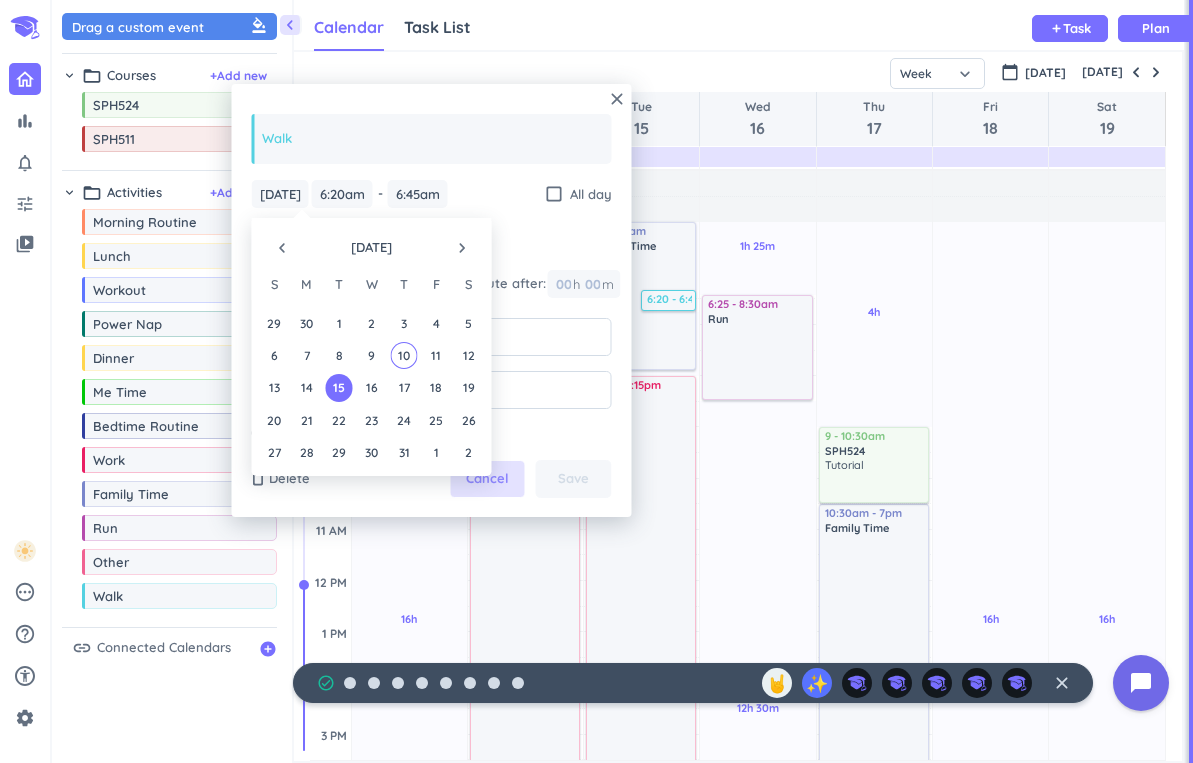 click on "Cancel" at bounding box center (487, 479) 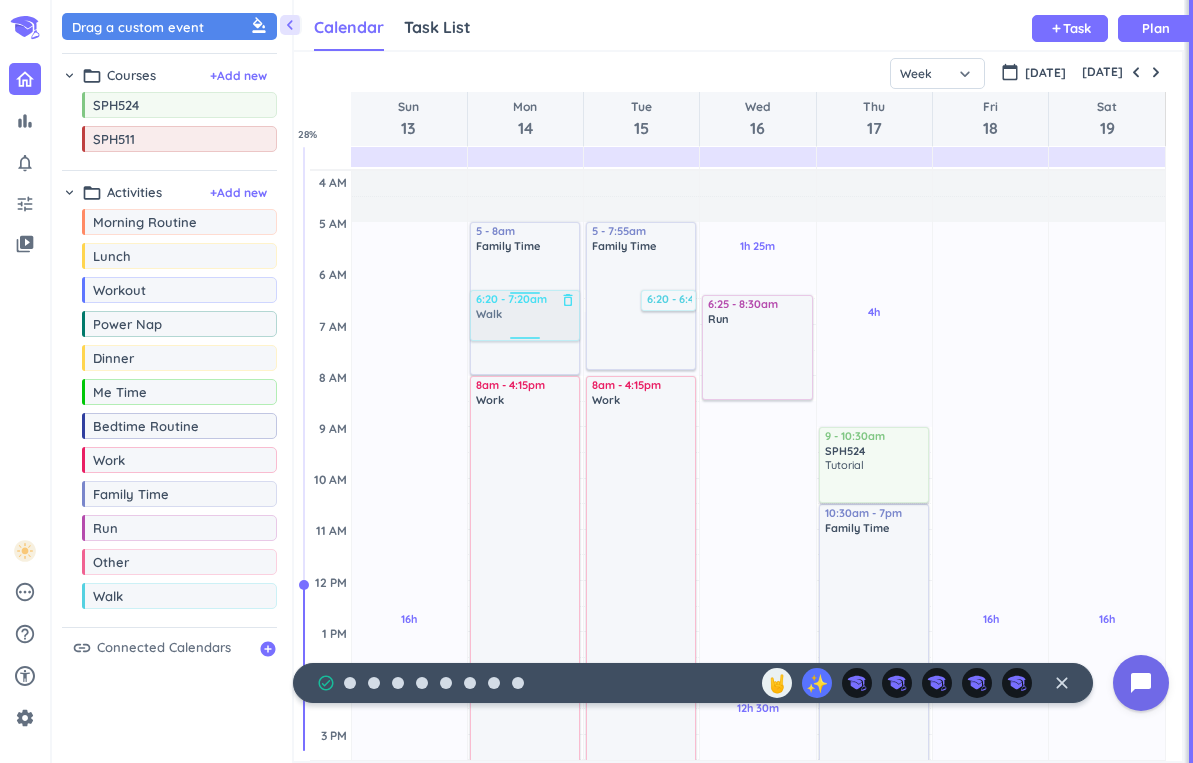 drag, startPoint x: 210, startPoint y: 609, endPoint x: 513, endPoint y: 293, distance: 437.79562 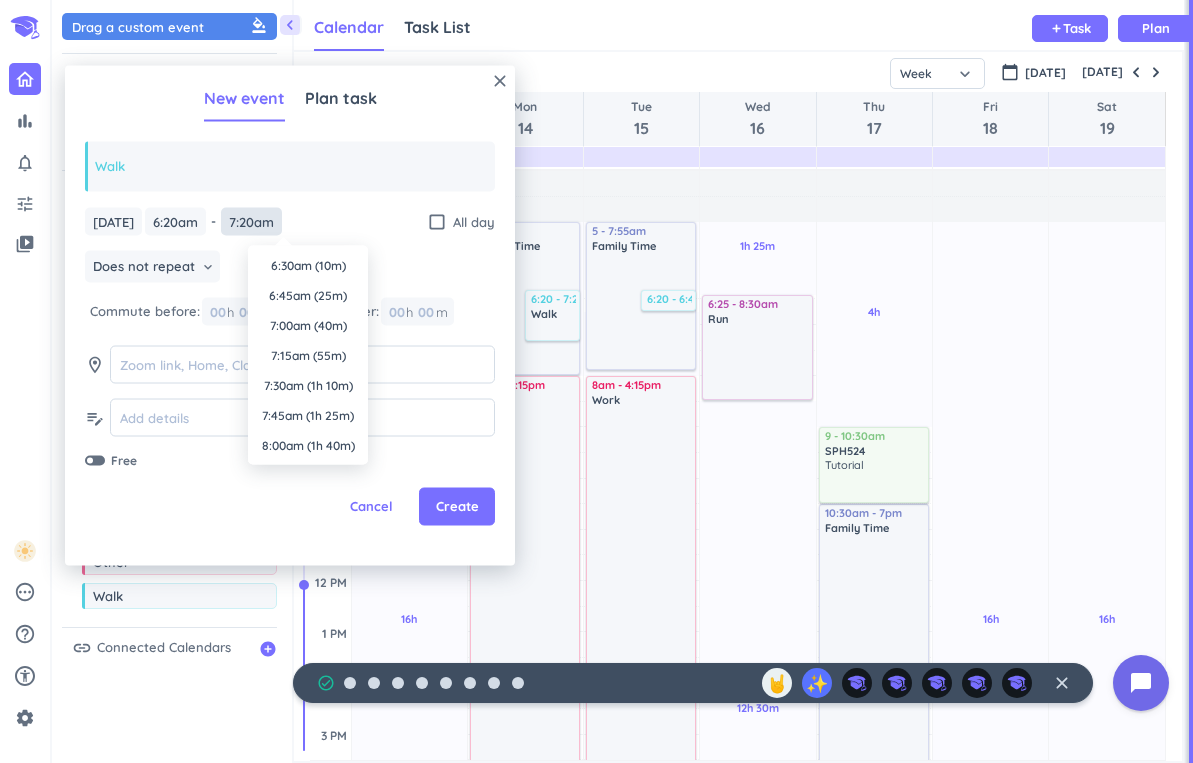 click on "7:20am" at bounding box center (251, 221) 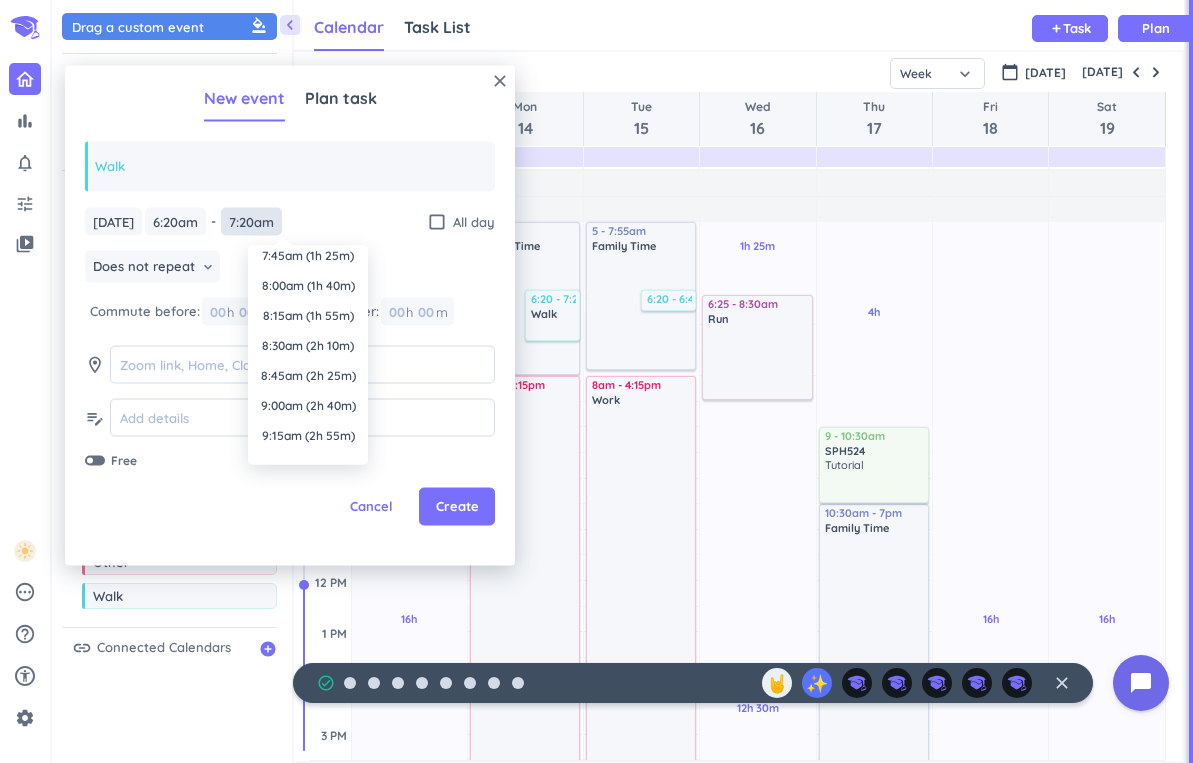 scroll, scrollTop: 0, scrollLeft: 0, axis: both 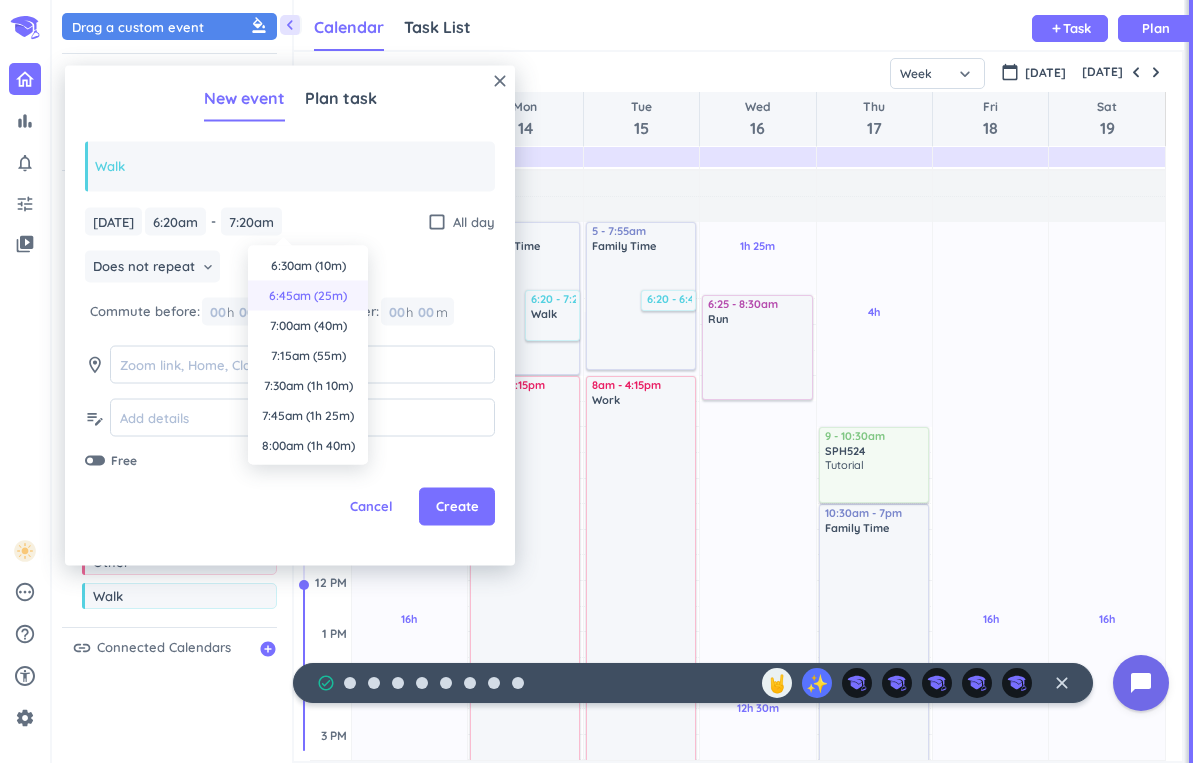 click on "6:45am (25m)" at bounding box center (308, 296) 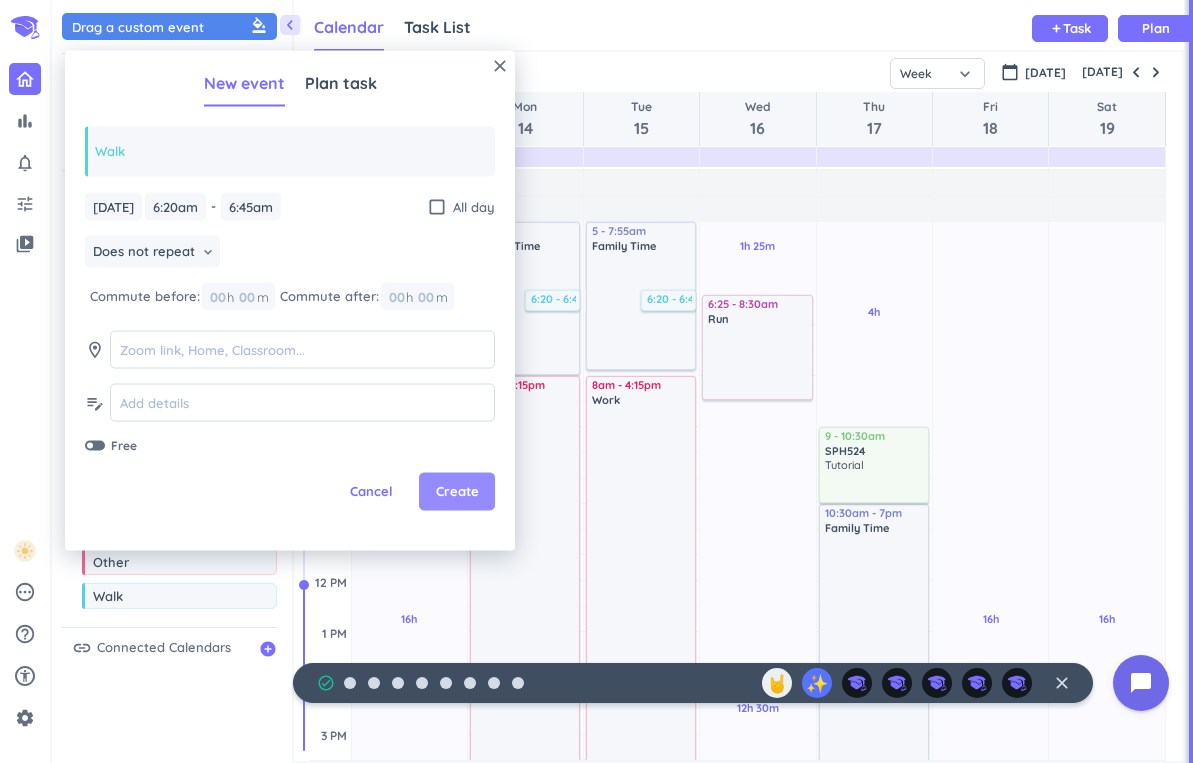 click on "Create" at bounding box center (457, 492) 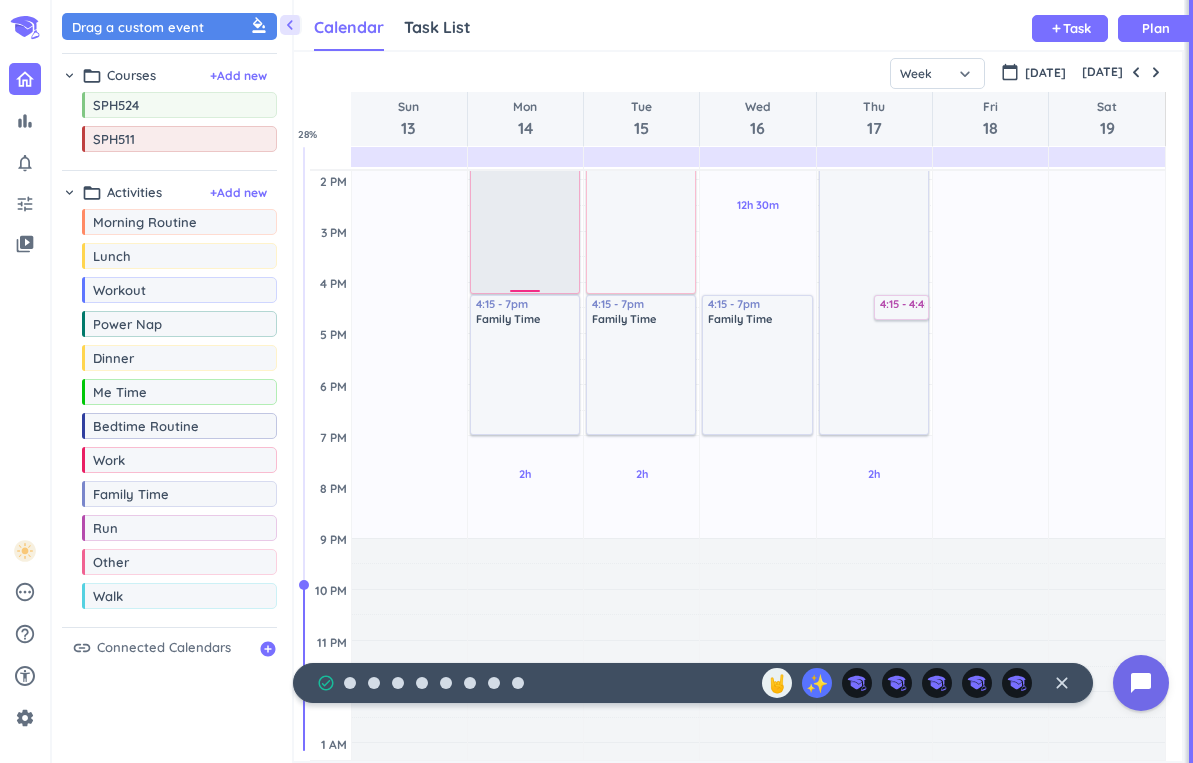 scroll, scrollTop: 498, scrollLeft: 0, axis: vertical 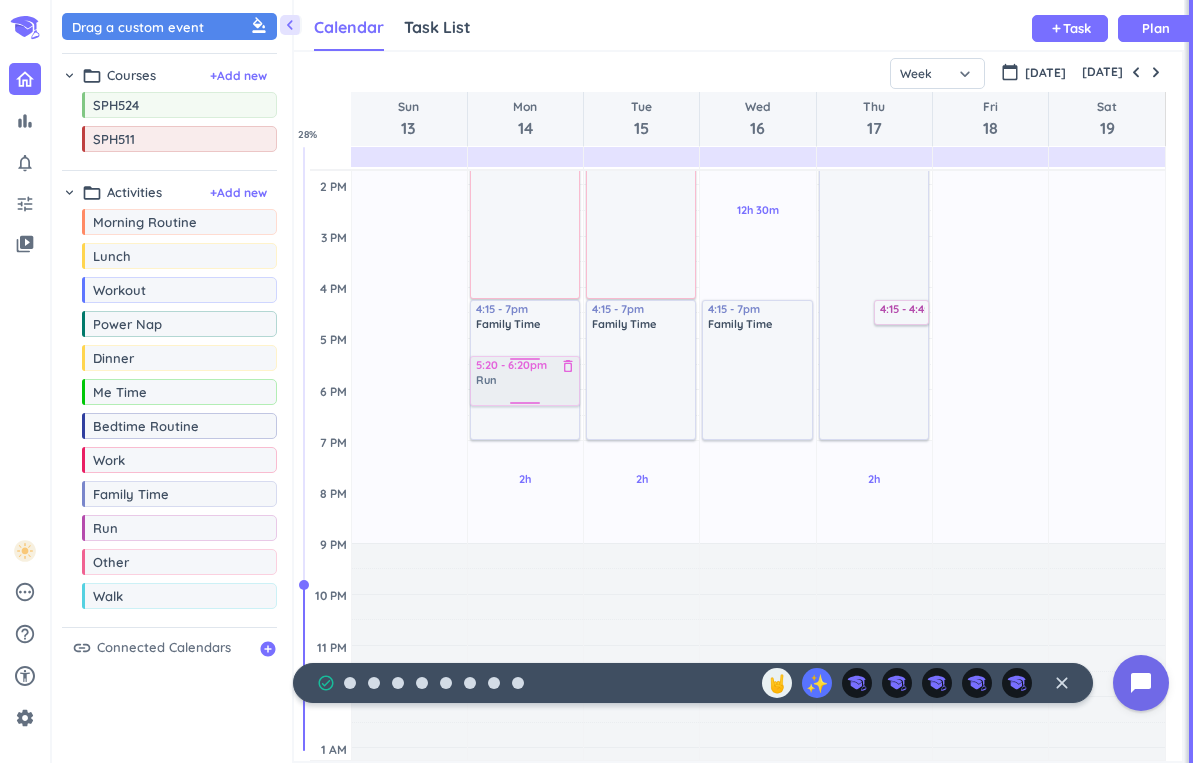 drag, startPoint x: 139, startPoint y: 533, endPoint x: 489, endPoint y: 357, distance: 391.76013 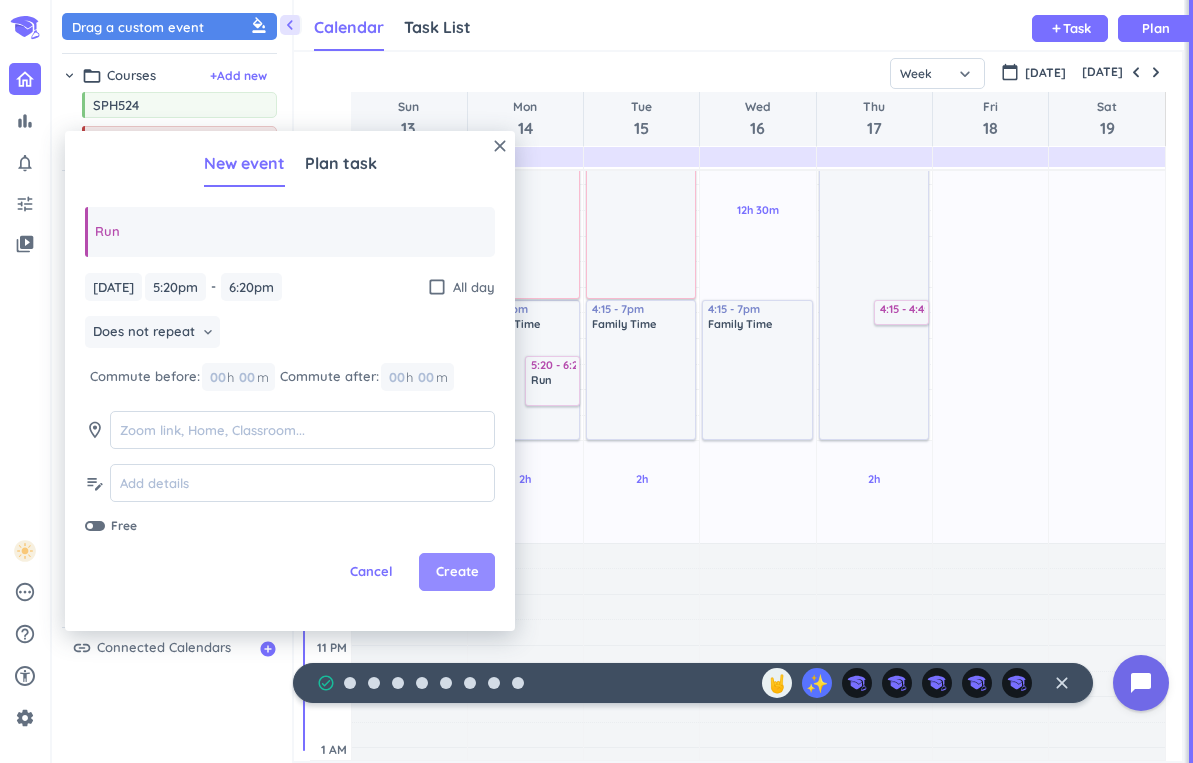 click on "Create" at bounding box center [457, 572] 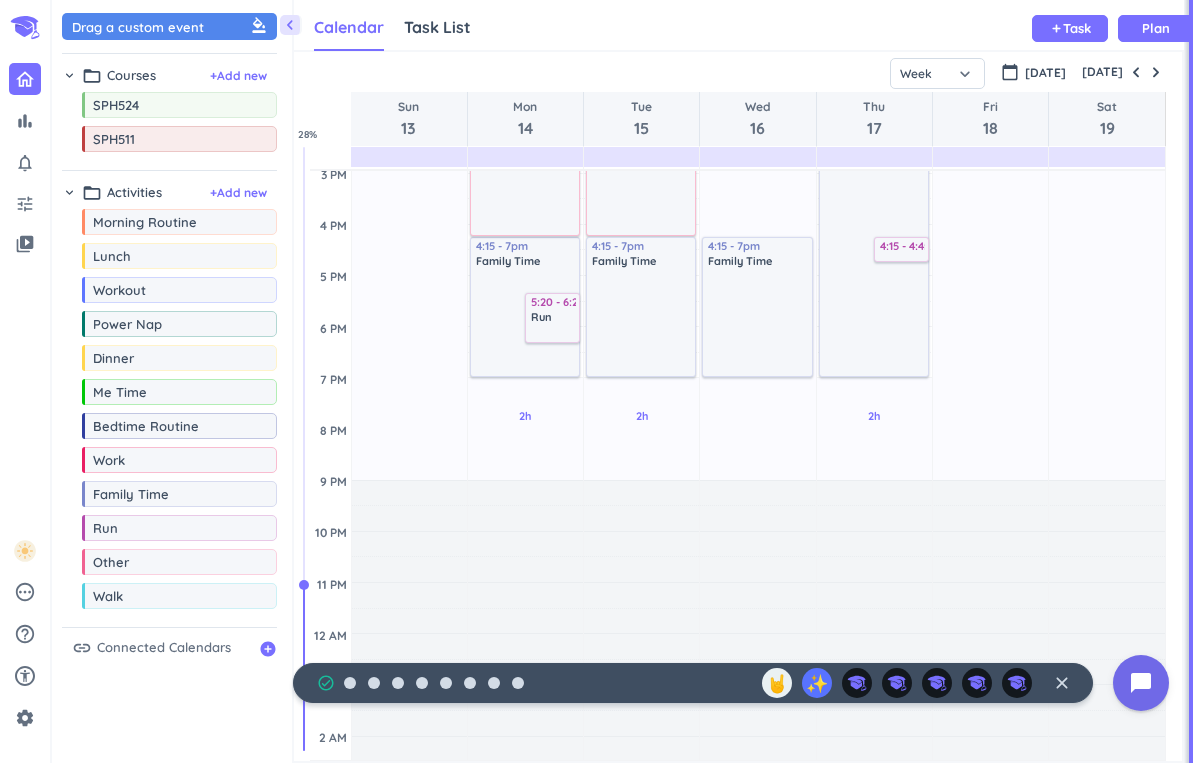 scroll, scrollTop: 570, scrollLeft: 0, axis: vertical 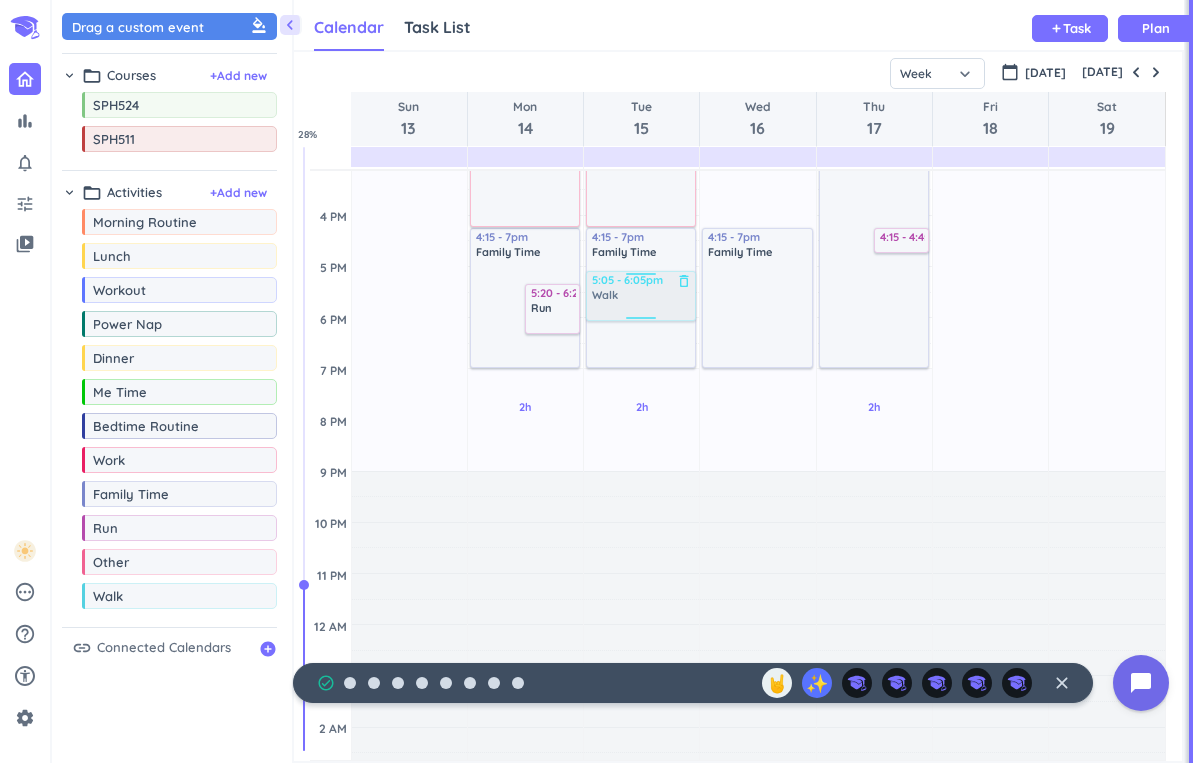 drag, startPoint x: 201, startPoint y: 606, endPoint x: 644, endPoint y: 271, distance: 555.40436 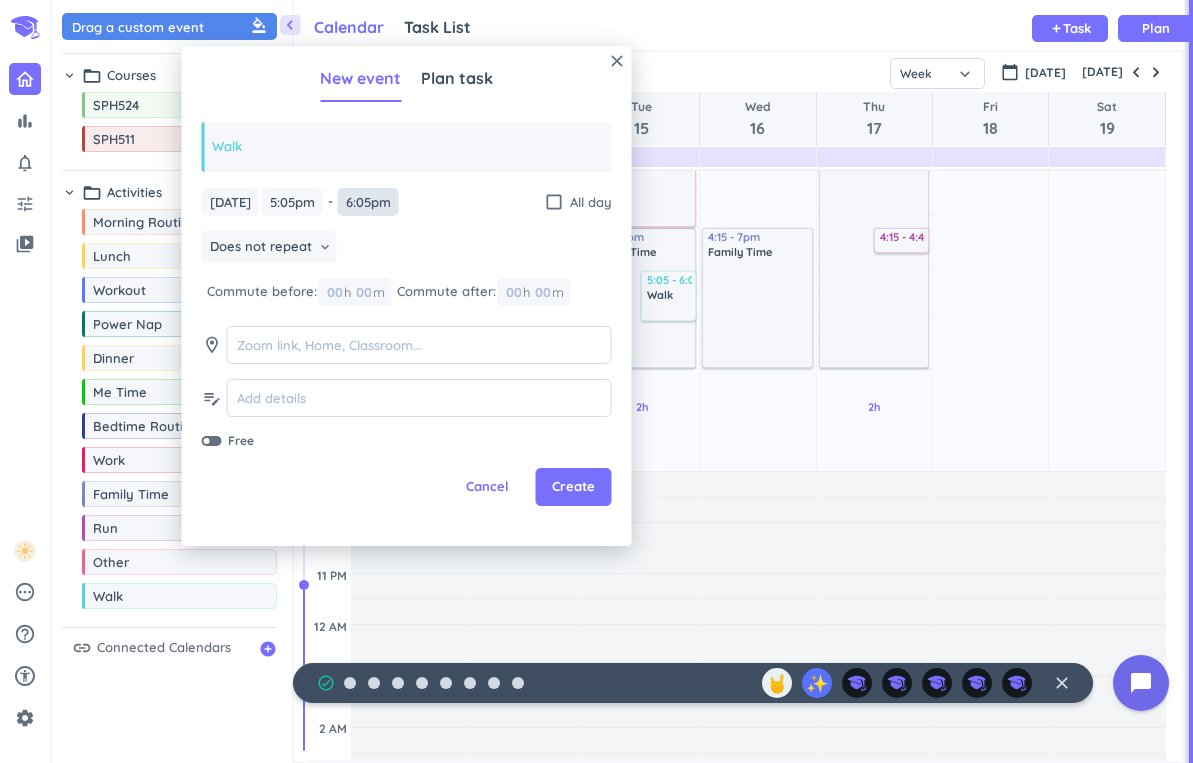 click on "6:05pm" at bounding box center (368, 202) 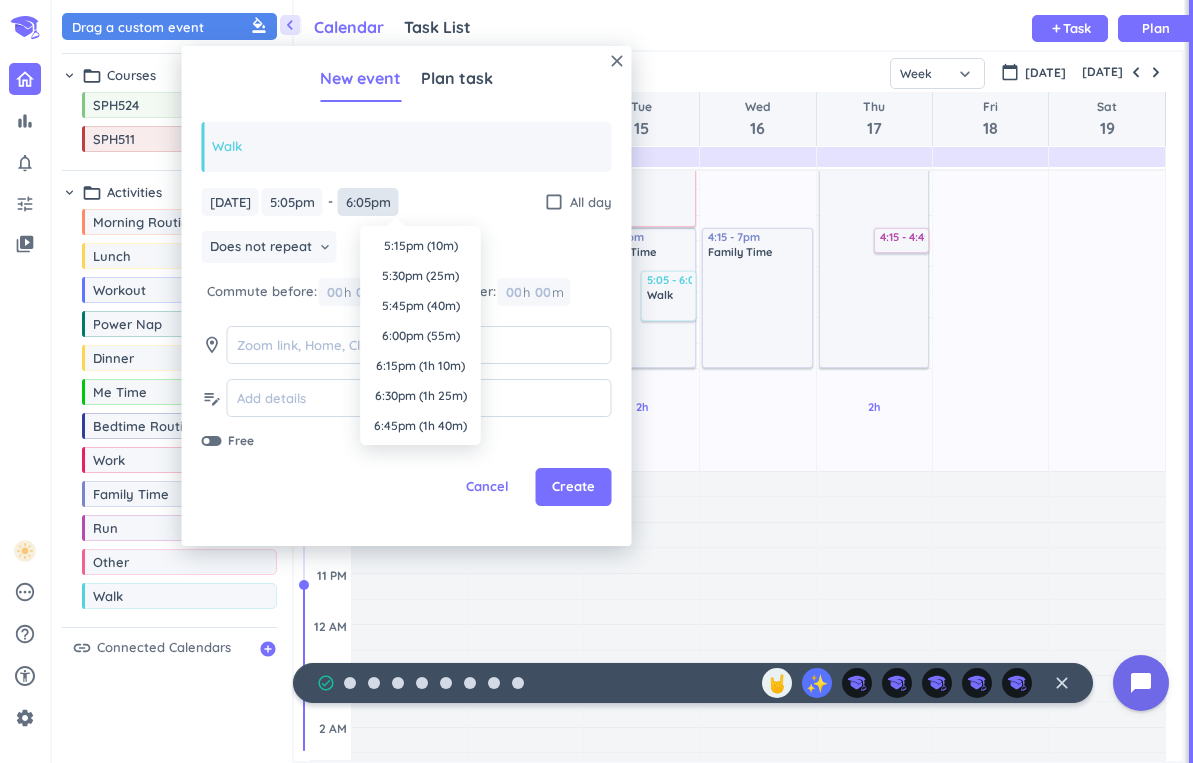 scroll, scrollTop: 2070, scrollLeft: 0, axis: vertical 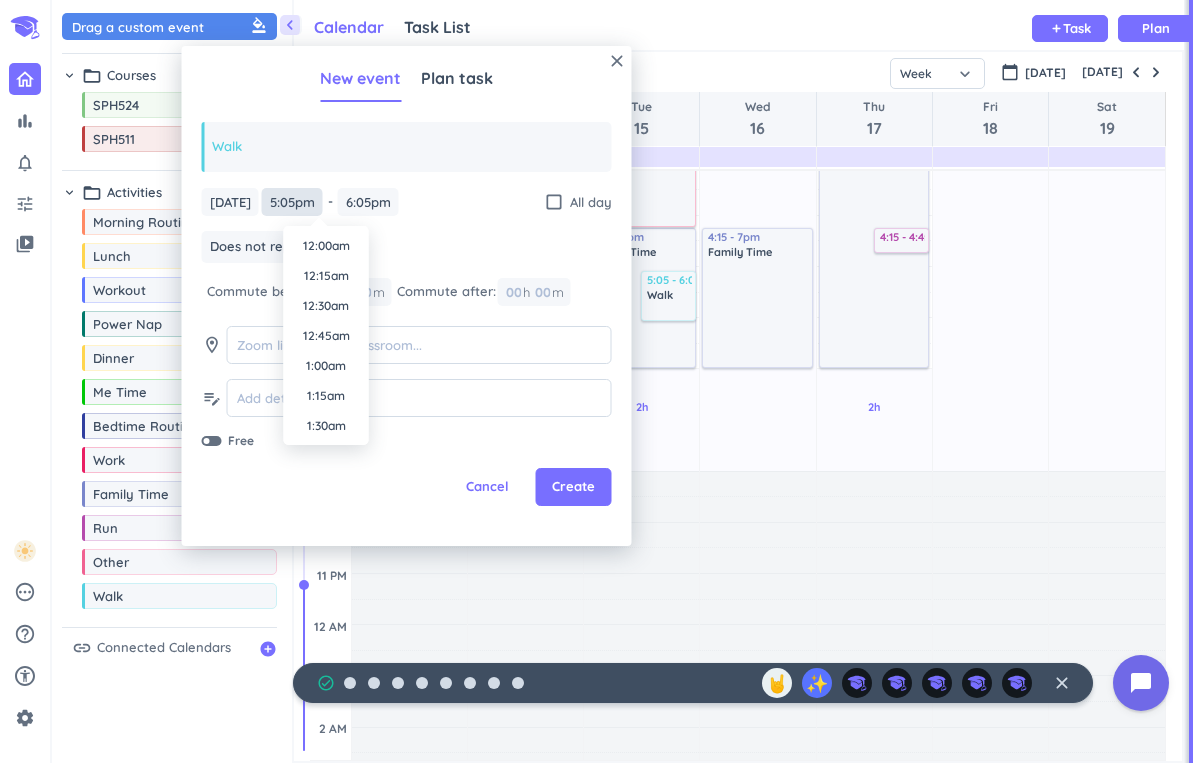 click on "5:05pm" at bounding box center [292, 202] 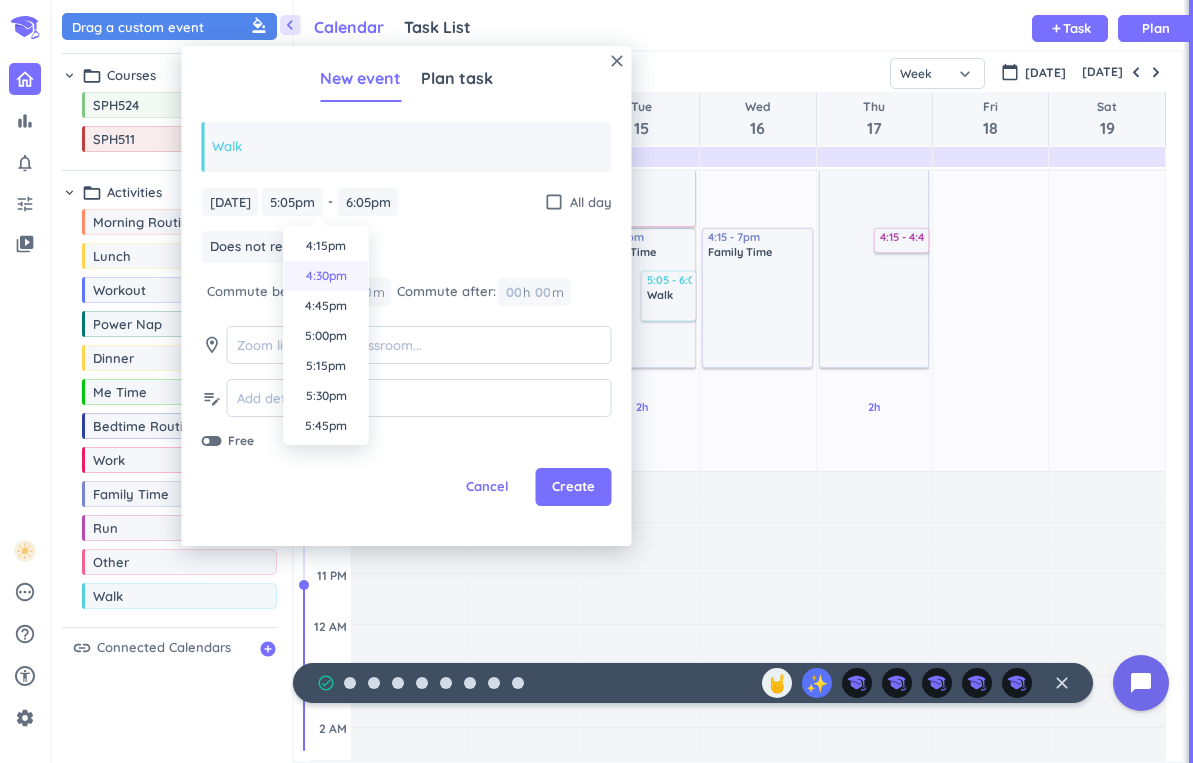 click on "4:30pm" at bounding box center [326, 276] 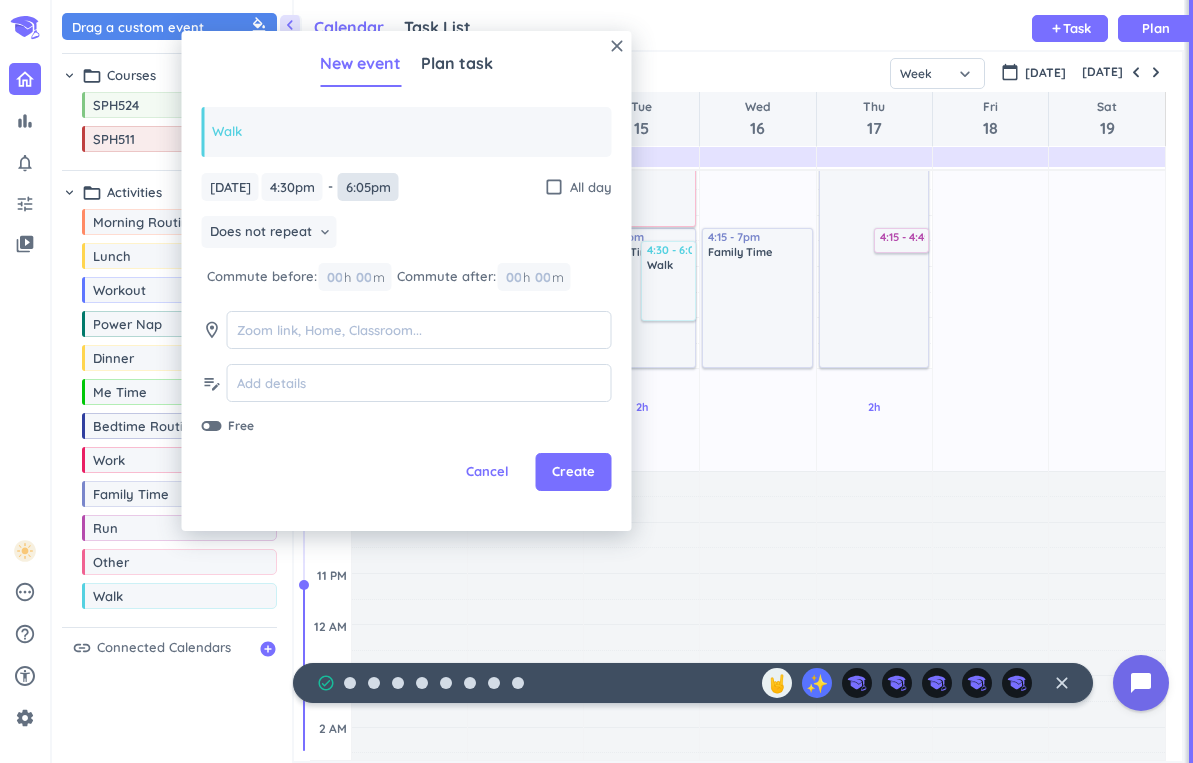 click on "6:05pm" at bounding box center [368, 187] 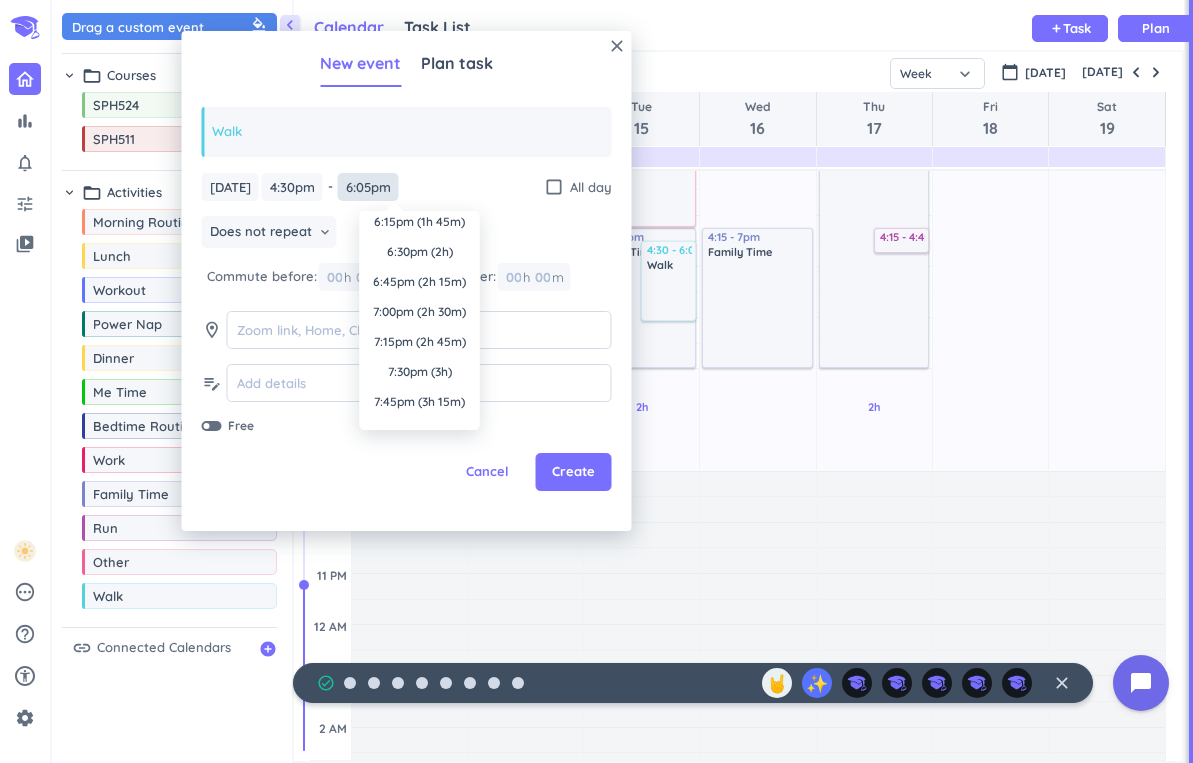 scroll, scrollTop: 0, scrollLeft: 0, axis: both 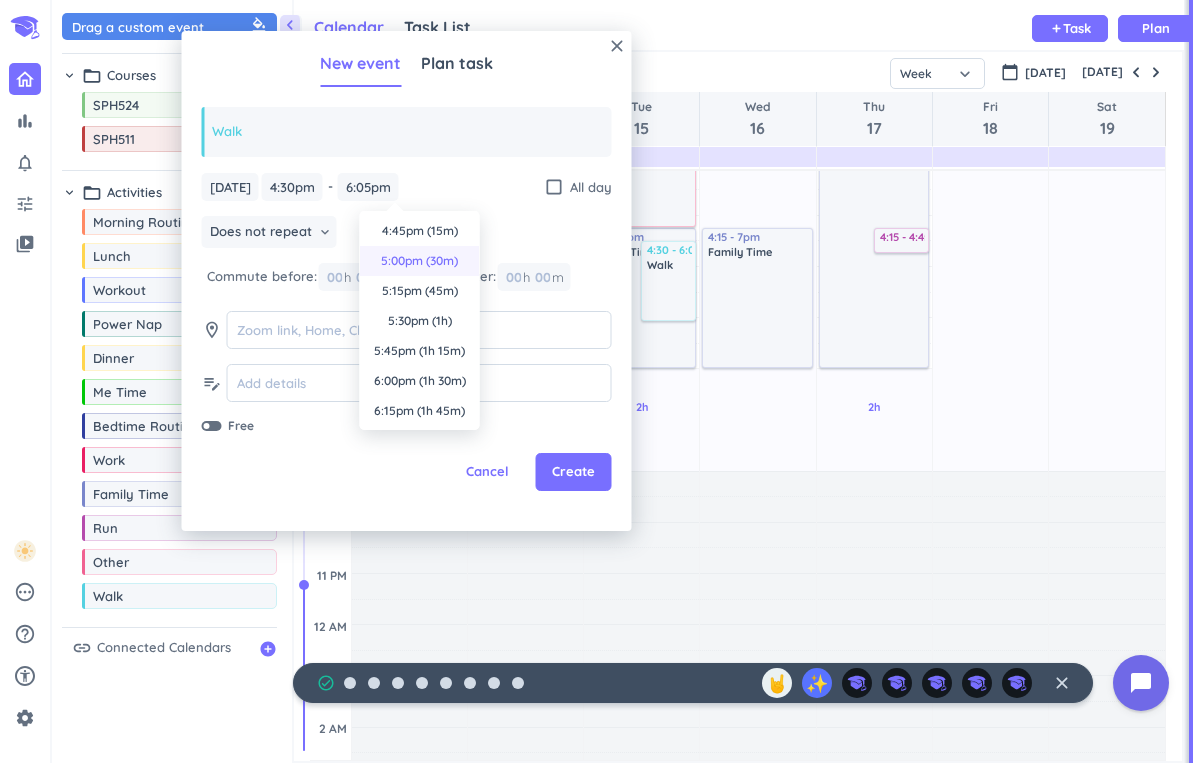 click on "5:00pm (30m)" at bounding box center [420, 261] 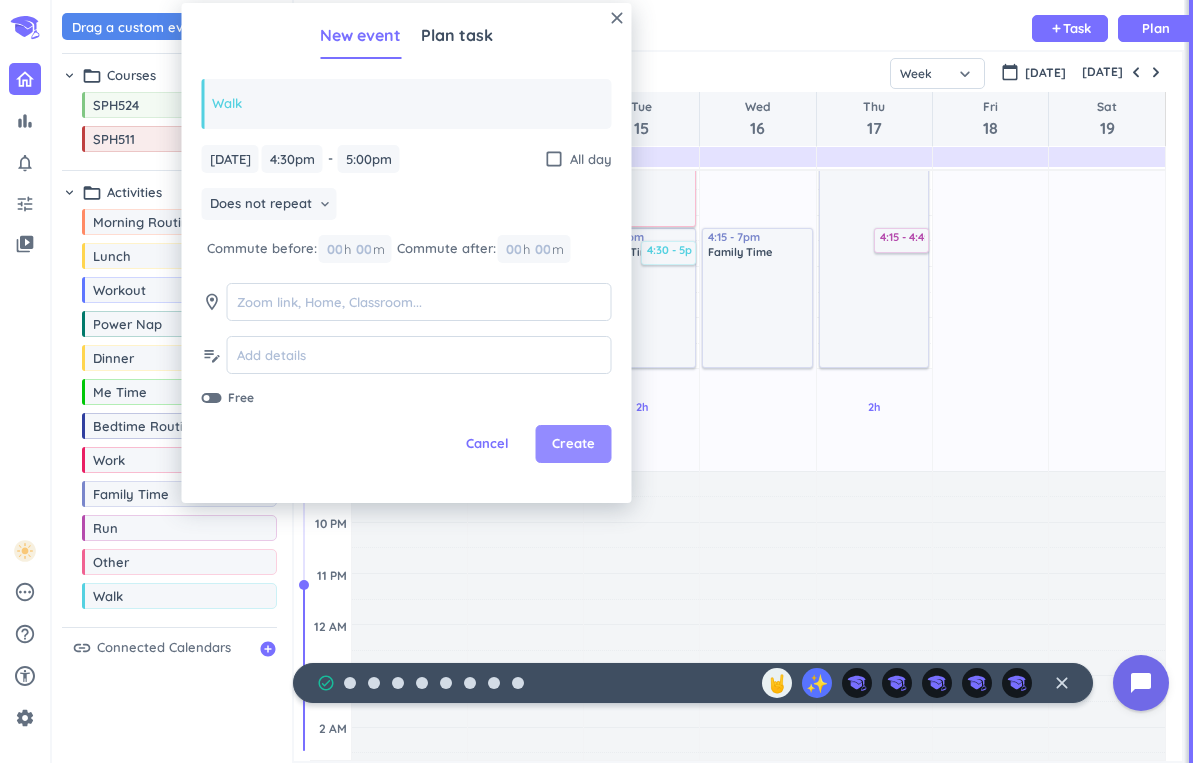 click on "Create" at bounding box center (573, 444) 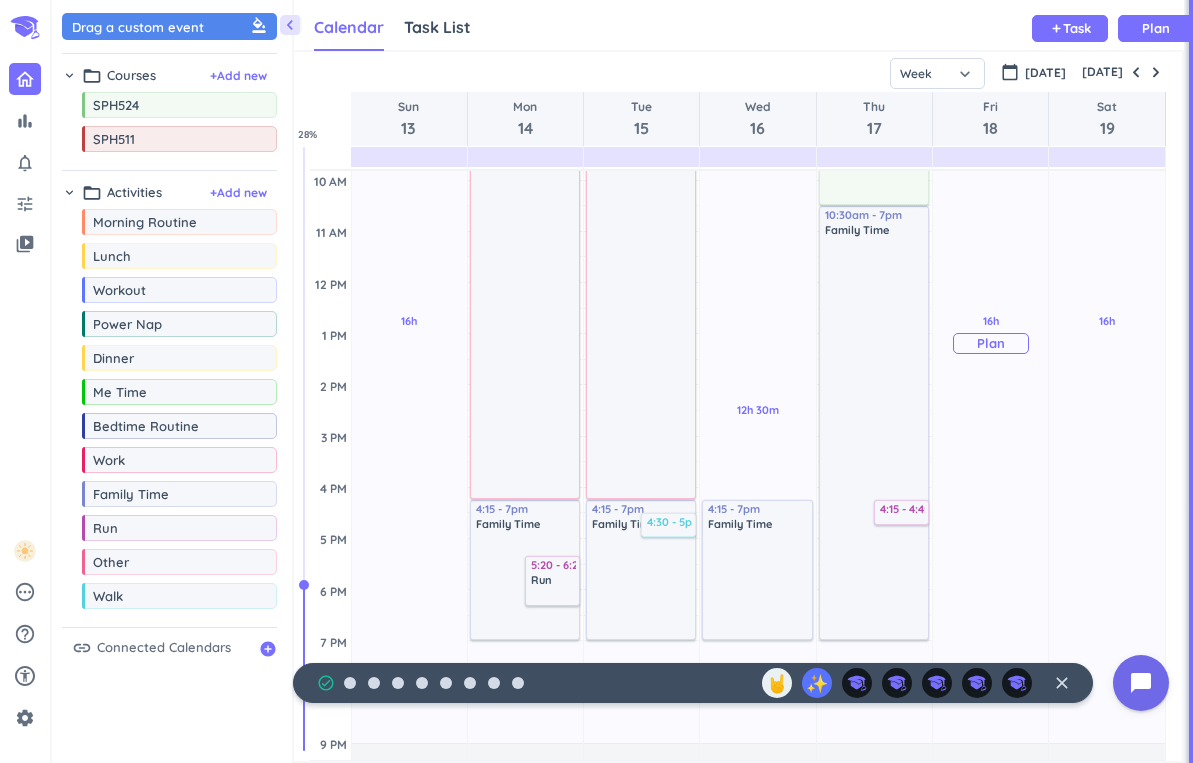 scroll, scrollTop: 94, scrollLeft: 0, axis: vertical 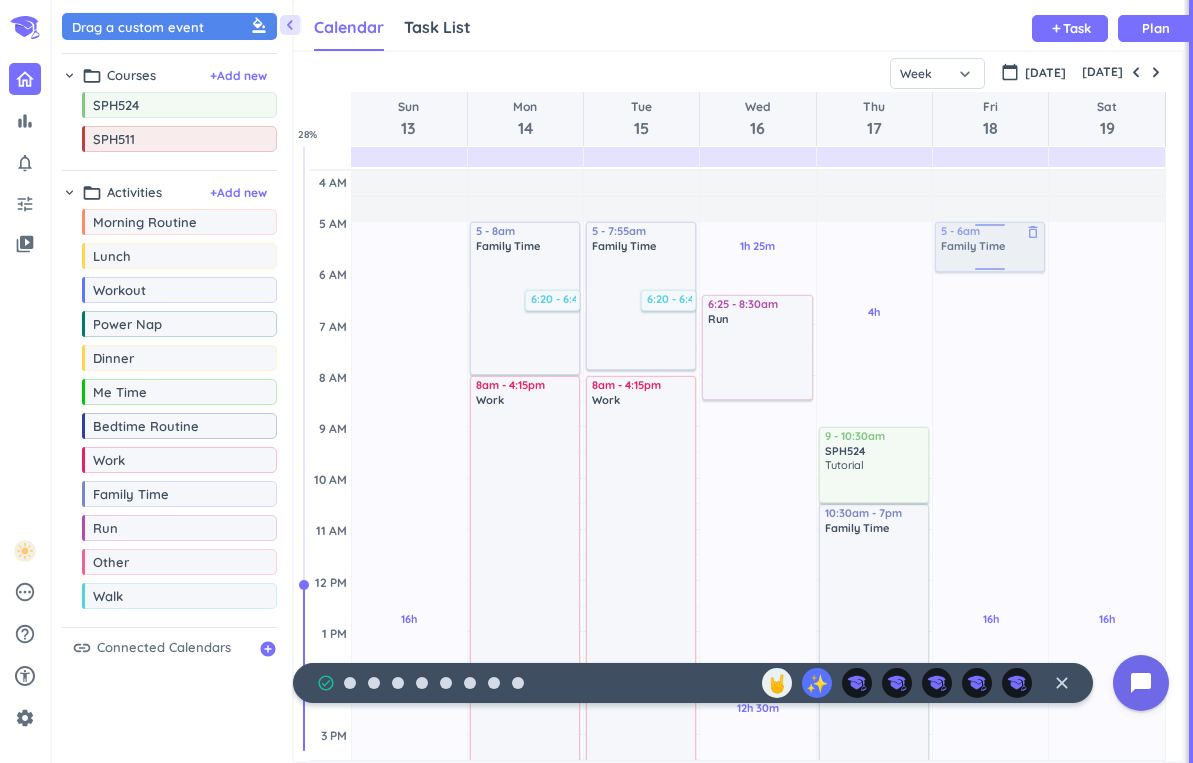 drag, startPoint x: 143, startPoint y: 506, endPoint x: 989, endPoint y: 225, distance: 891.4466 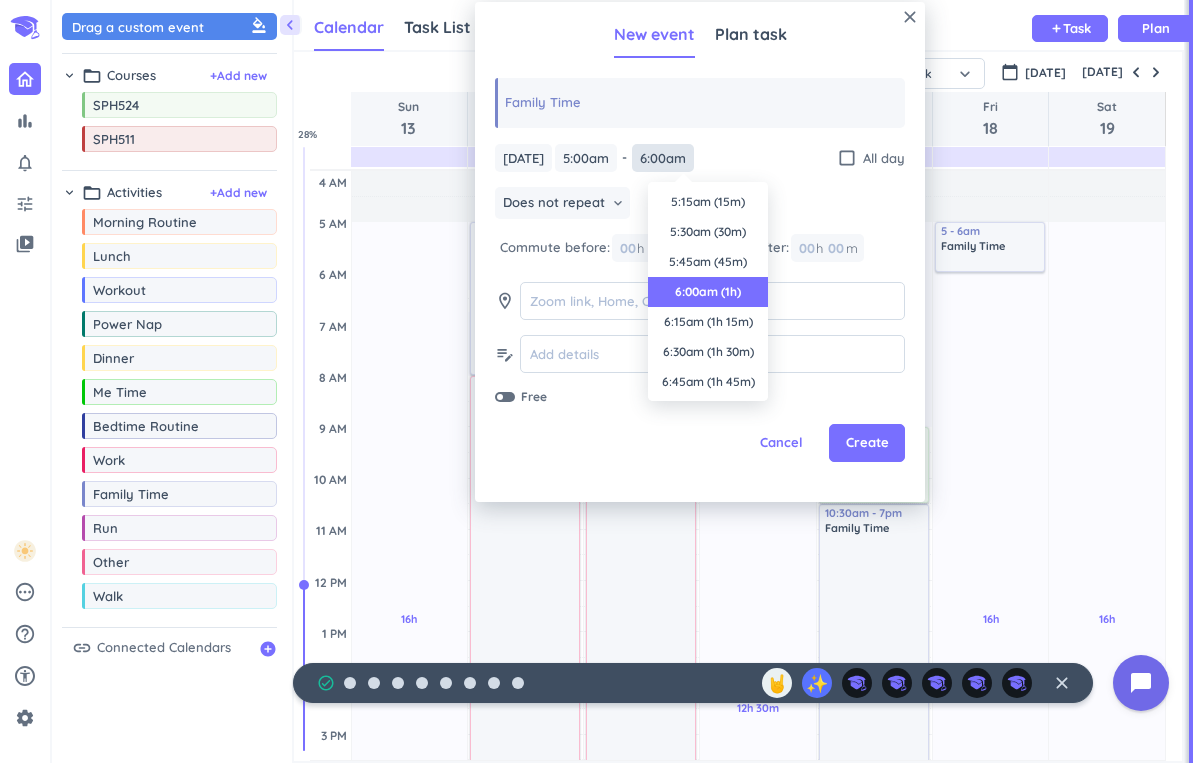 click on "6:00am" at bounding box center (663, 158) 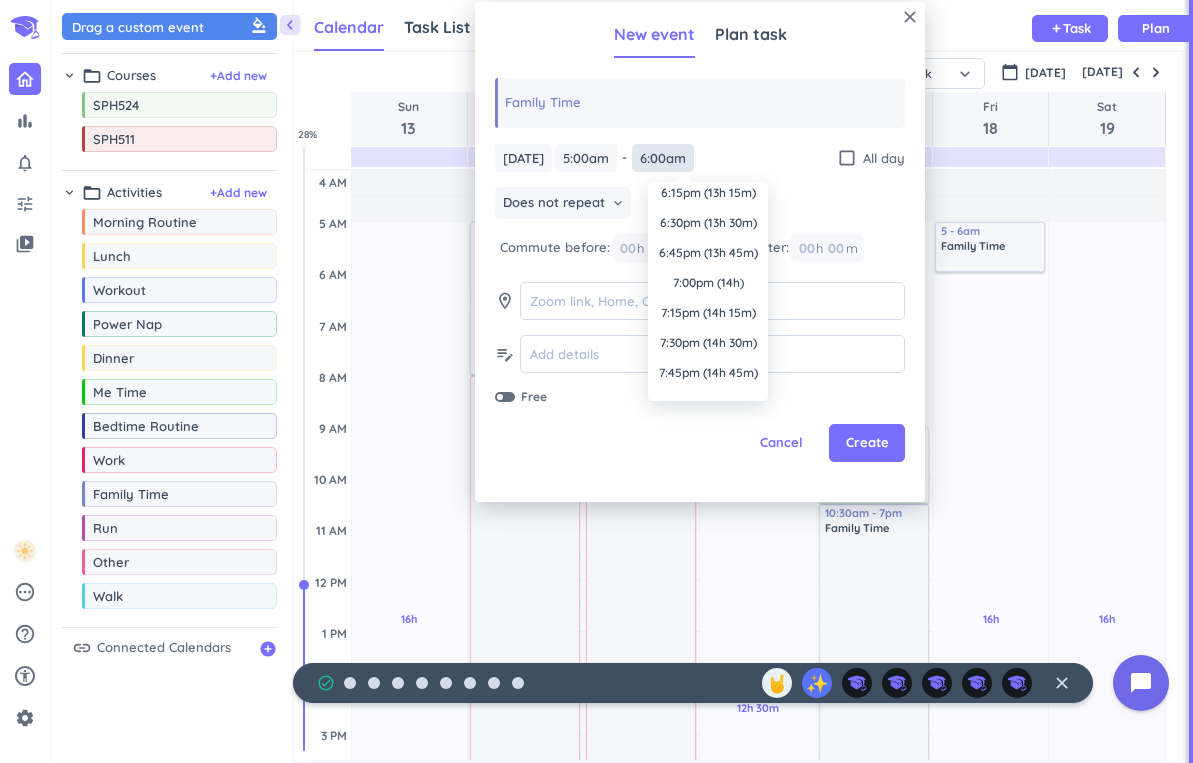 scroll, scrollTop: 1573, scrollLeft: 0, axis: vertical 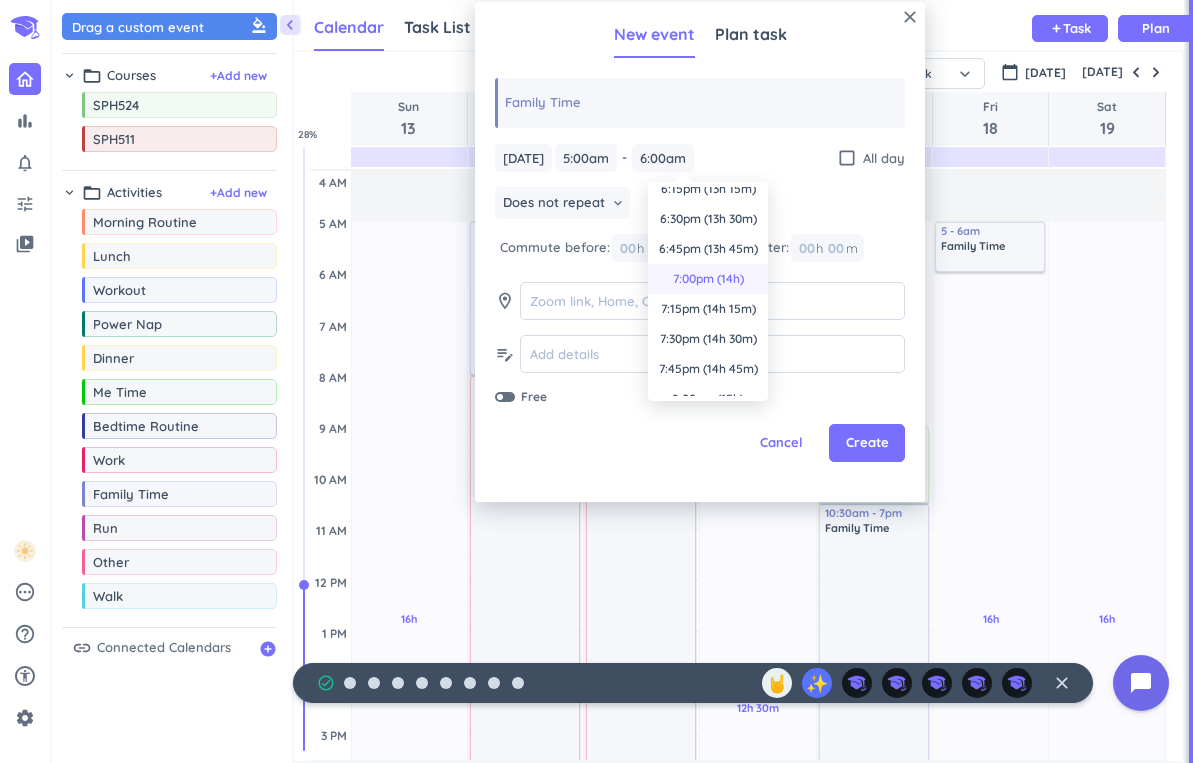 click on "7:00pm (14h)" at bounding box center [708, 279] 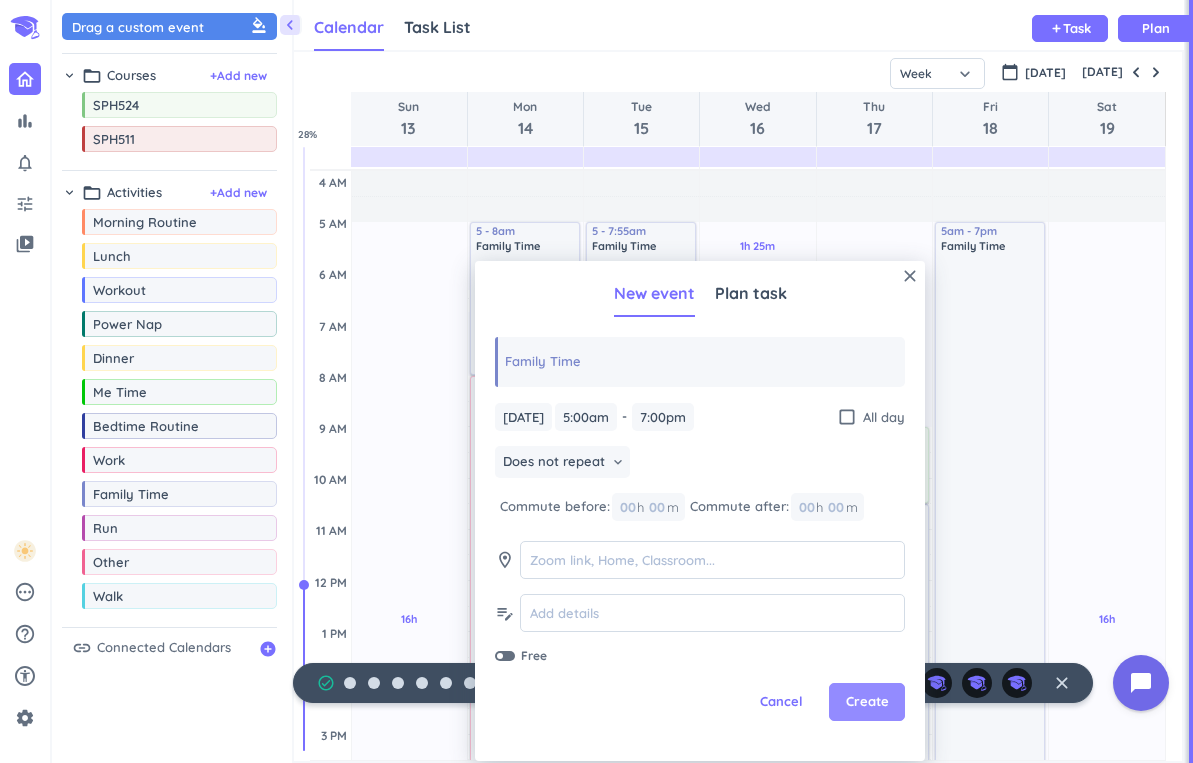 click on "Create" at bounding box center [867, 702] 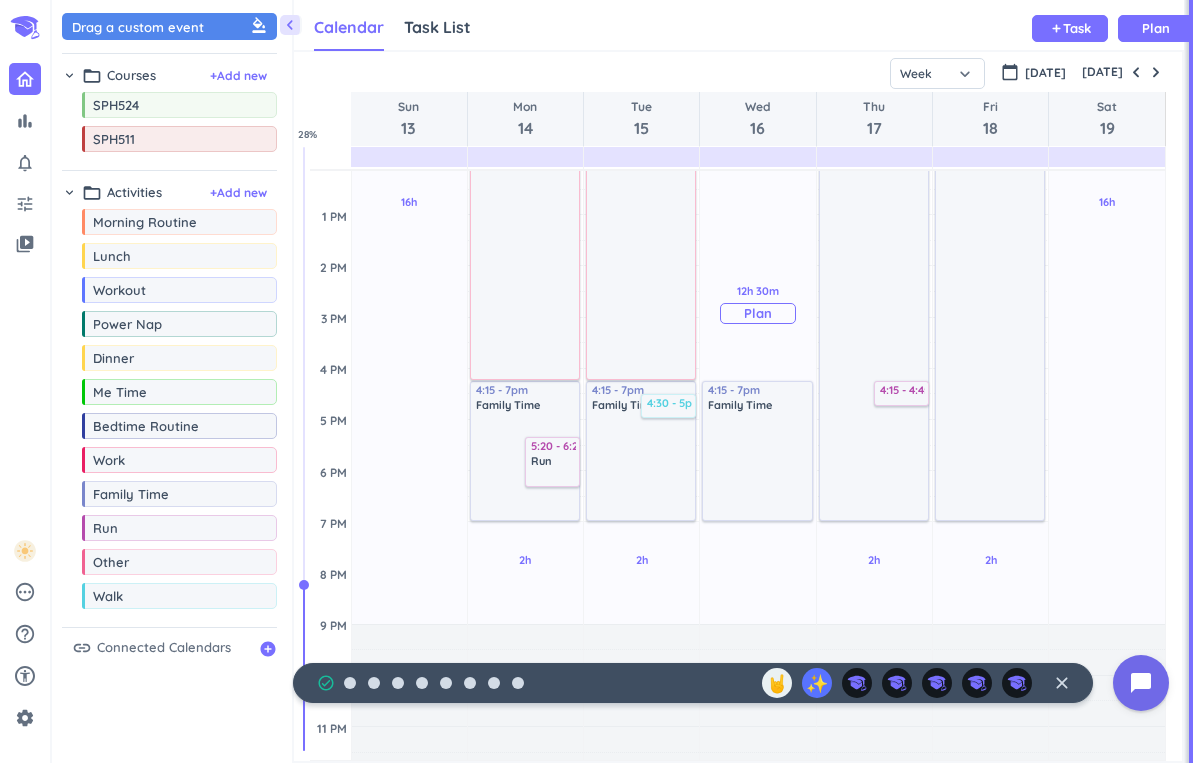 scroll, scrollTop: 419, scrollLeft: 0, axis: vertical 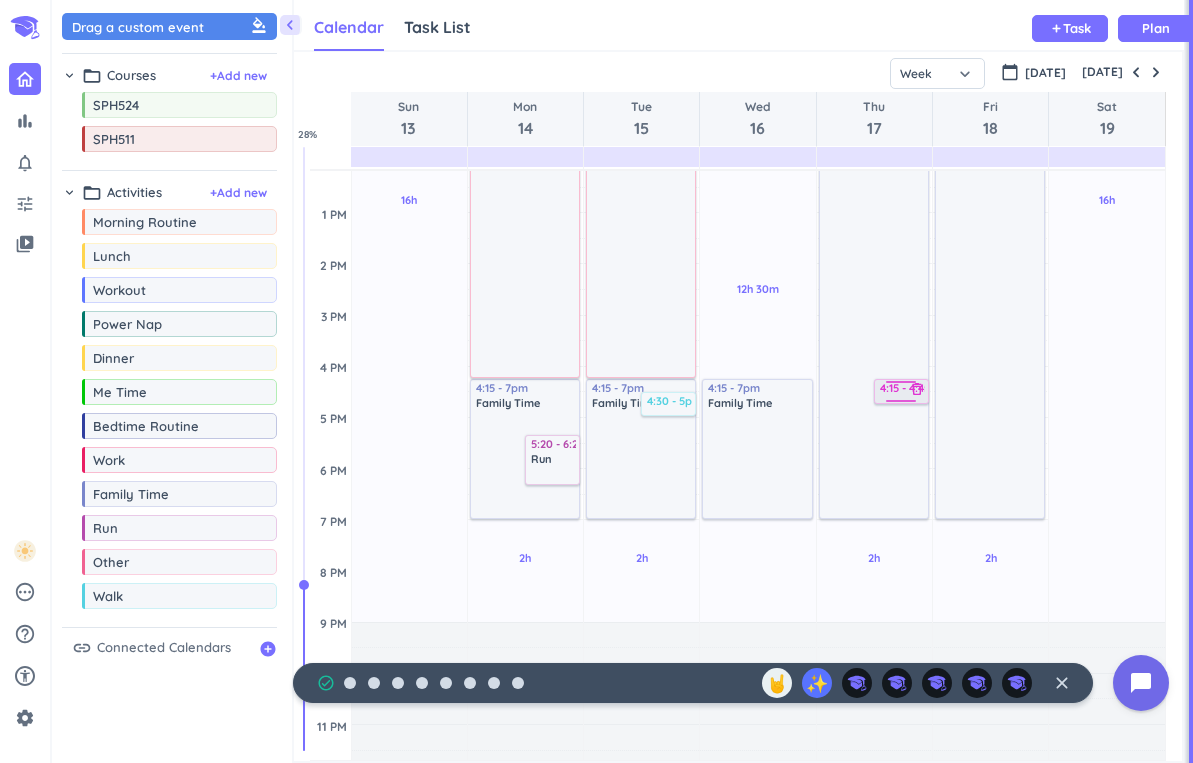 click on "4:15 - 4:45pm" at bounding box center (918, 390) 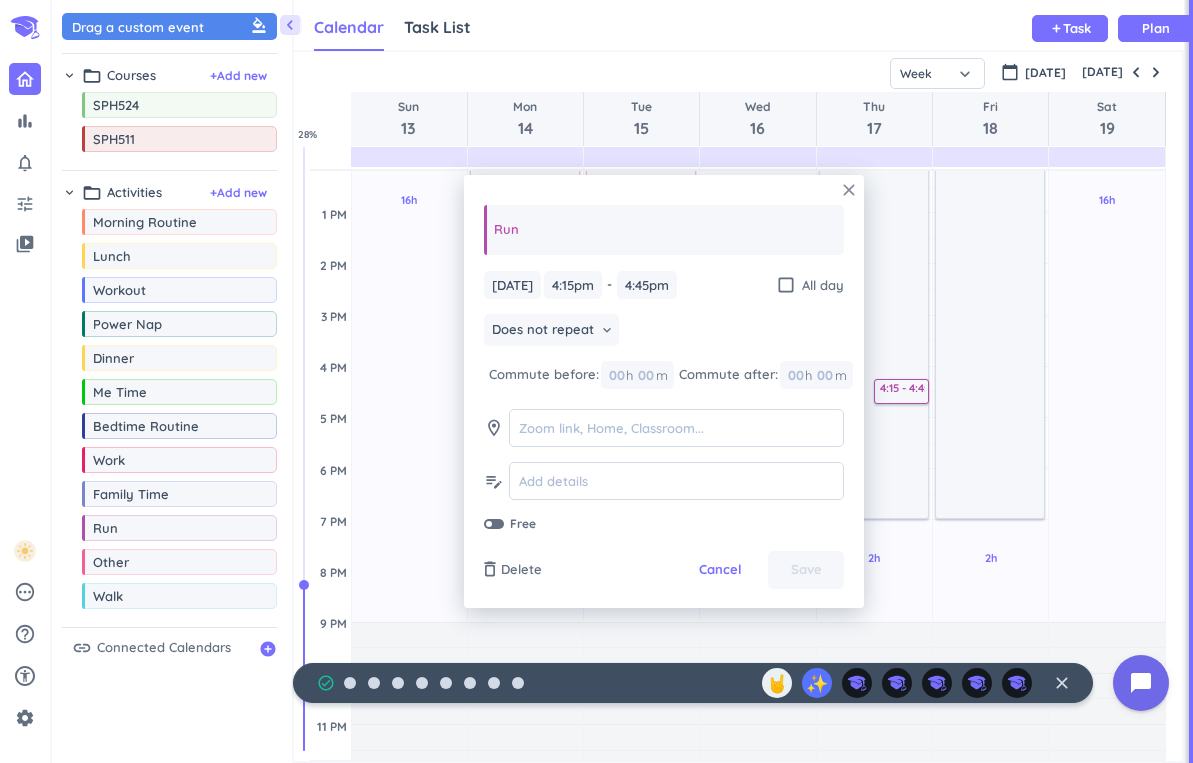 click on "close" at bounding box center [849, 190] 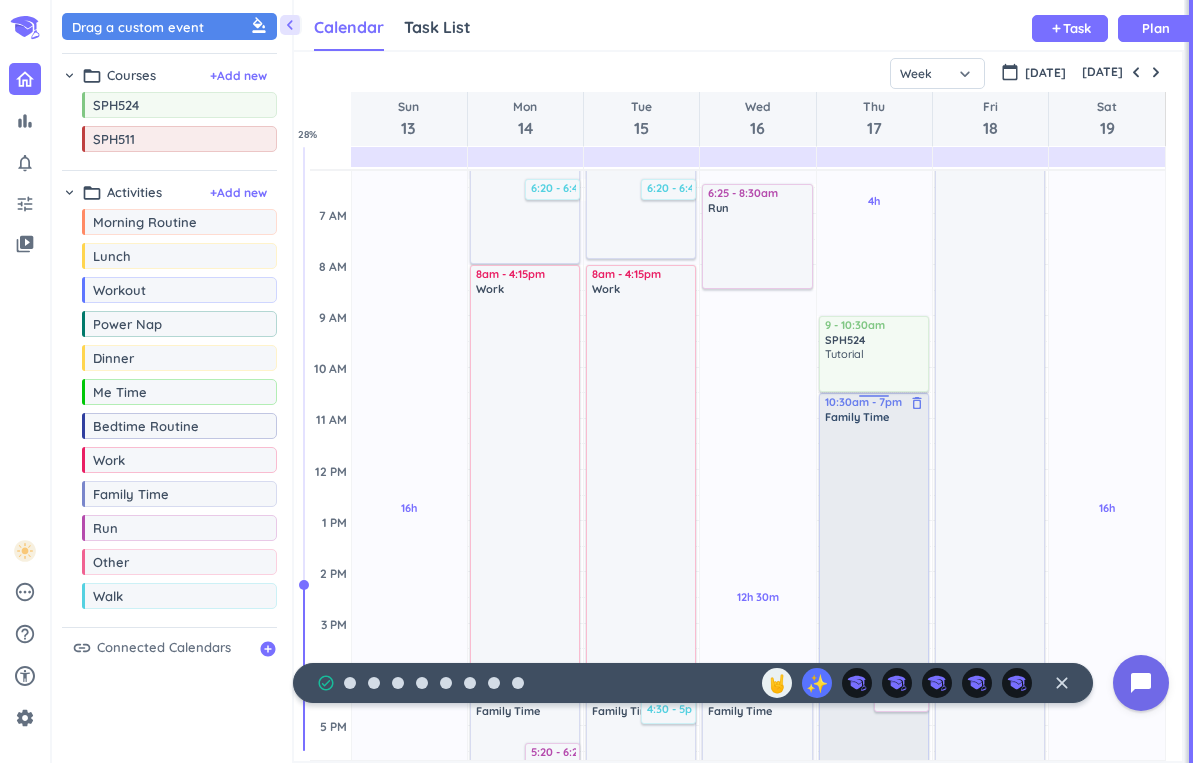 scroll, scrollTop: 0, scrollLeft: 0, axis: both 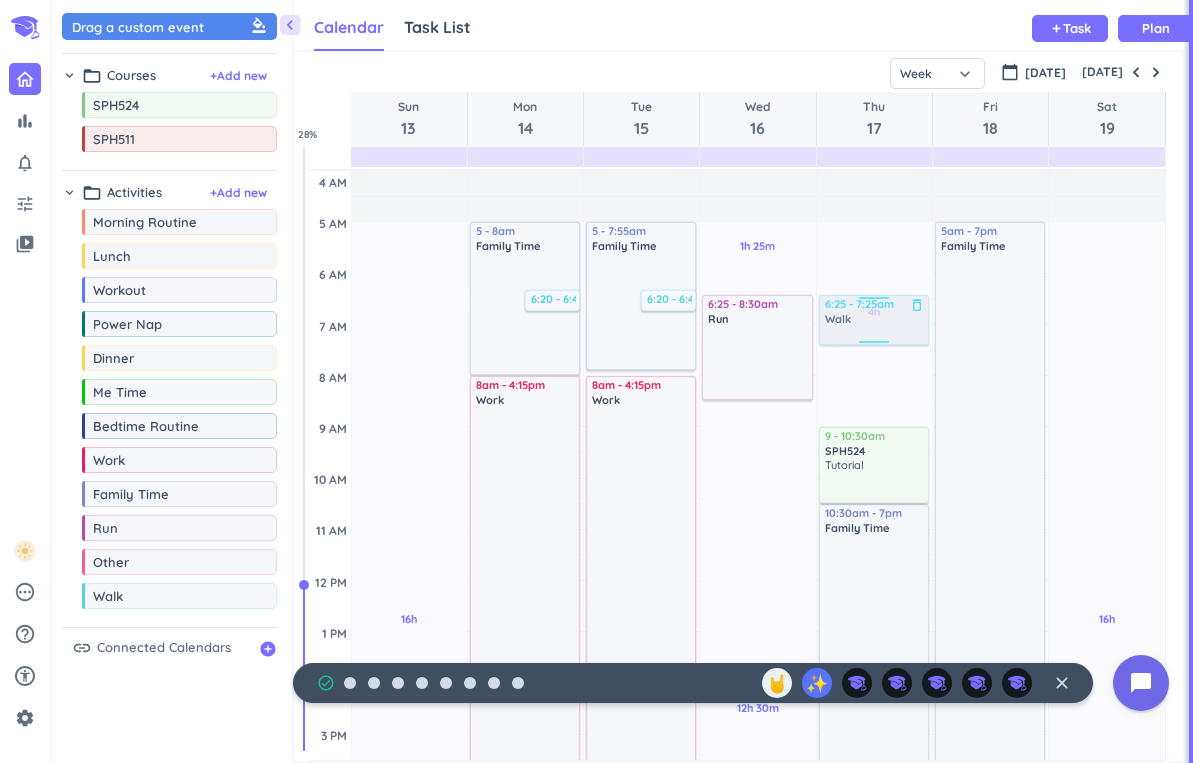 drag, startPoint x: 119, startPoint y: 609, endPoint x: 857, endPoint y: 298, distance: 800.85266 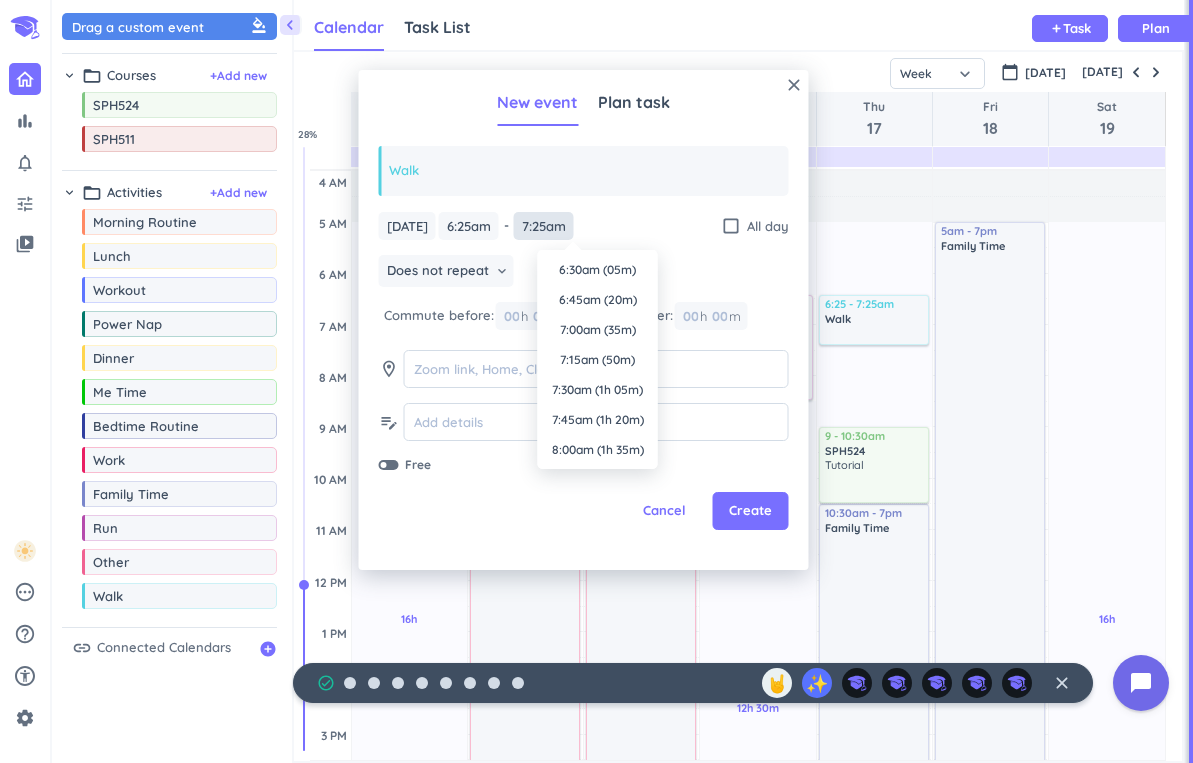 click on "7:25am" at bounding box center [544, 226] 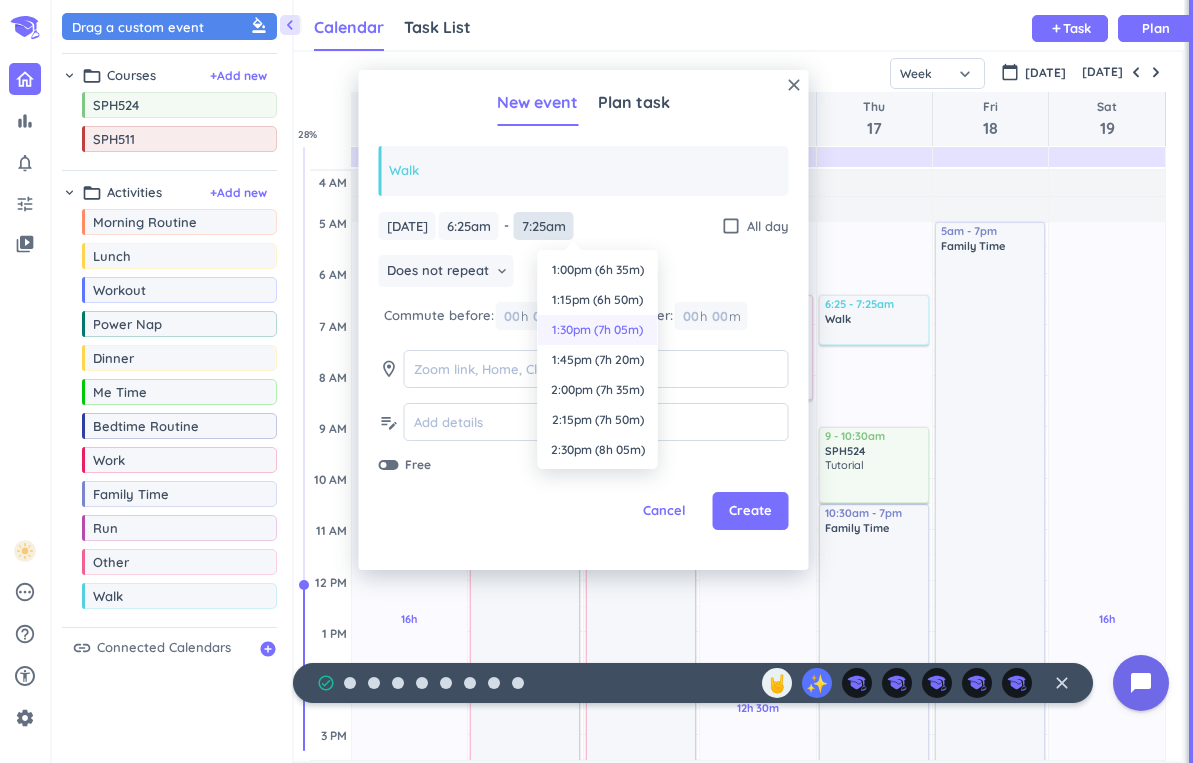 scroll, scrollTop: 0, scrollLeft: 0, axis: both 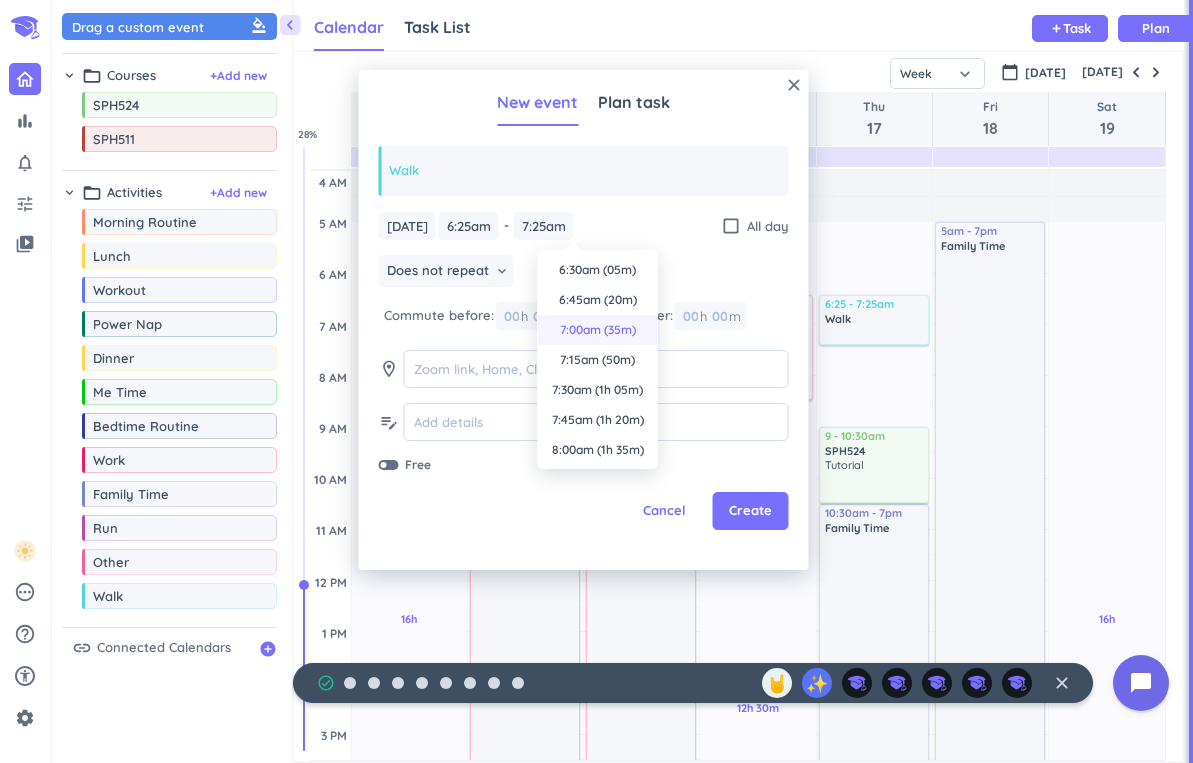 click on "7:00am (35m)" at bounding box center [598, 330] 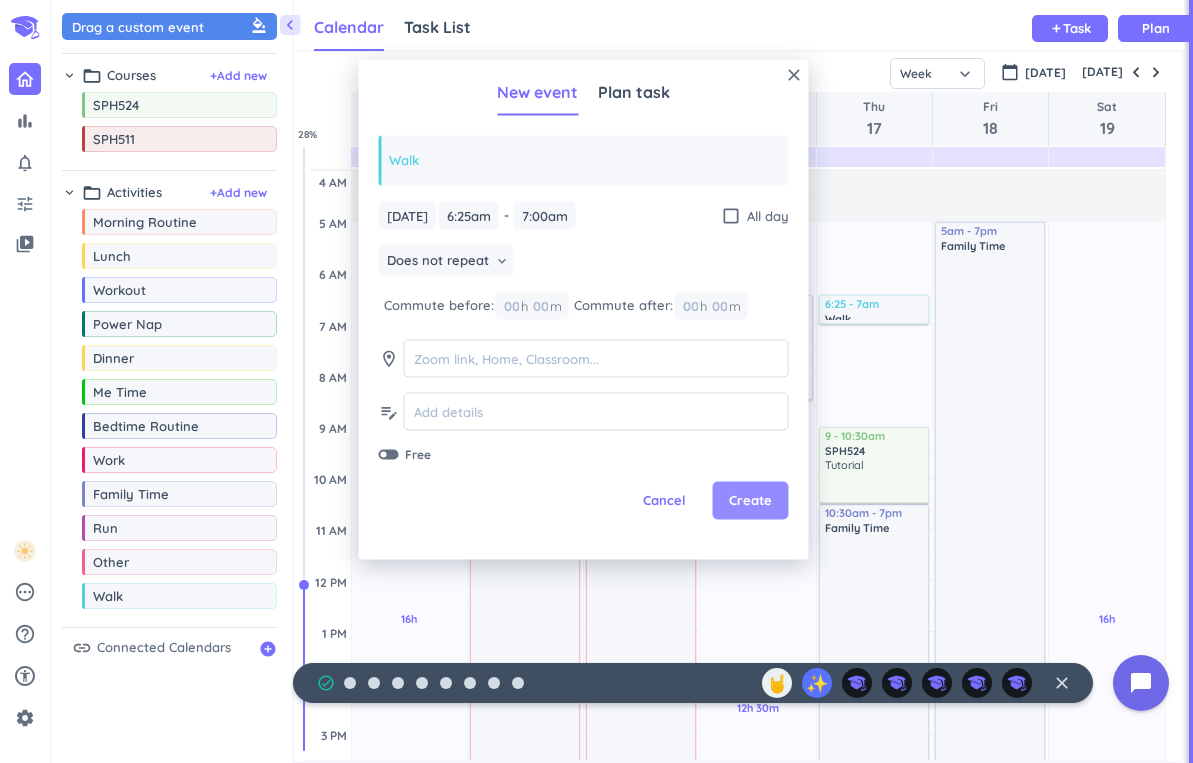 click on "Create" at bounding box center [750, 501] 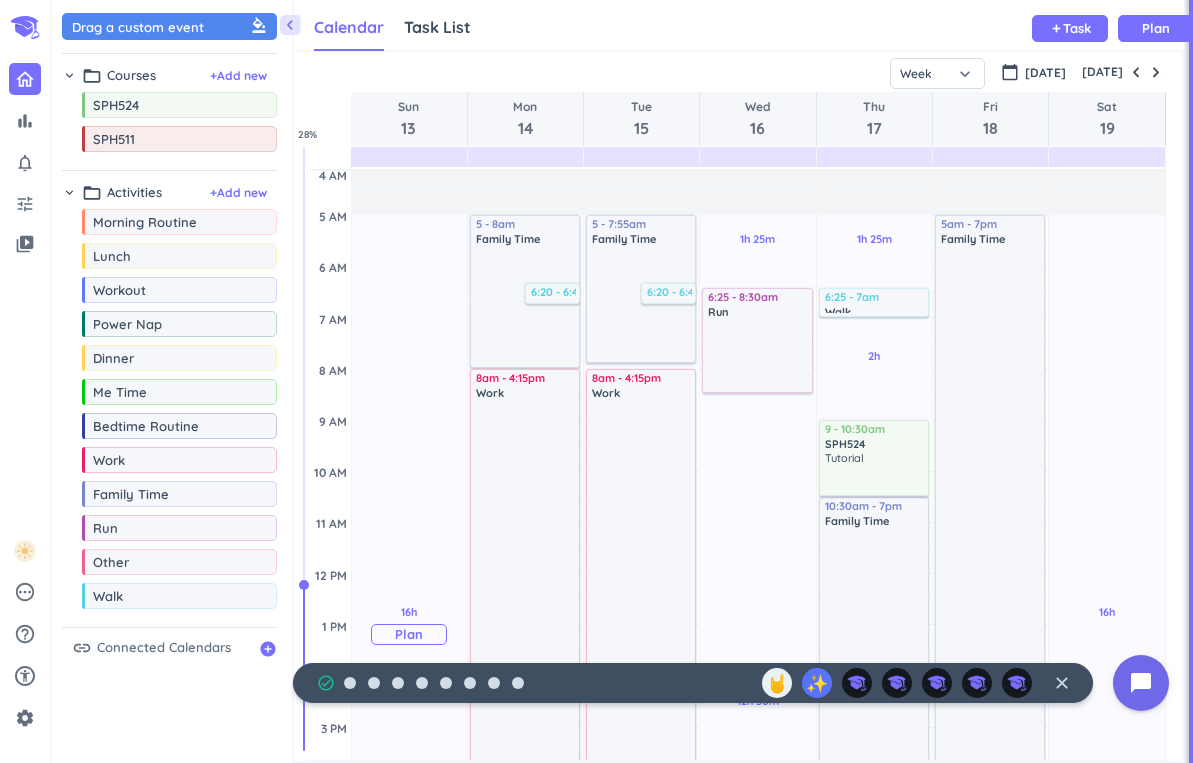 scroll, scrollTop: 6, scrollLeft: 0, axis: vertical 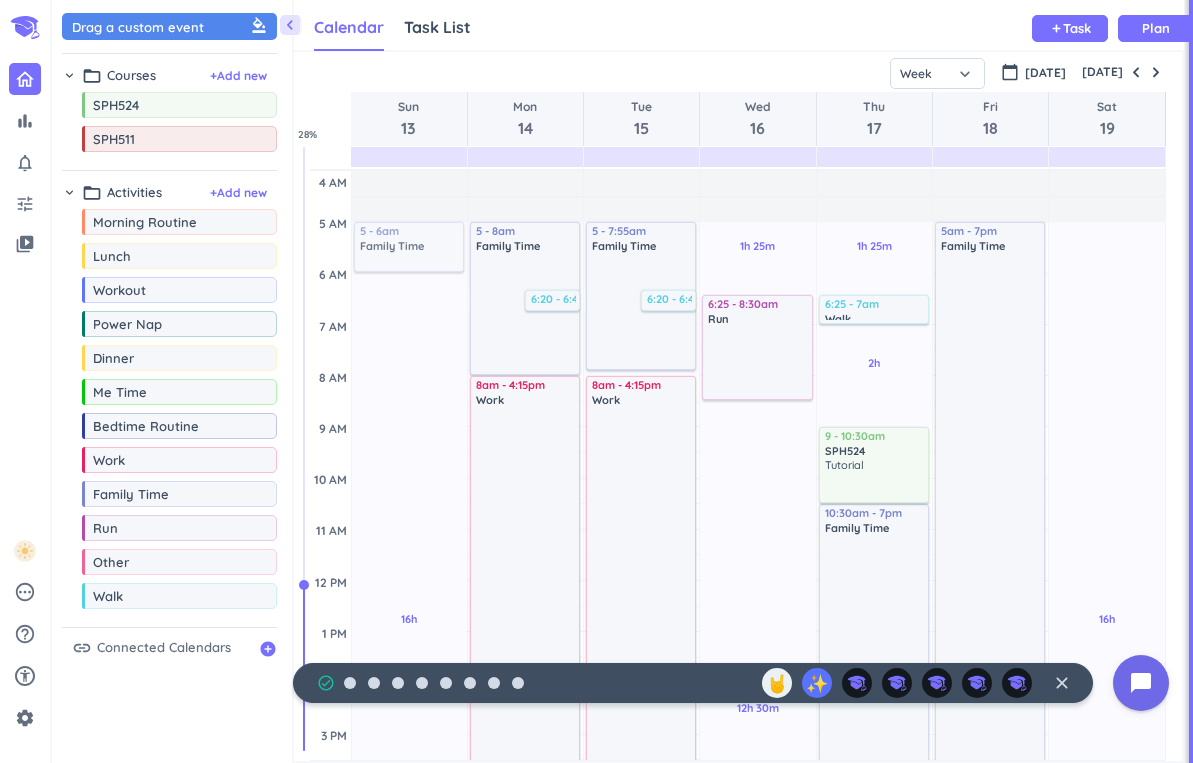 drag, startPoint x: 138, startPoint y: 500, endPoint x: 430, endPoint y: 226, distance: 400.42477 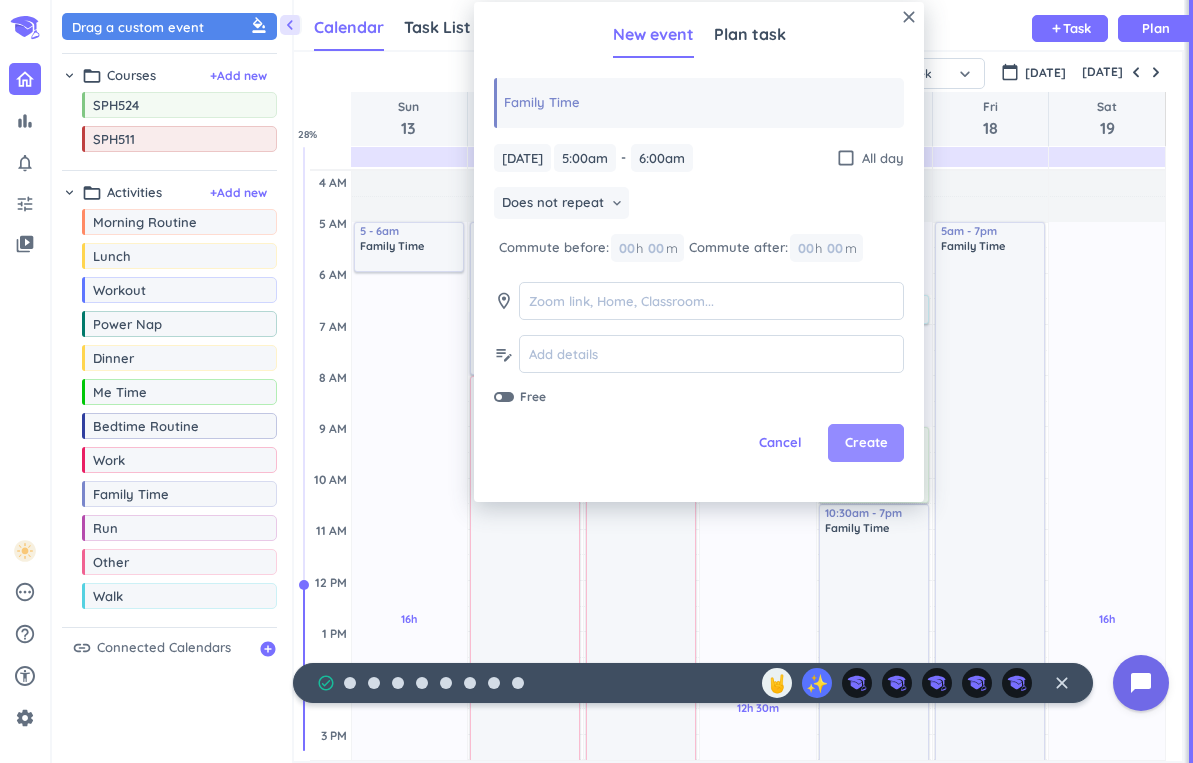 click on "Create" at bounding box center (866, 443) 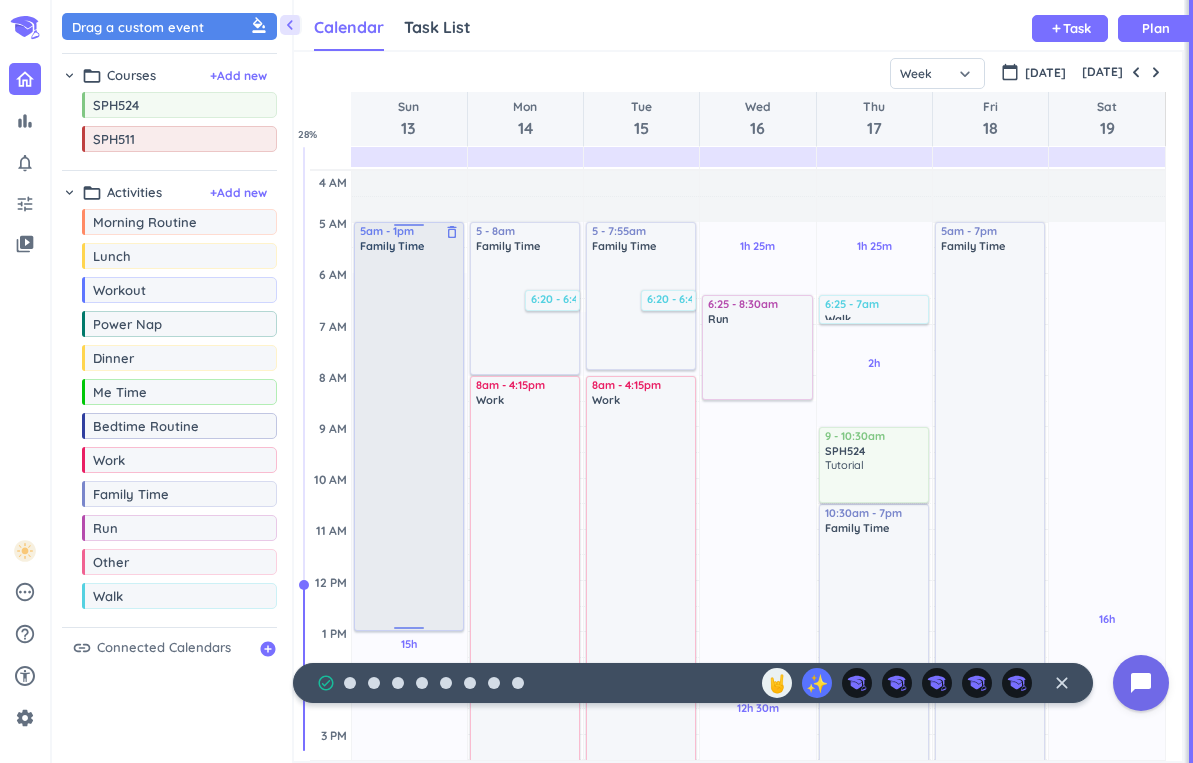 drag, startPoint x: 407, startPoint y: 269, endPoint x: 367, endPoint y: 626, distance: 359.23392 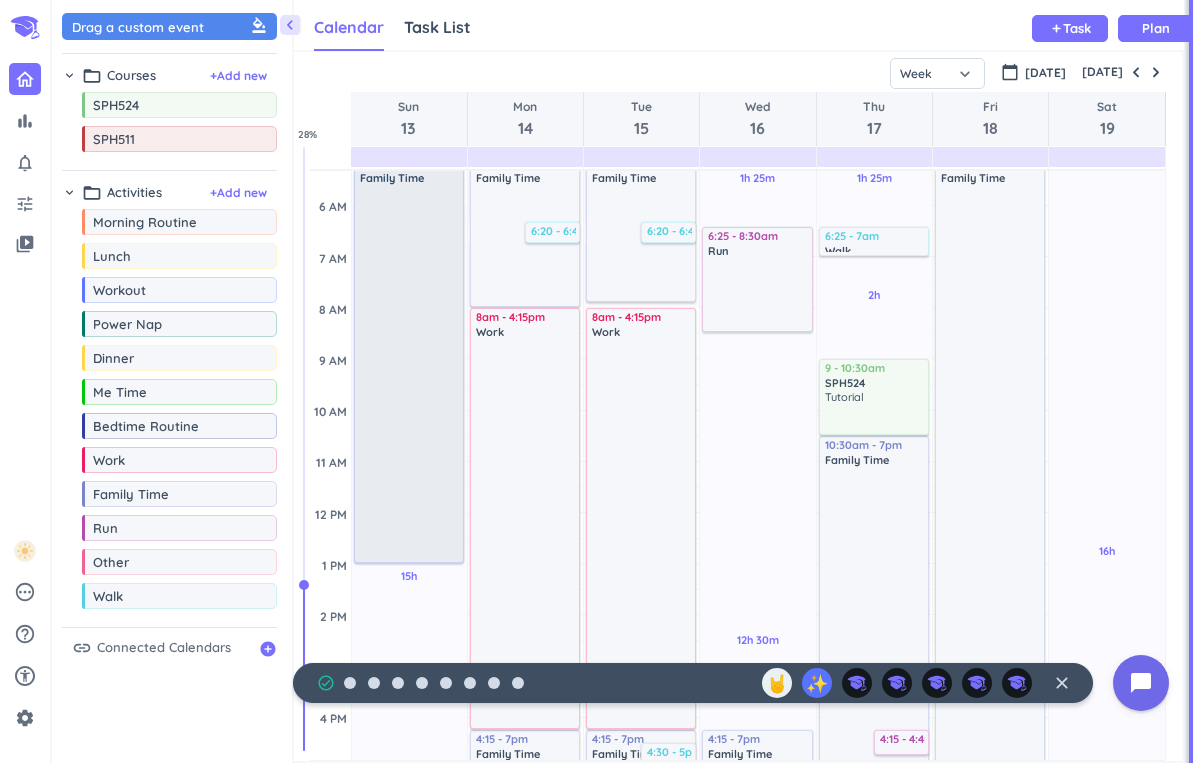 scroll, scrollTop: 66, scrollLeft: 0, axis: vertical 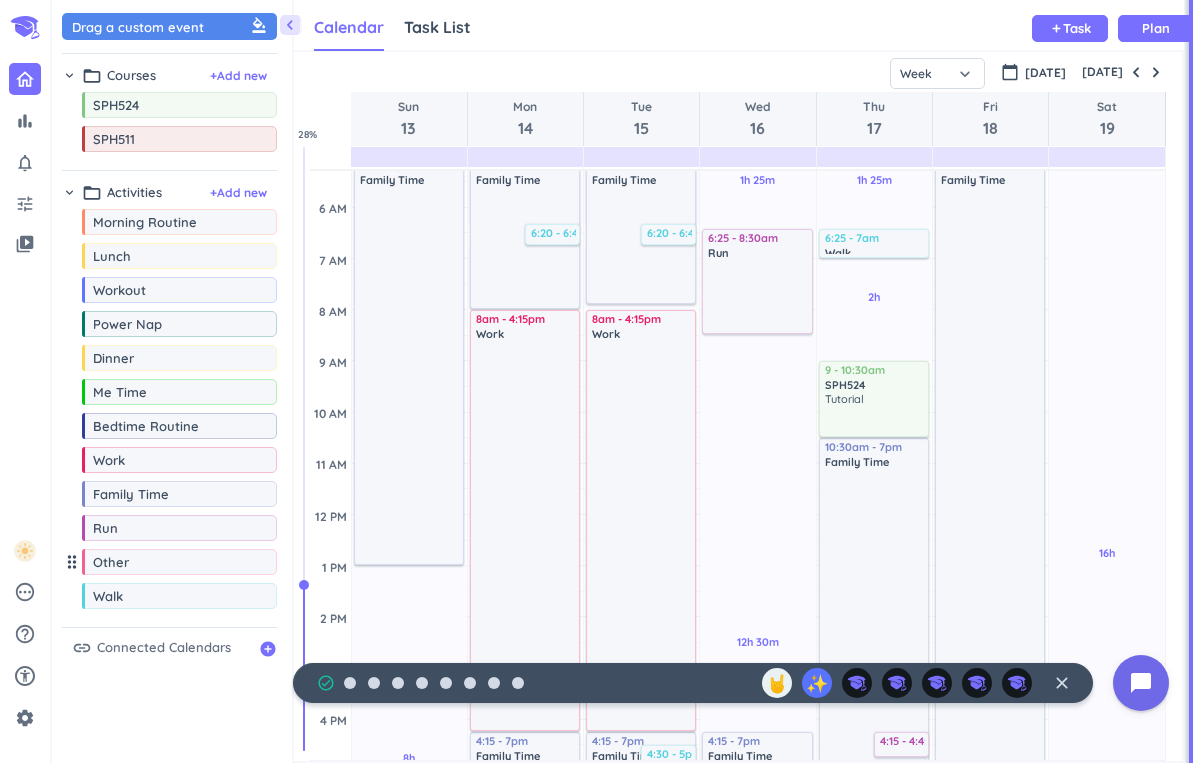 click on "drag_indicator" at bounding box center (72, 562) 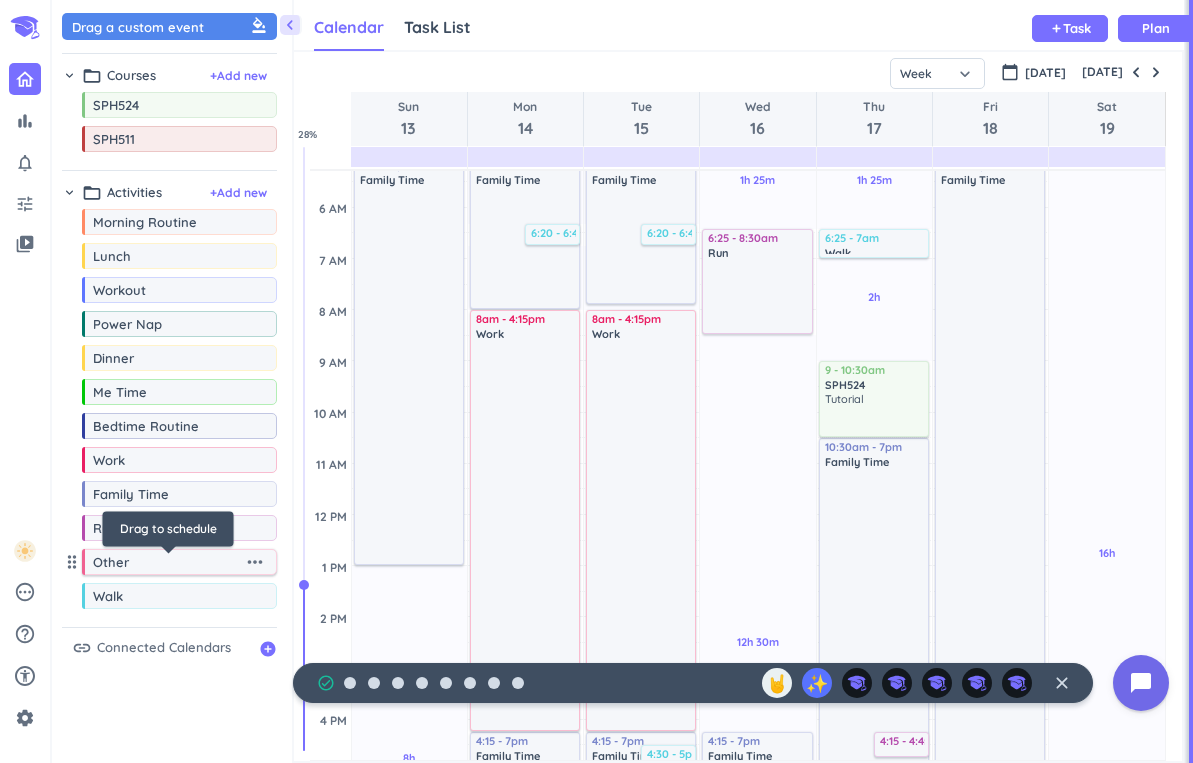 click on "Other" at bounding box center [168, 562] 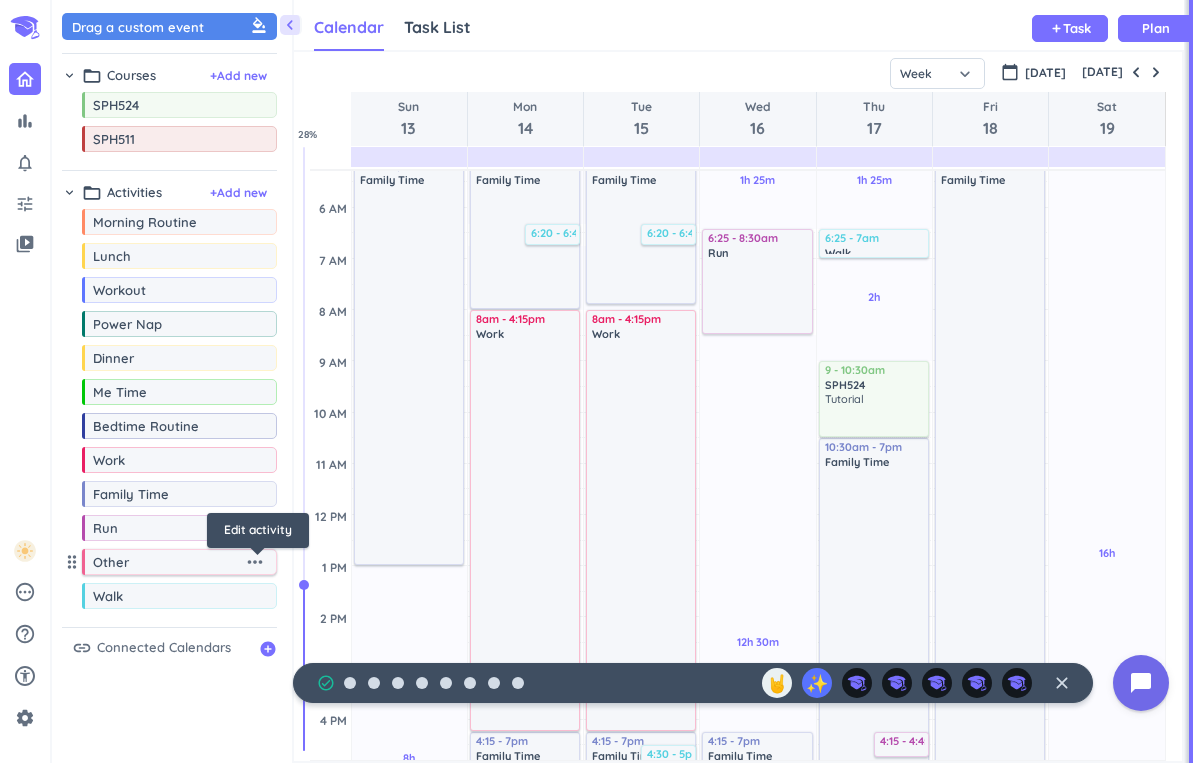 click on "more_horiz" at bounding box center (255, 562) 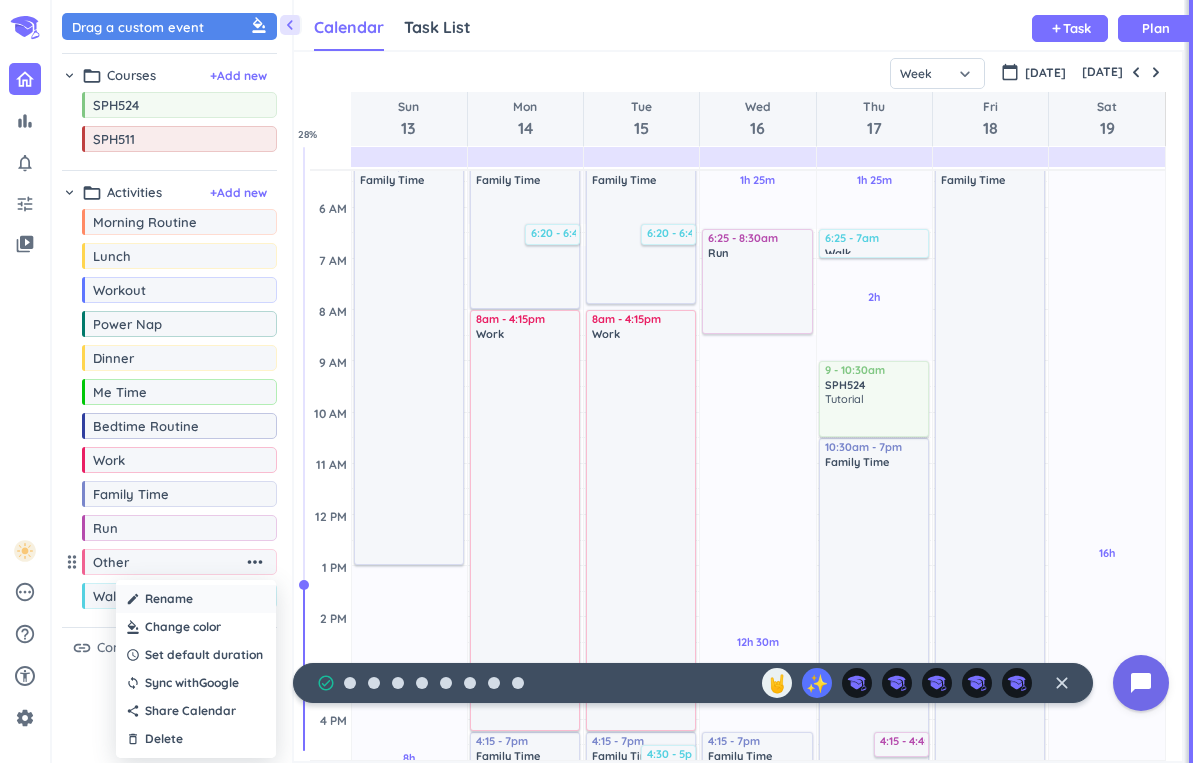 click on "create Rename" at bounding box center [196, 599] 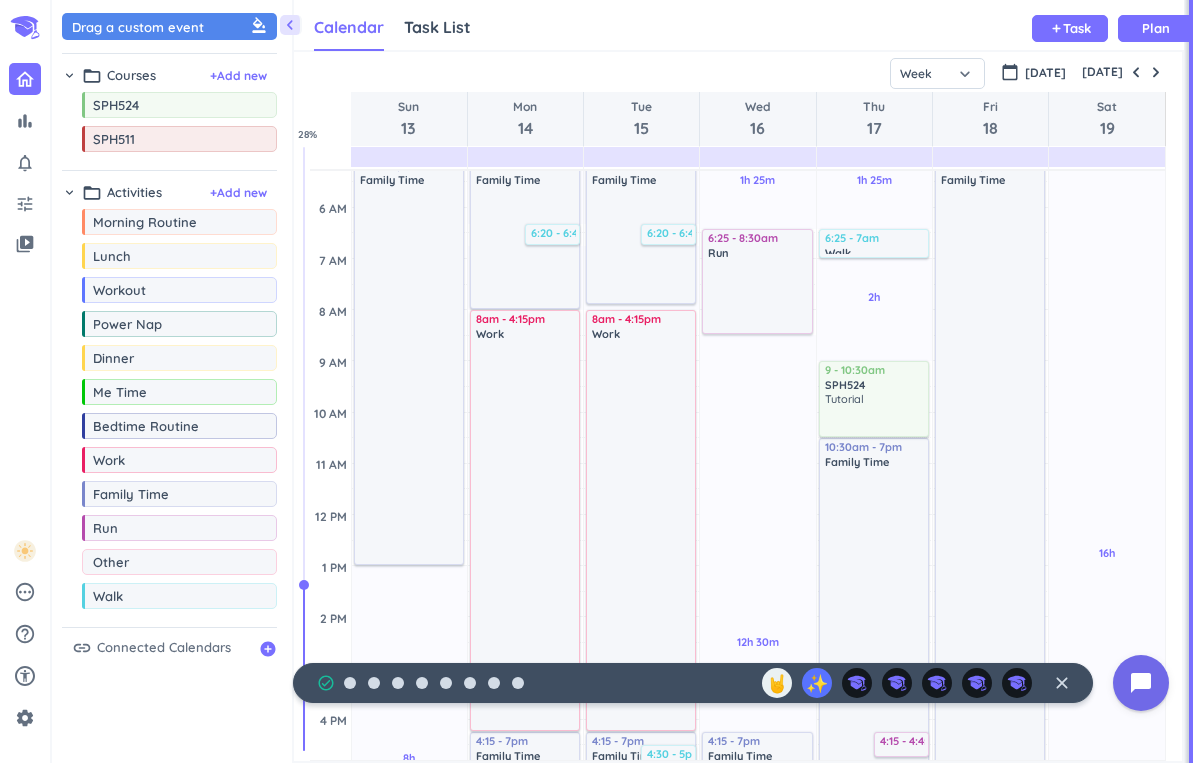 drag, startPoint x: 165, startPoint y: 570, endPoint x: 72, endPoint y: 570, distance: 93 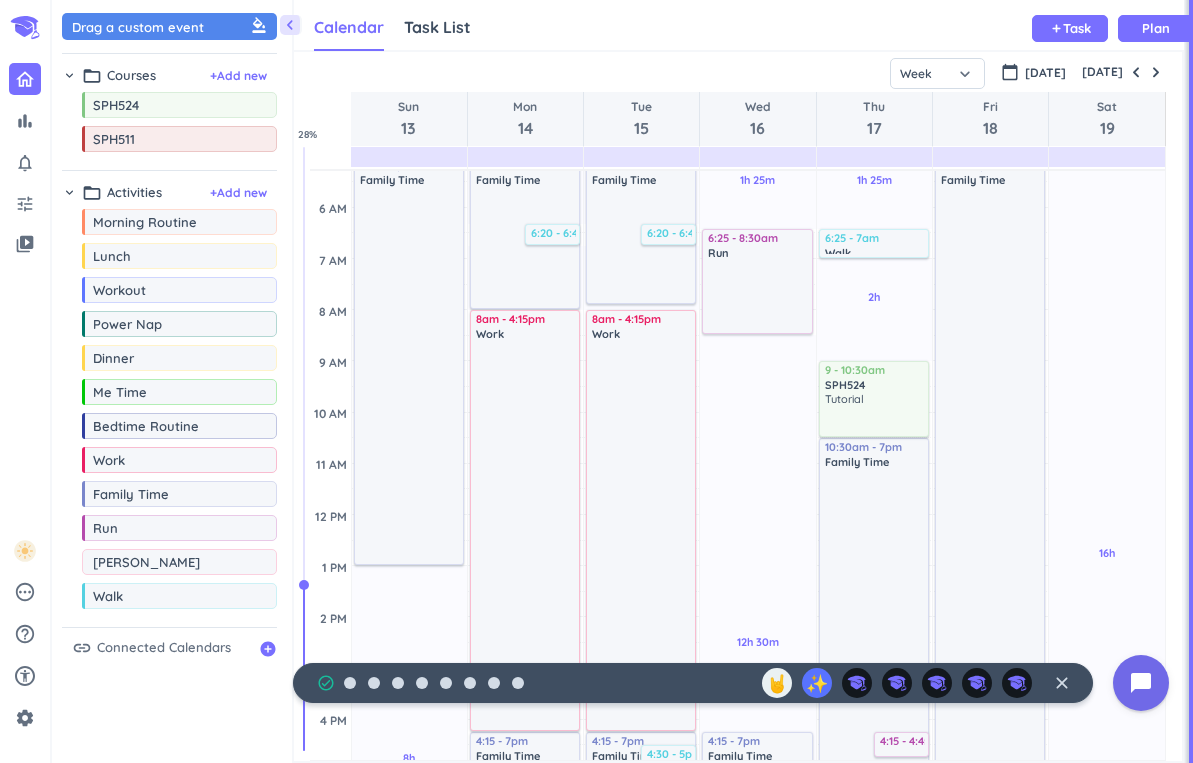 type on "Social" 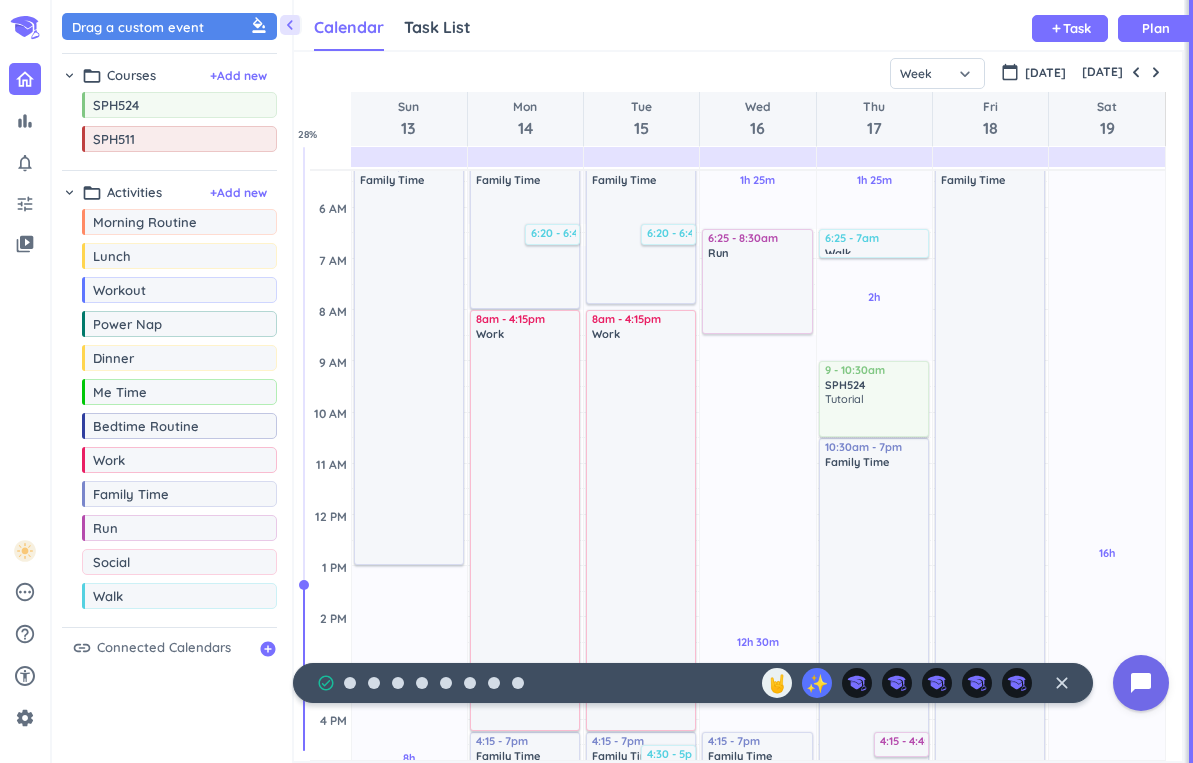 click on "Social" at bounding box center [184, 562] 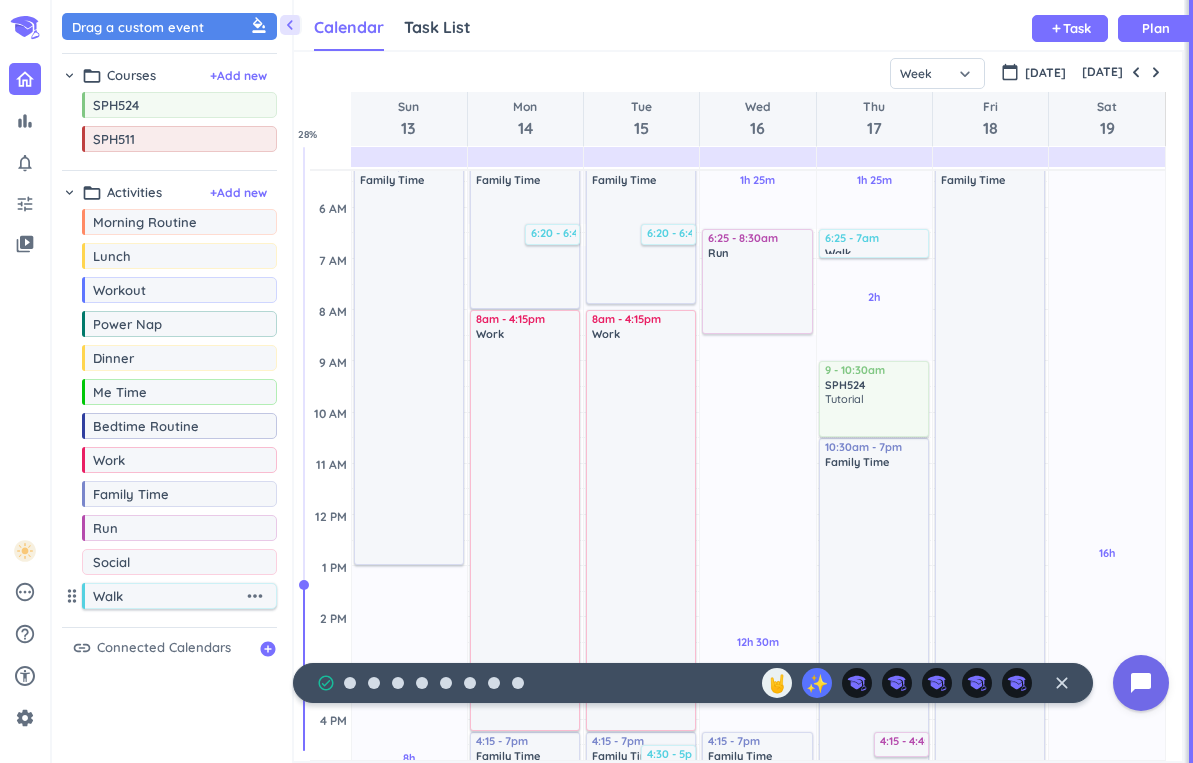 click on "Walk" at bounding box center (168, 596) 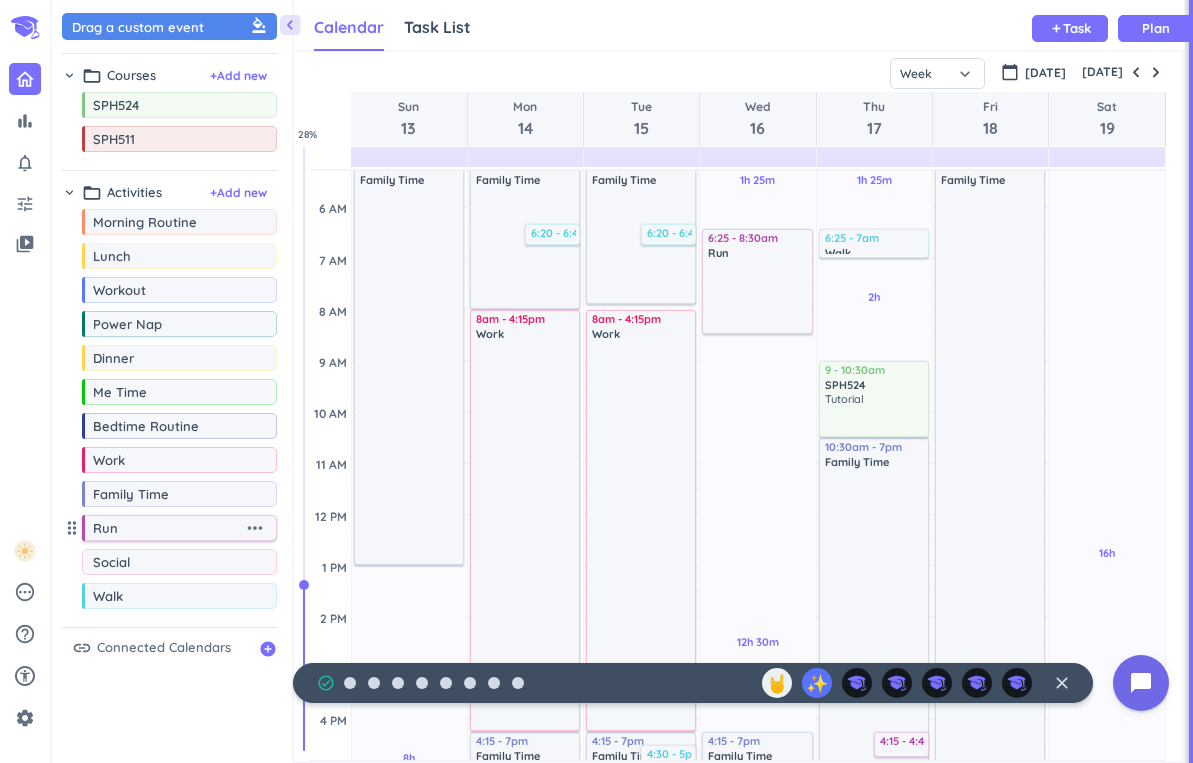 click on "Run" at bounding box center [168, 528] 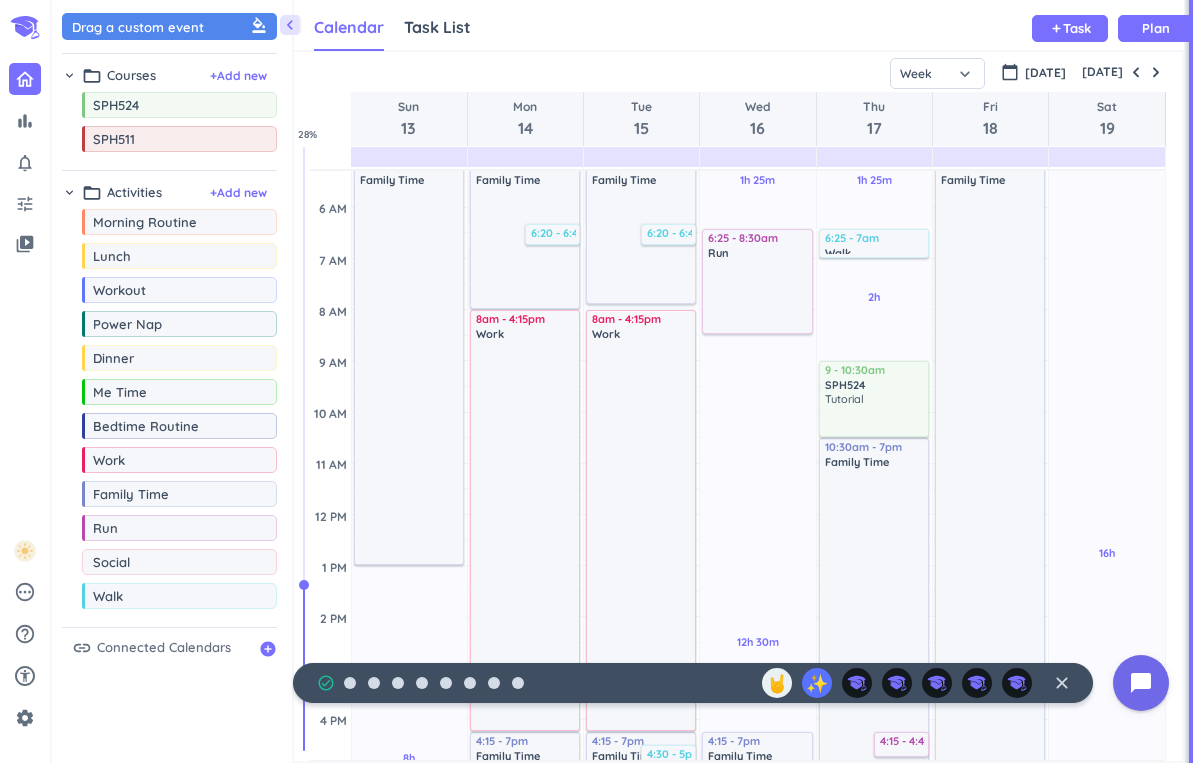 click on "Social" at bounding box center [184, 562] 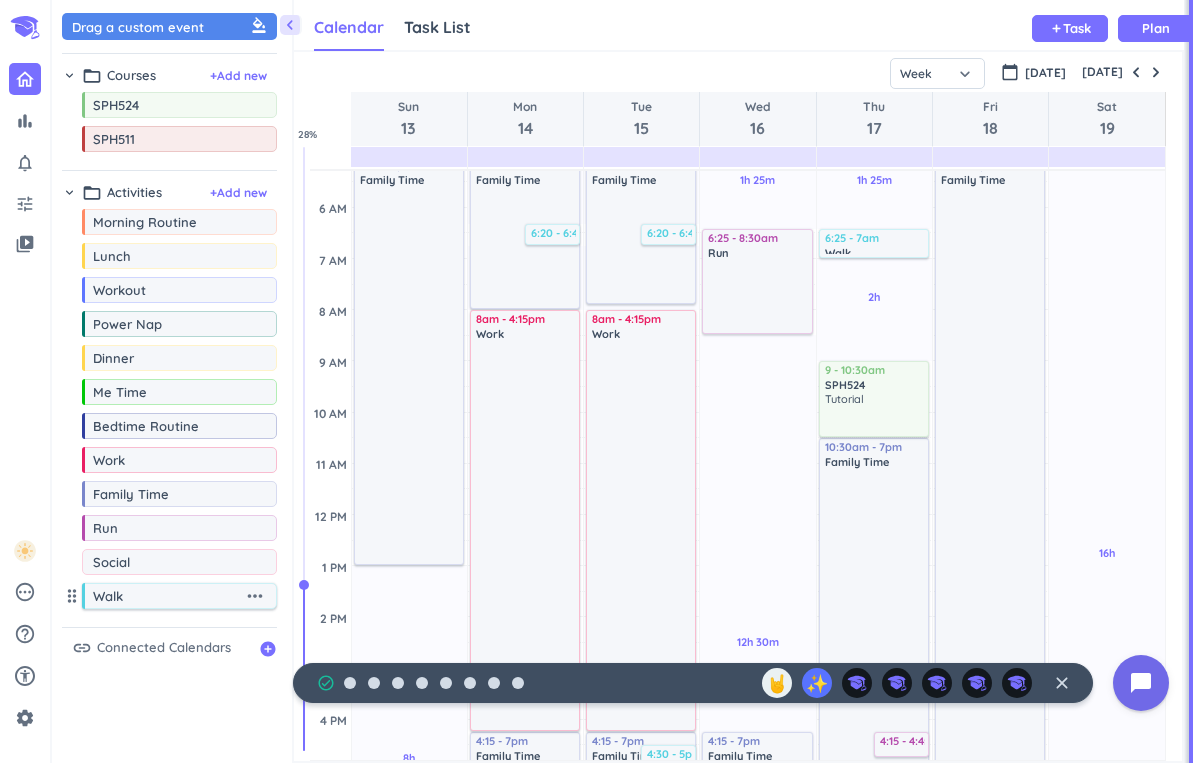click on "Walk" at bounding box center [168, 596] 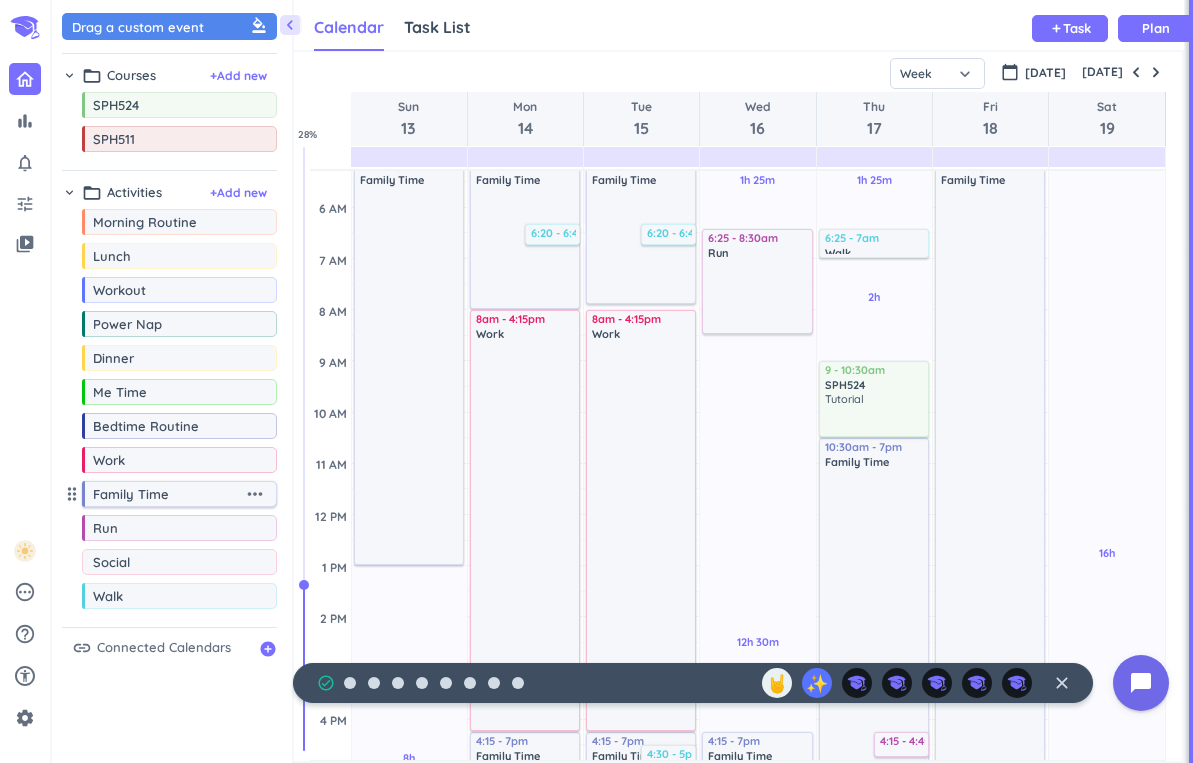 click on "Family Time" at bounding box center (168, 494) 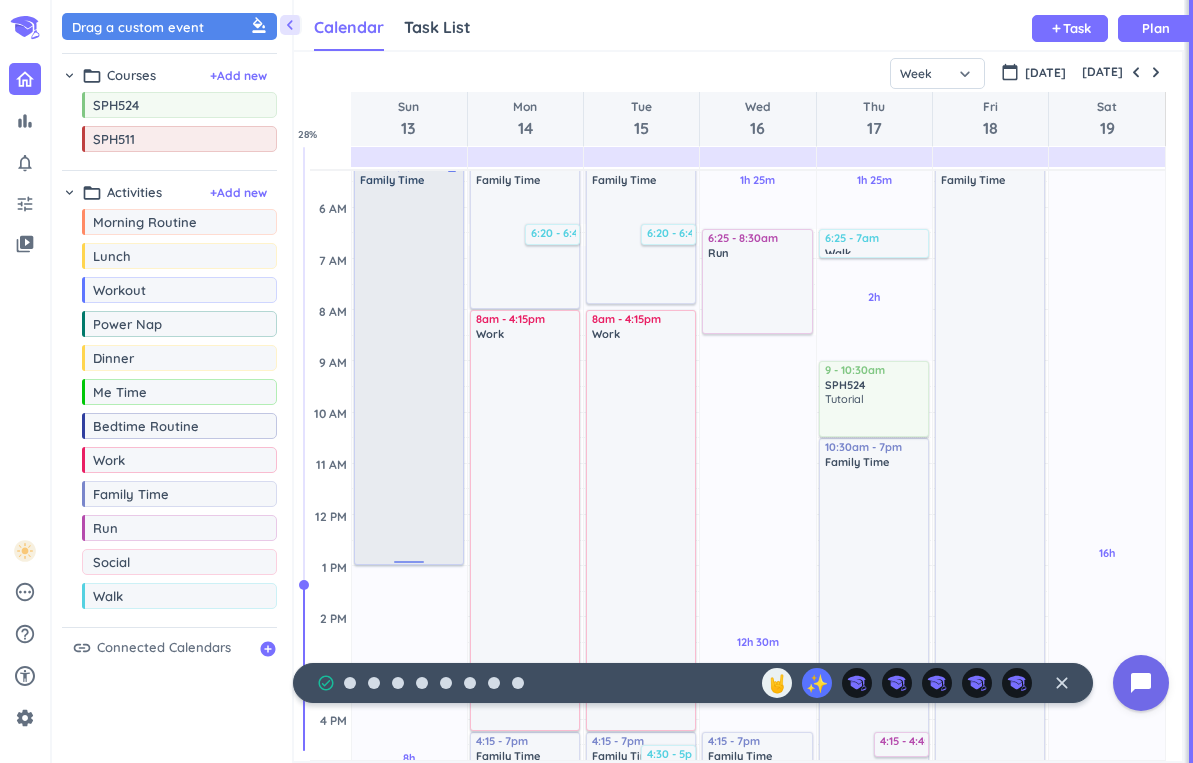 click at bounding box center [410, 375] 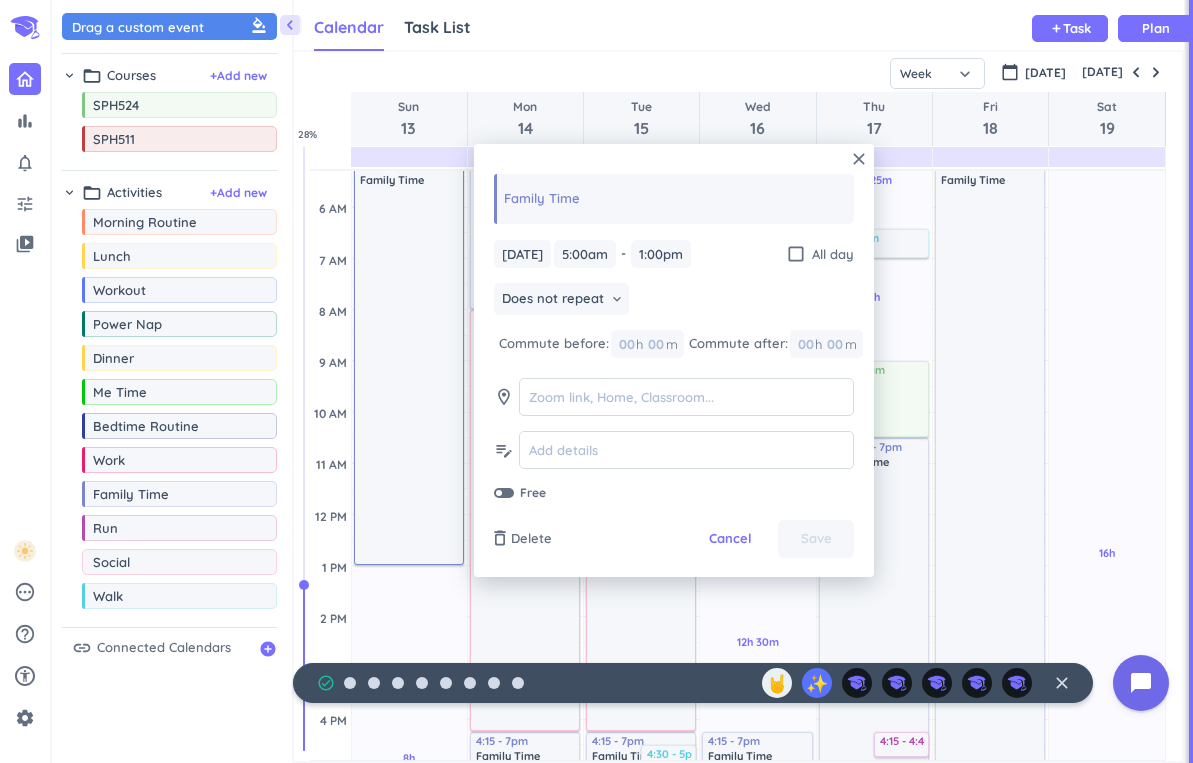 click on "Social" at bounding box center (184, 562) 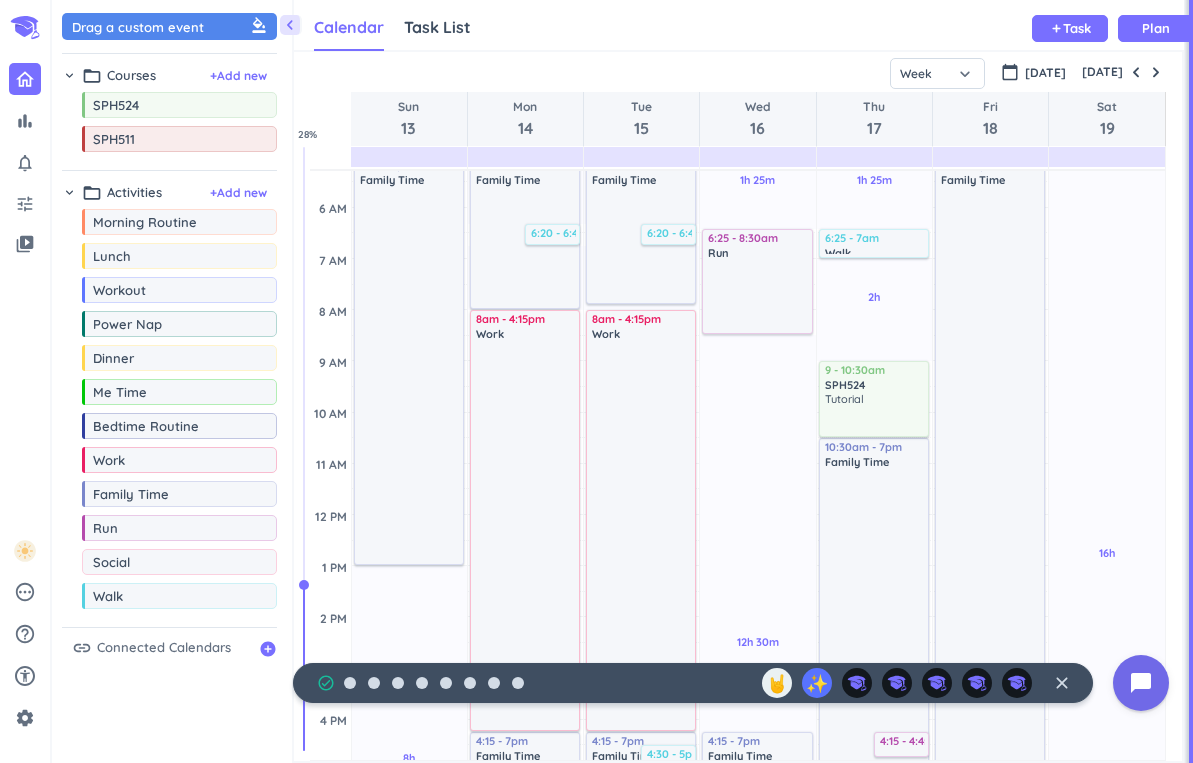 click on "Social" at bounding box center [184, 562] 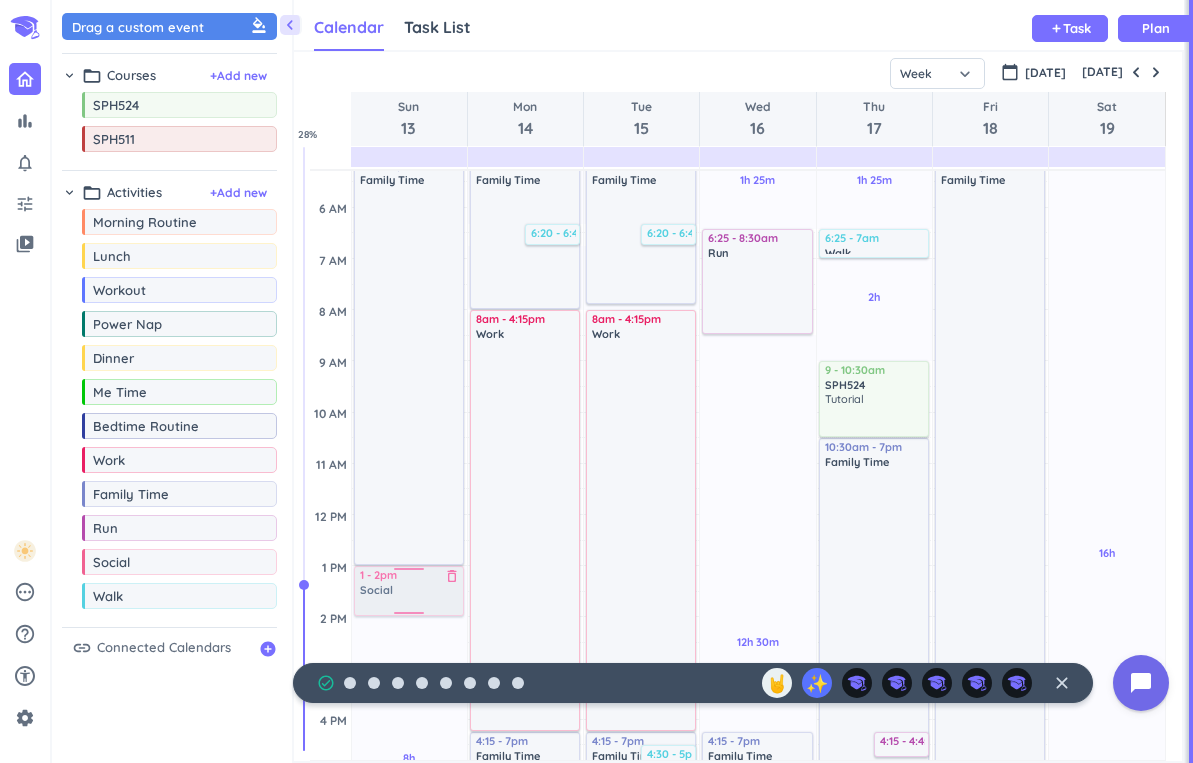 click on "chevron_left Drag a custom event format_color_fill chevron_right folder_open Courses   +  Add new drag_indicator SPH524 more_horiz drag_indicator SPH511 more_horiz chevron_right folder_open Activities   +  Add new drag_indicator Morning Routine more_horiz drag_indicator Lunch more_horiz drag_indicator Workout more_horiz drag_indicator Power Nap more_horiz drag_indicator Dinner more_horiz drag_indicator Me Time more_horiz drag_indicator Bedtime Routine more_horiz drag_indicator Work more_horiz drag_indicator Family Time more_horiz drag_indicator Run more_horiz drag_indicator Social more_horiz drag_indicator Walk more_horiz link Connected Calendars add_circle Calendar Task List Calendar keyboard_arrow_down add Task Plan SHOVEL [DATE] - [DATE] Week Month Next 7 days keyboard_arrow_down Week keyboard_arrow_down calendar_today [DATE] [DATE] Sun 13 Mon 14 Tue 15 Wed 16 Thu 17 Fri 18 Sat 19 4 AM 5 AM 6 AM 7 AM 8 AM 9 AM 10 AM 11 AM 12 PM 1 PM 2 PM 3 PM 4 PM 5 PM 6 PM 7 PM 8 PM 9 PM 10 PM 11 PM 12 AM 1 AM 2 AM" at bounding box center (622, 381) 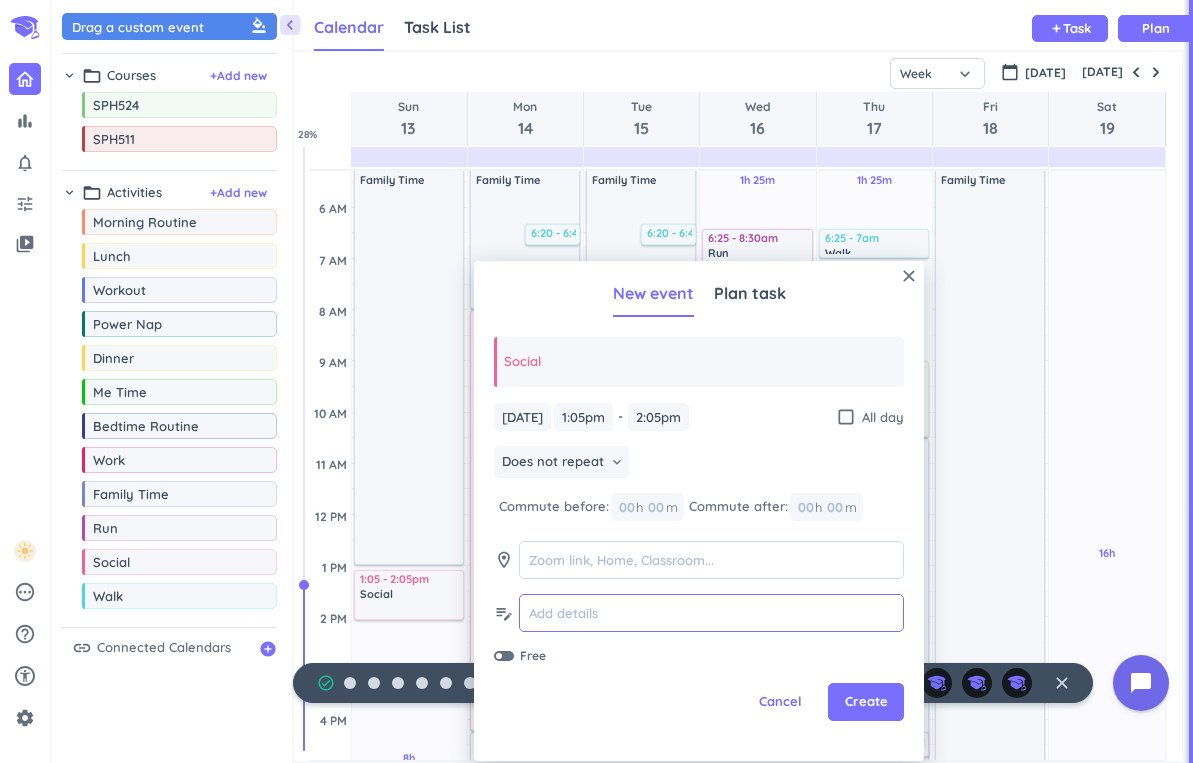 click at bounding box center (711, 613) 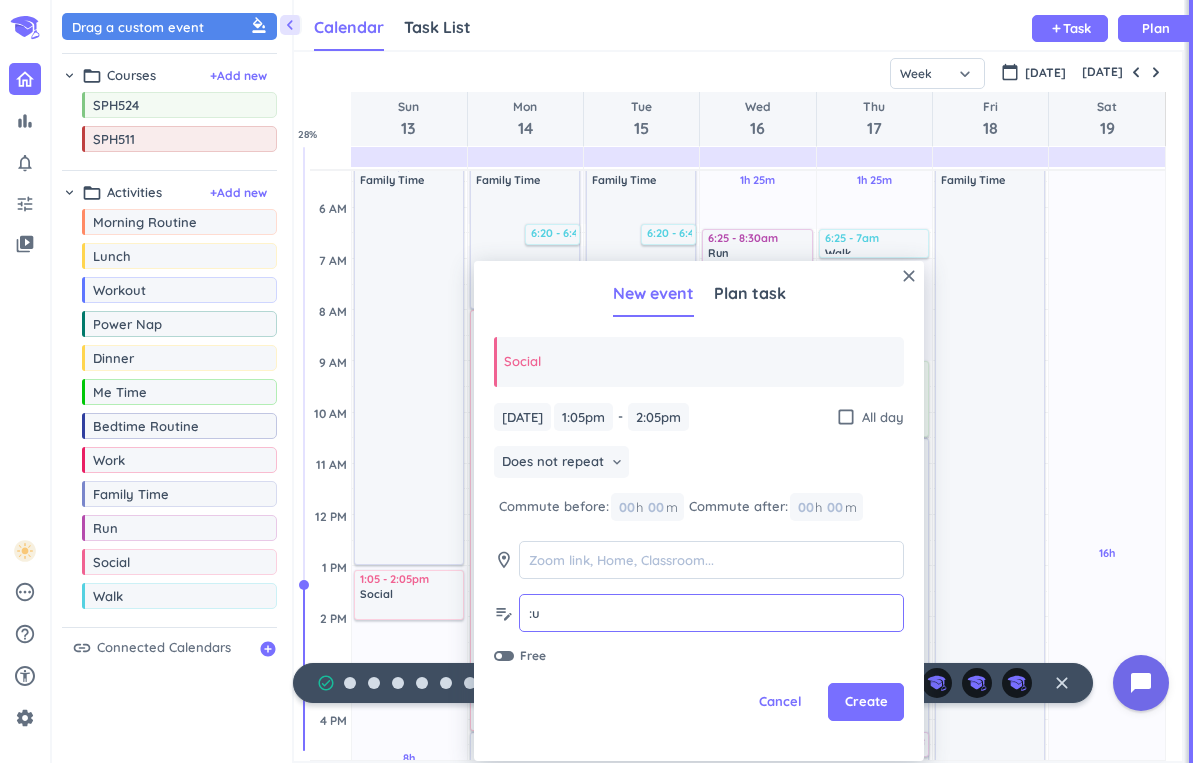 type on ":" 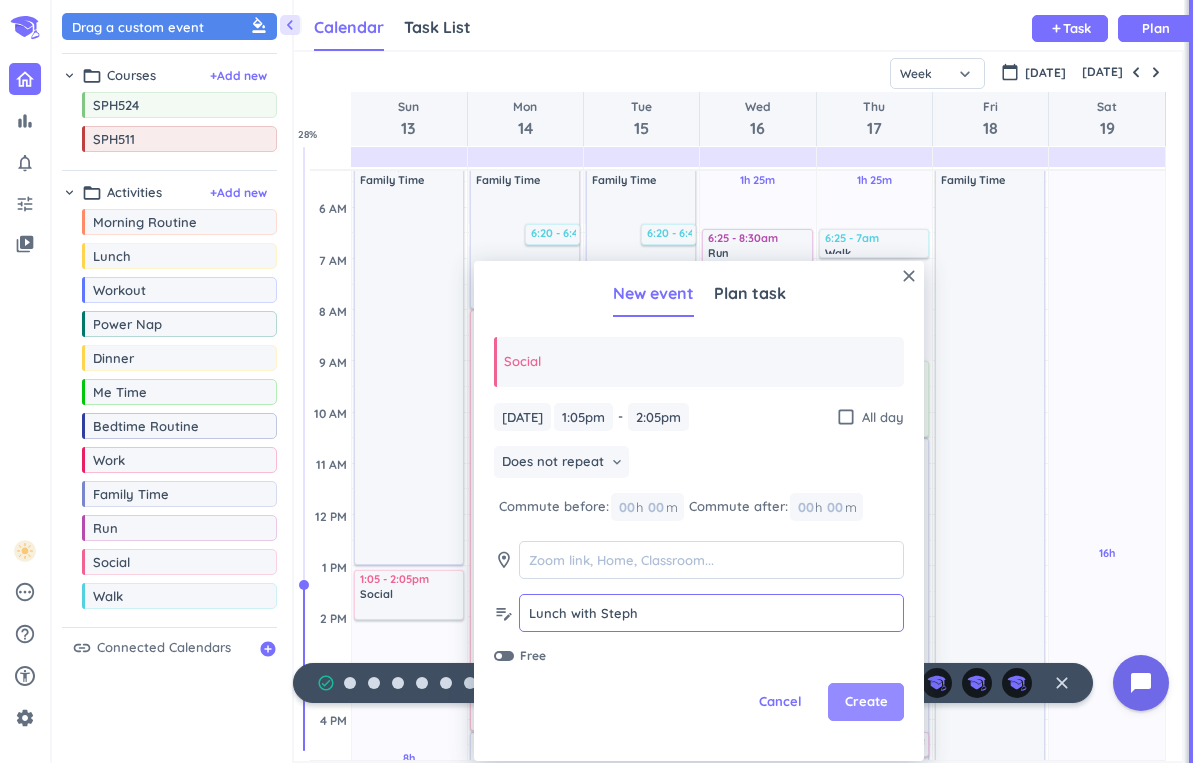 type on "Lunch with Steph" 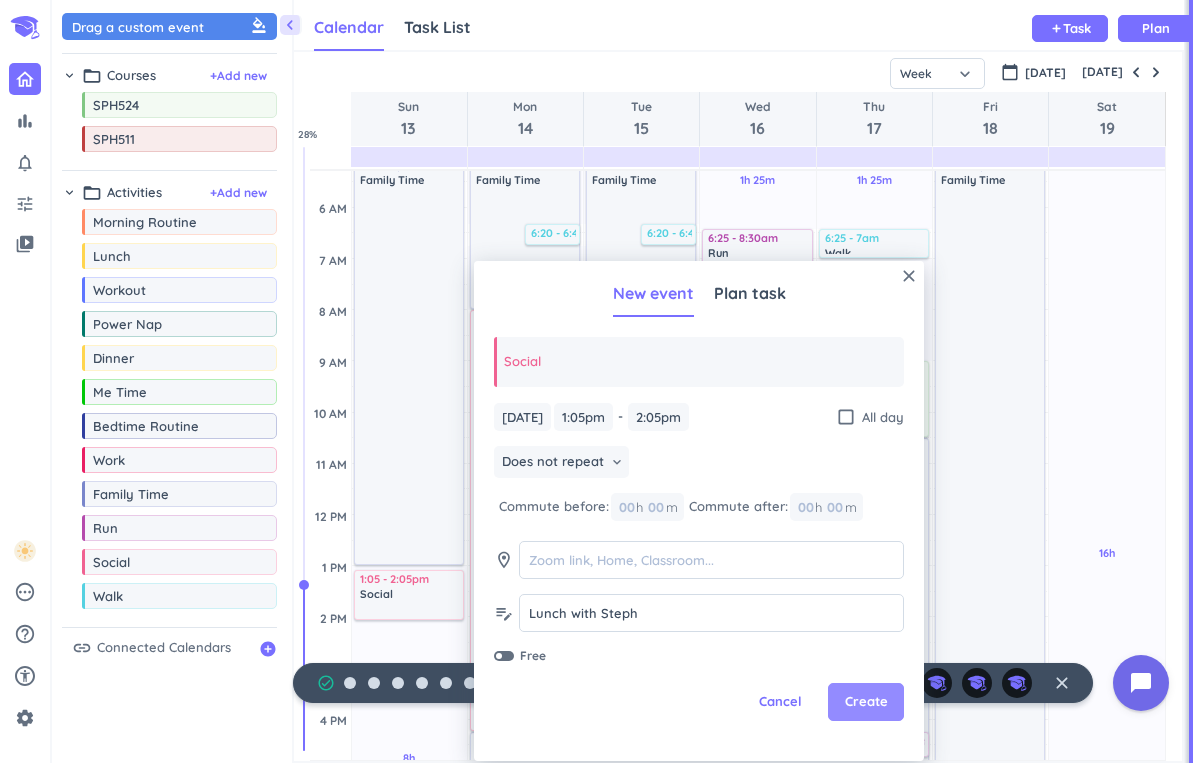 click on "Create" at bounding box center (866, 702) 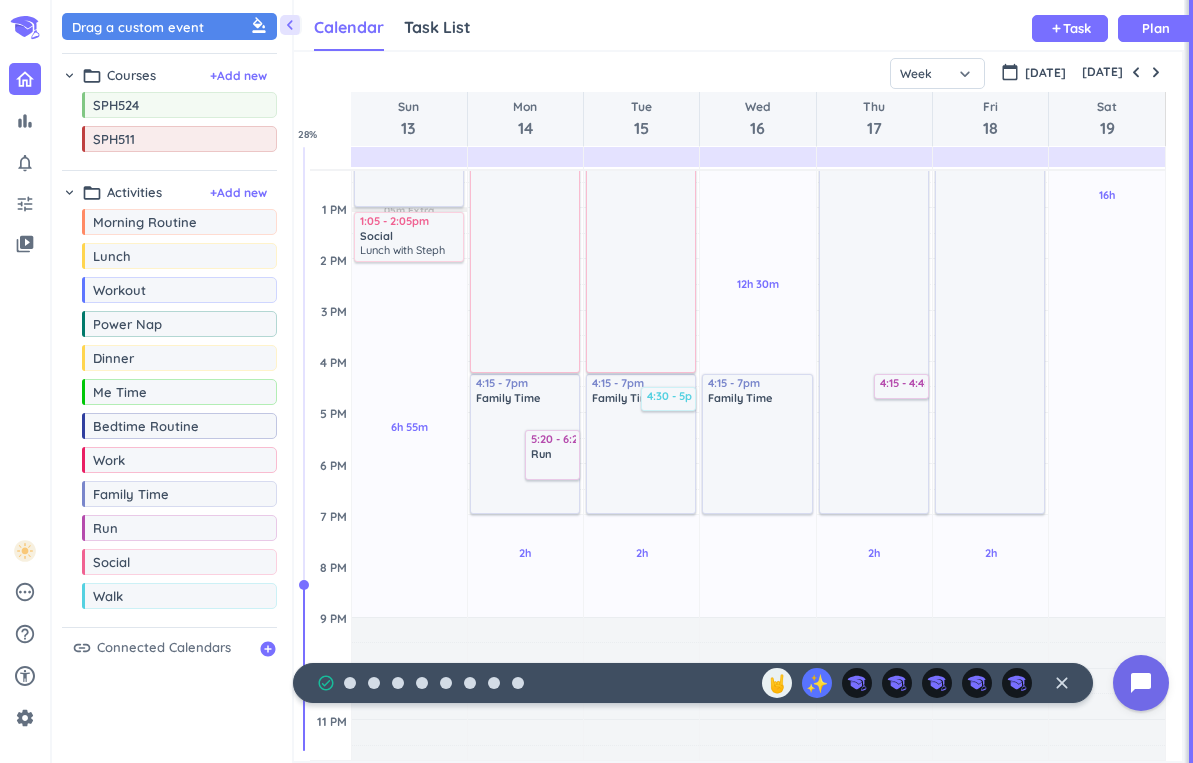 scroll, scrollTop: 429, scrollLeft: 0, axis: vertical 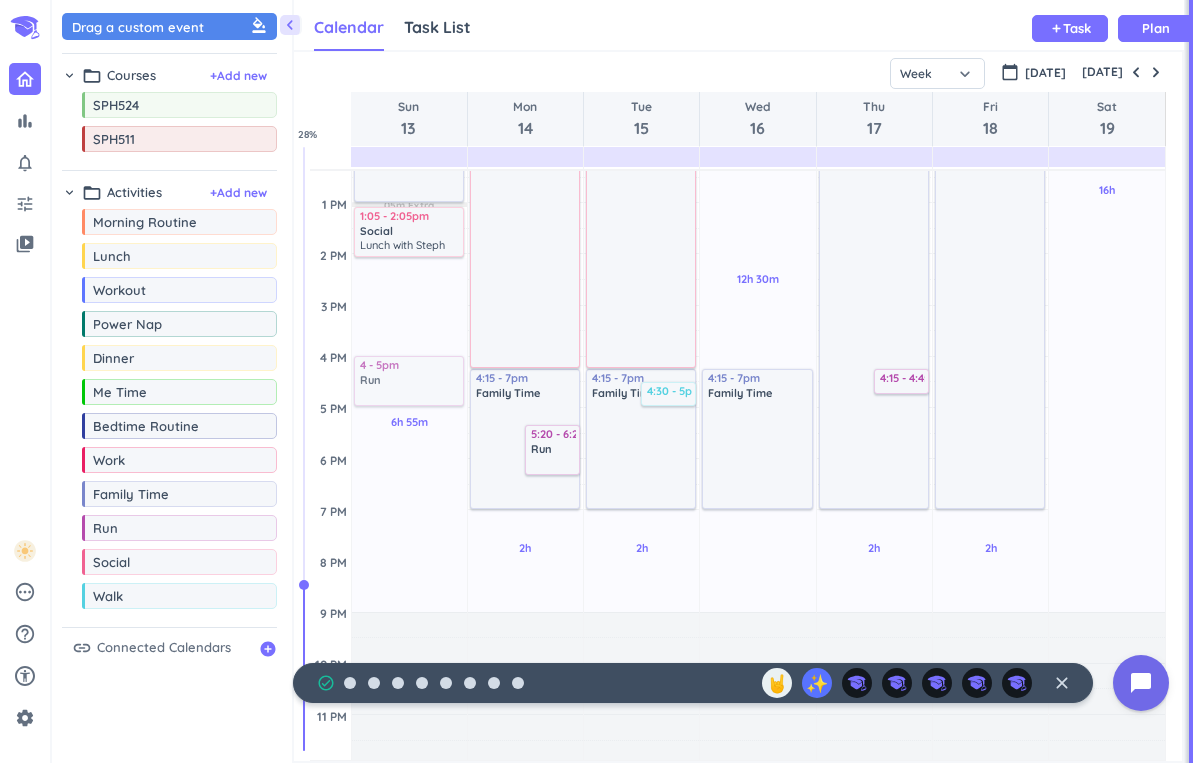 drag, startPoint x: 136, startPoint y: 538, endPoint x: 377, endPoint y: 360, distance: 299.60806 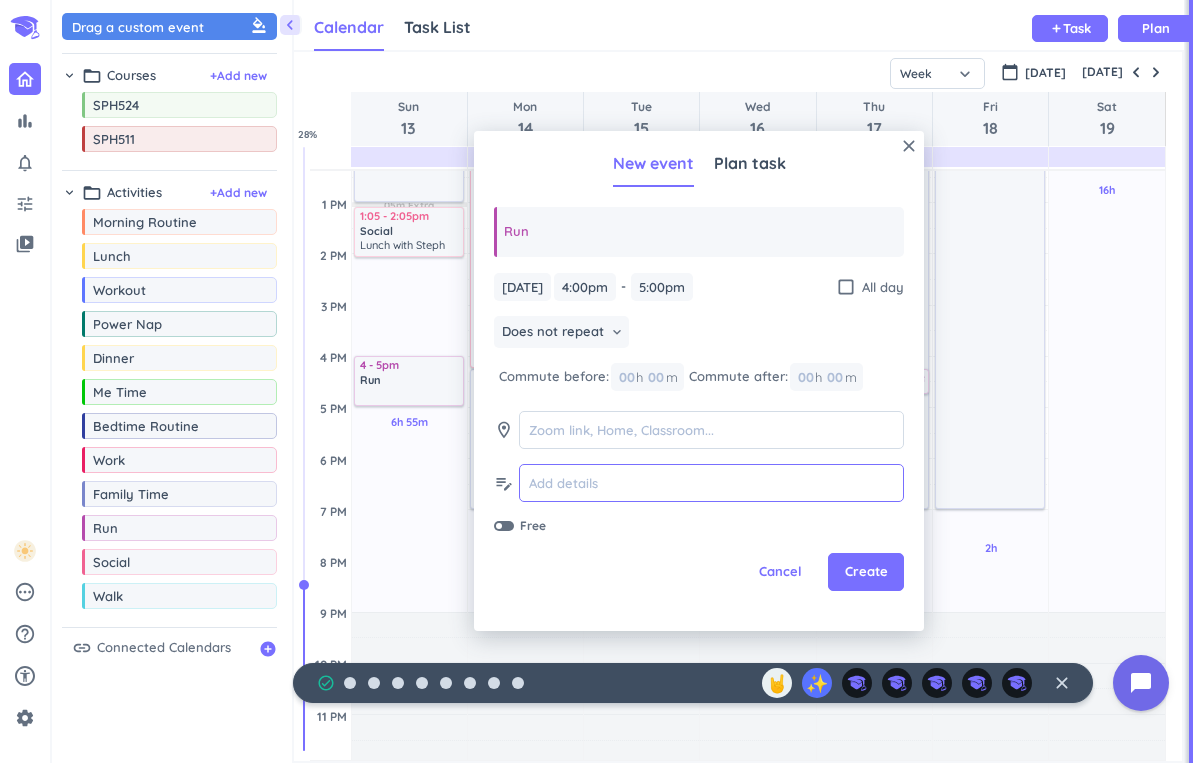 click at bounding box center [711, 483] 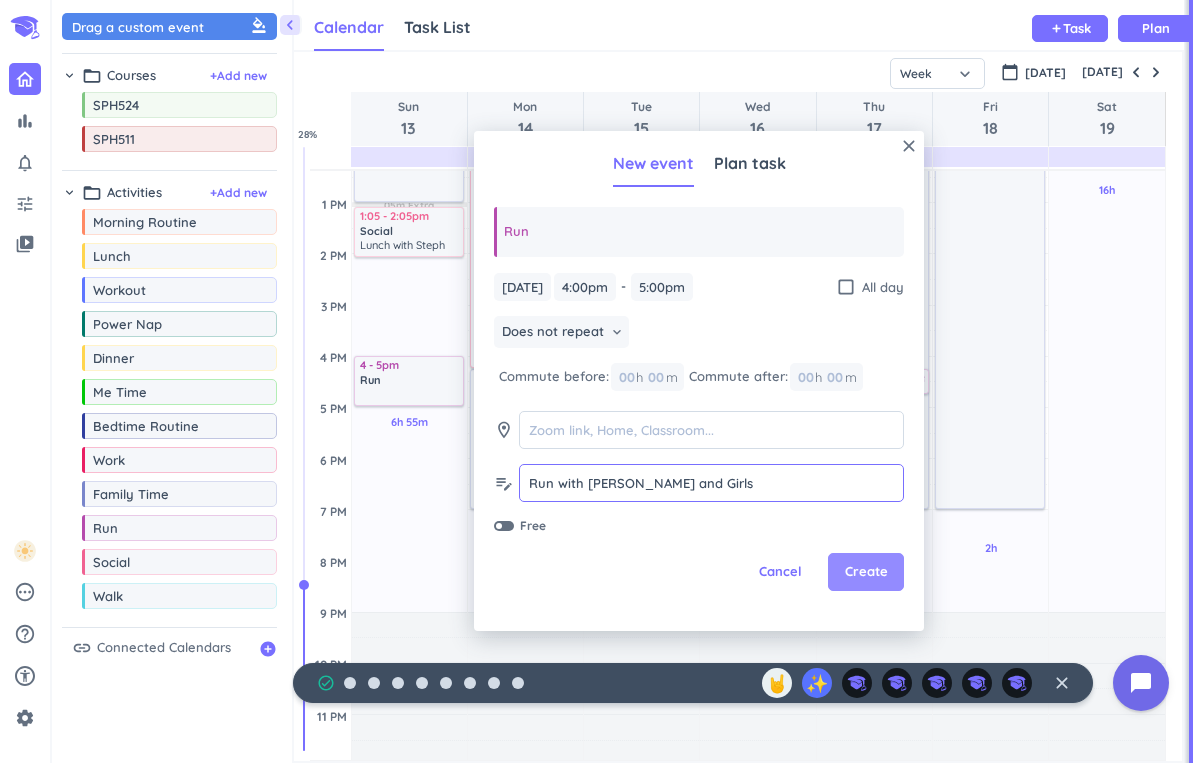 type on "Run with [PERSON_NAME] and Girls" 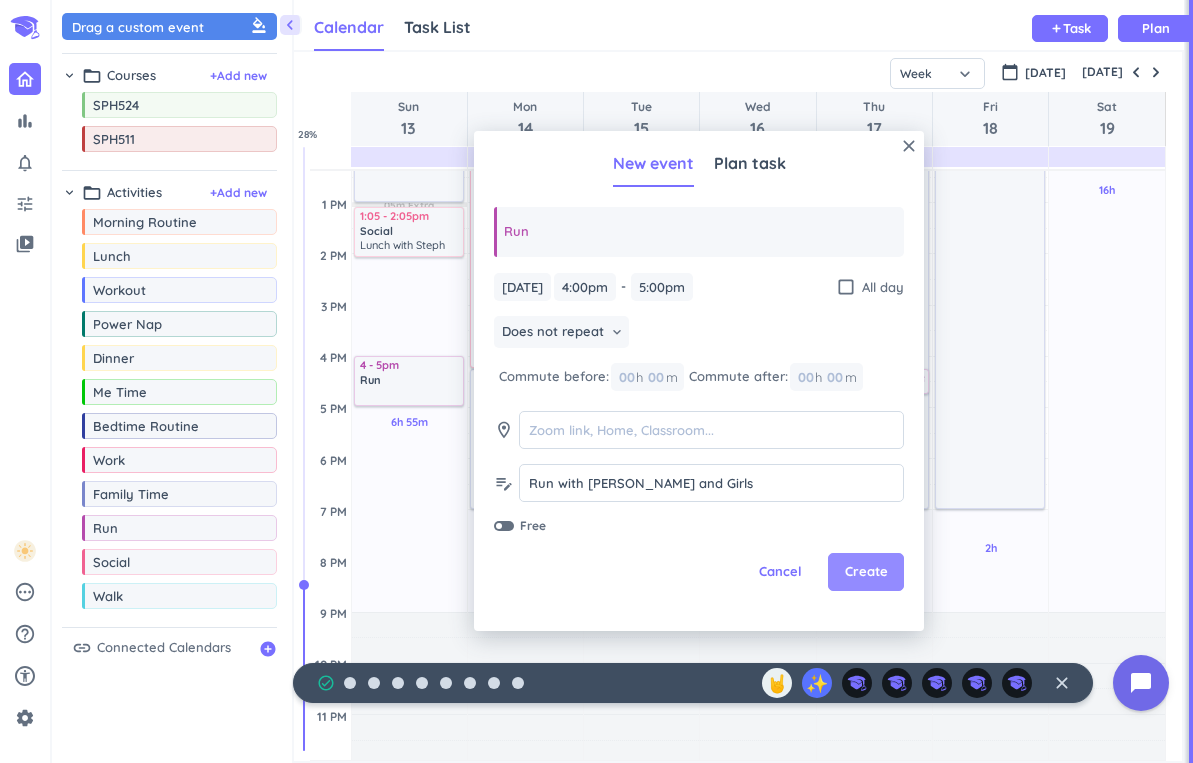 click on "Create" at bounding box center [866, 572] 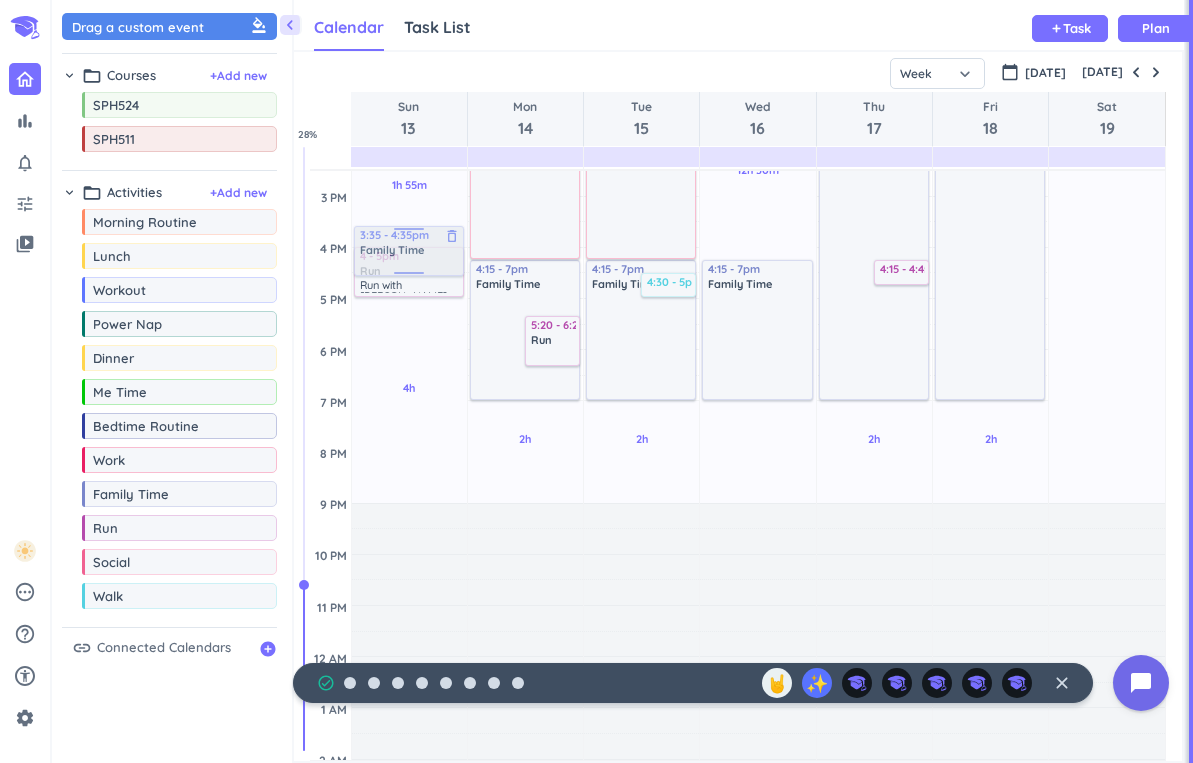 scroll, scrollTop: 534, scrollLeft: 0, axis: vertical 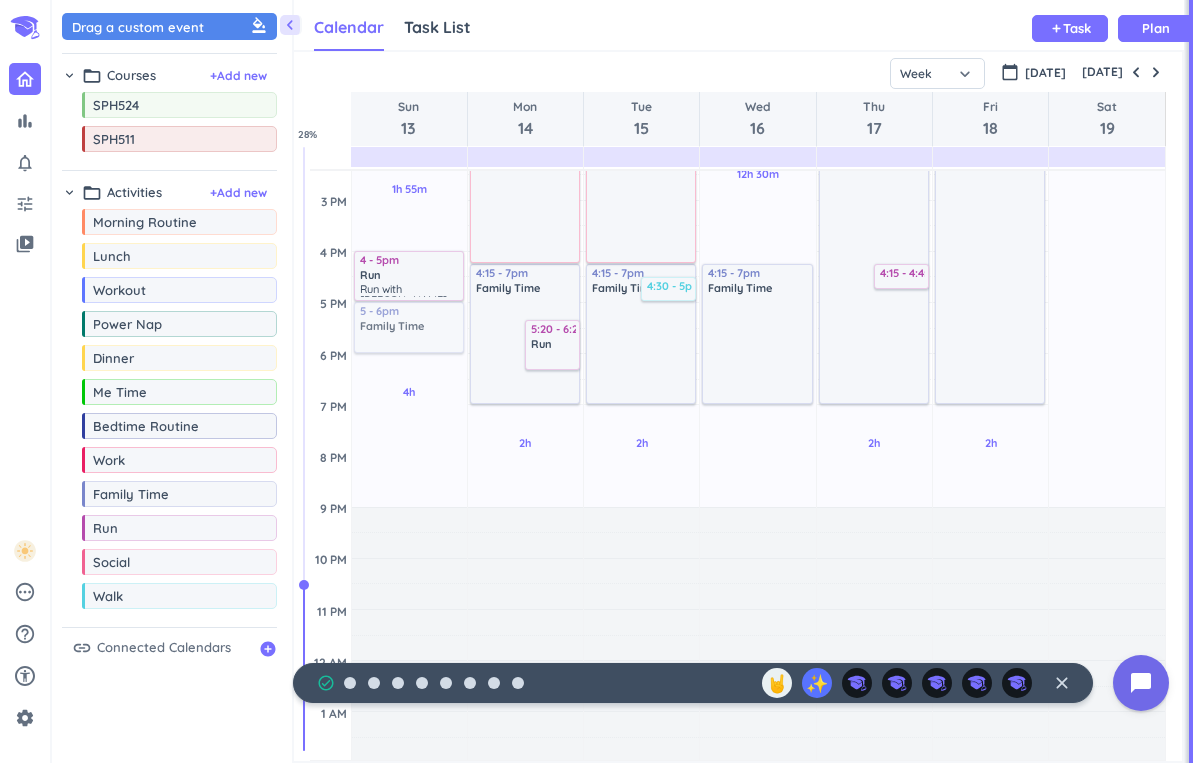 drag, startPoint x: 169, startPoint y: 505, endPoint x: 424, endPoint y: 306, distance: 323.4594 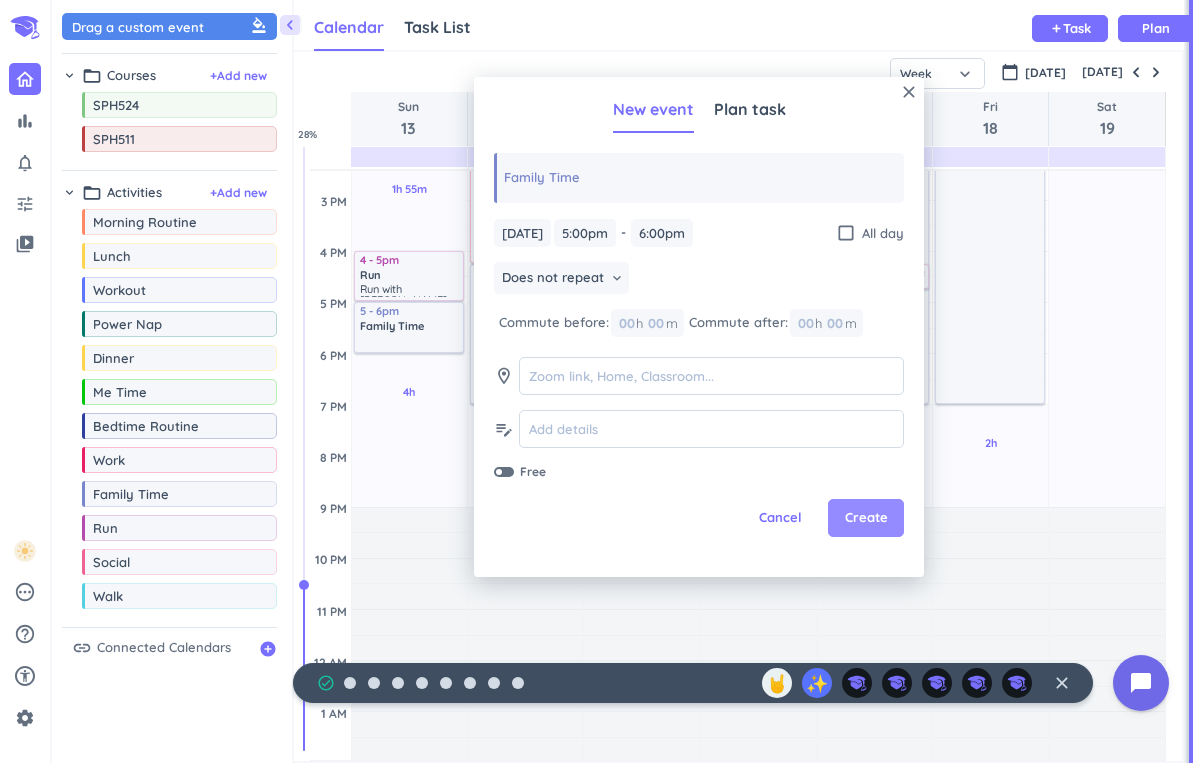 click on "Create" at bounding box center (866, 518) 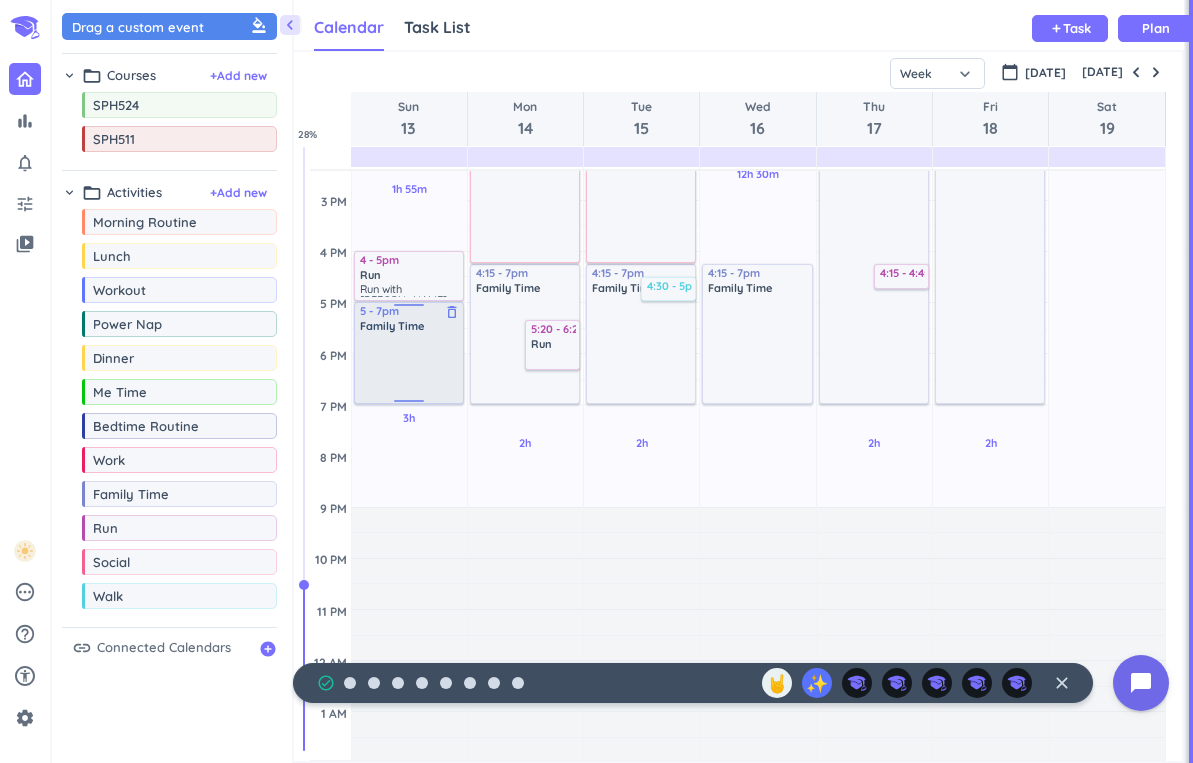 drag, startPoint x: 405, startPoint y: 353, endPoint x: 408, endPoint y: 403, distance: 50.08992 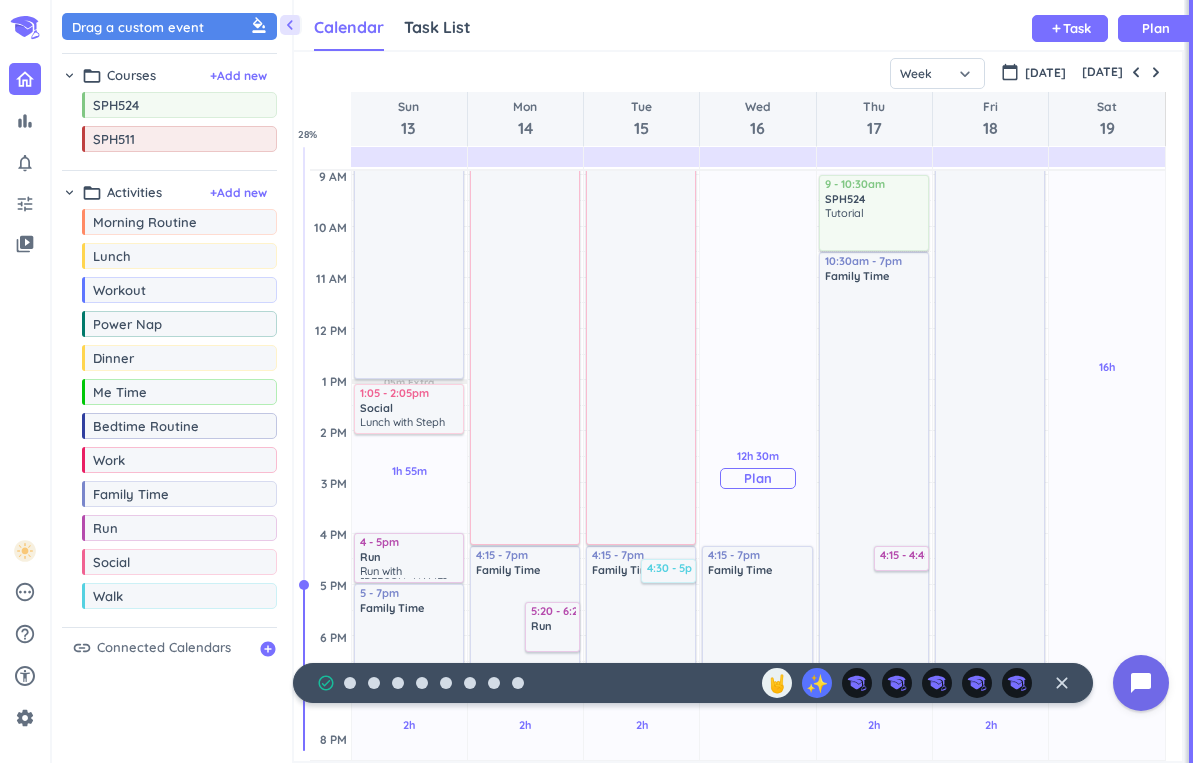 scroll, scrollTop: 488, scrollLeft: 0, axis: vertical 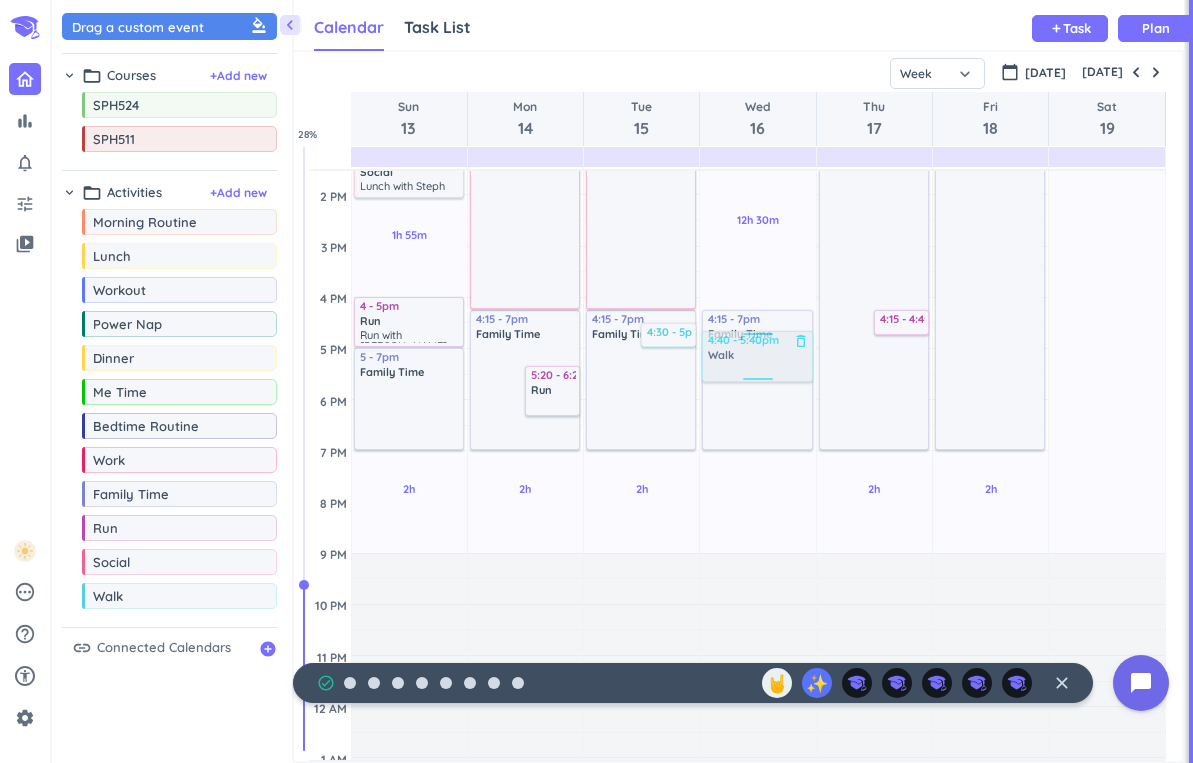 drag, startPoint x: 175, startPoint y: 608, endPoint x: 774, endPoint y: 333, distance: 659.11 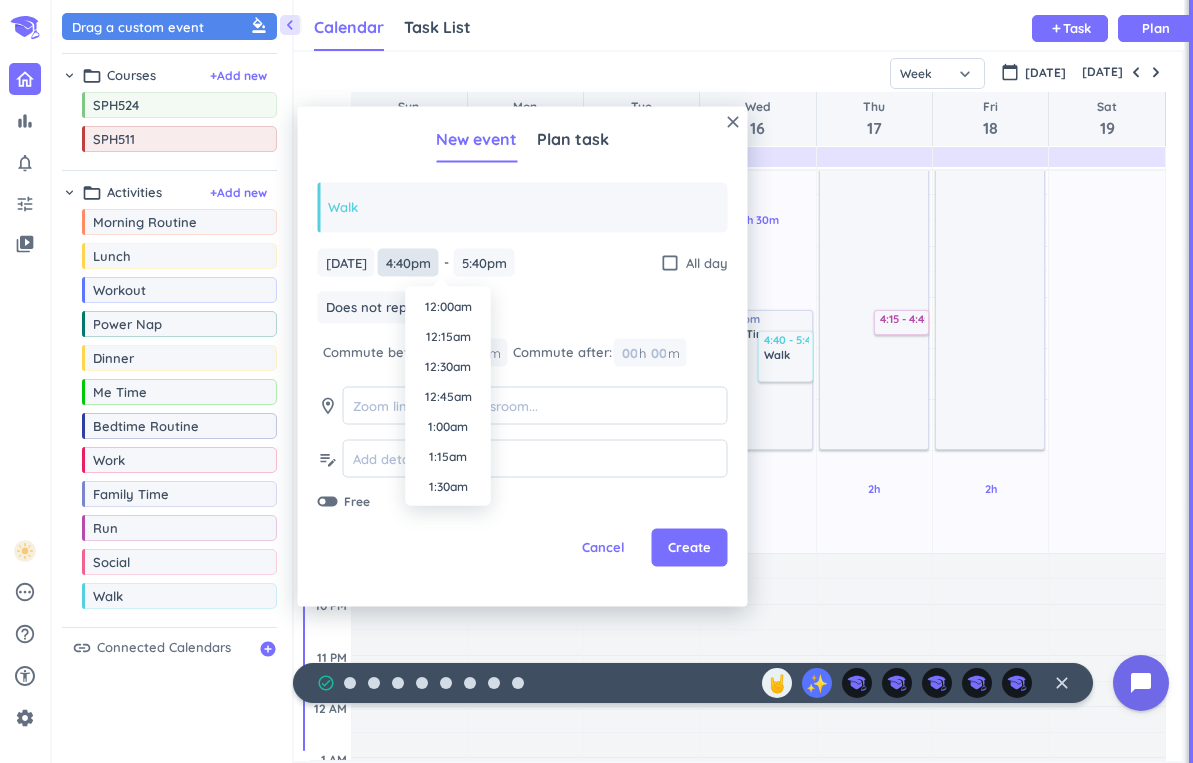 click on "4:40pm" at bounding box center [408, 262] 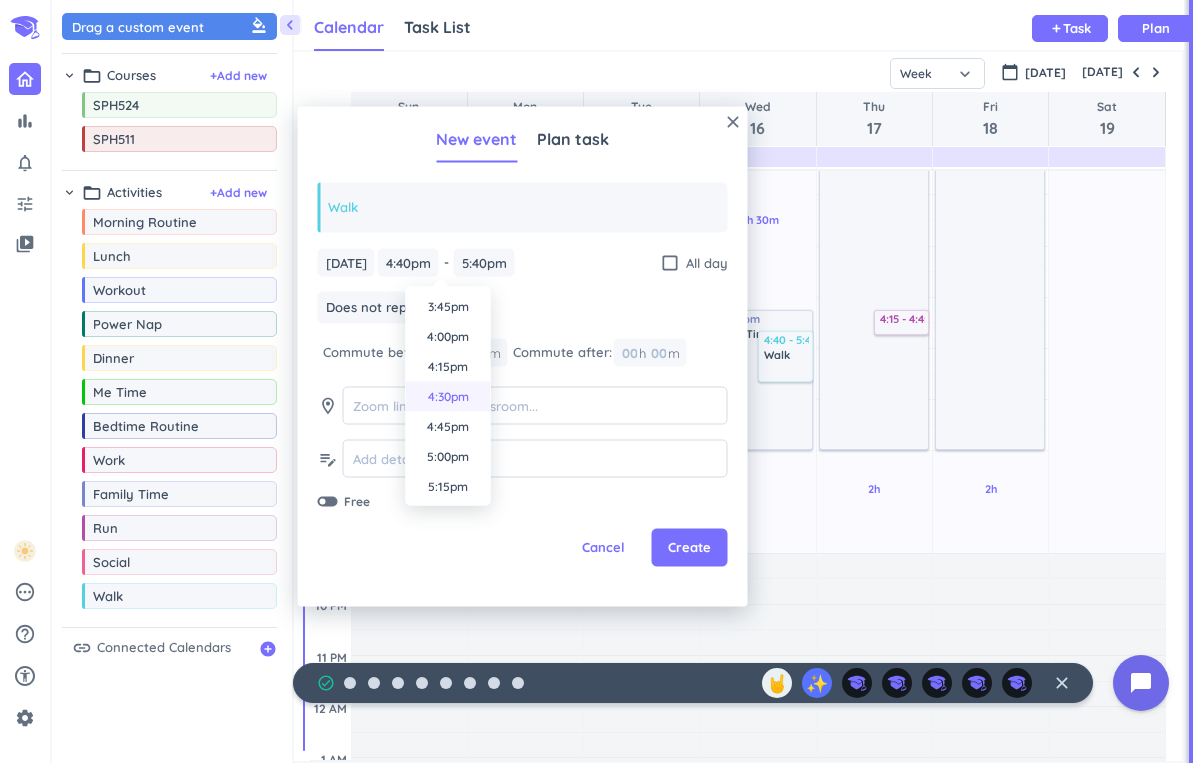 click on "4:30pm" at bounding box center [448, 397] 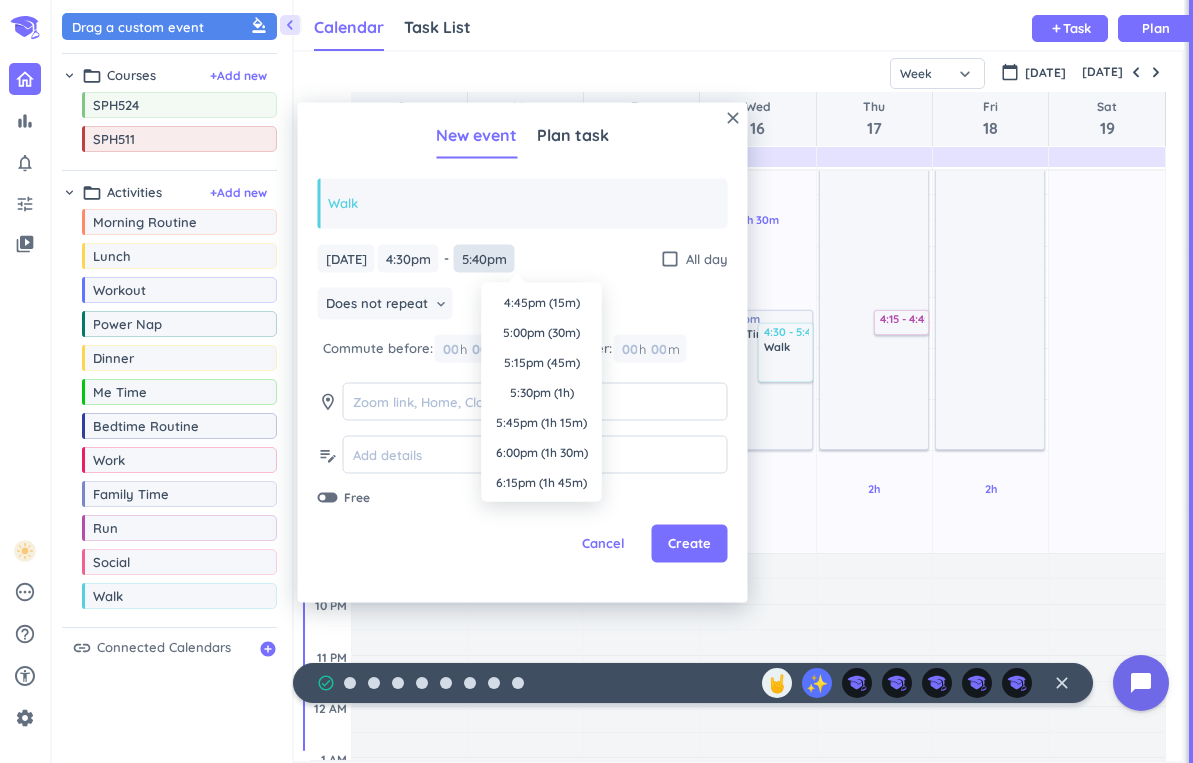 click on "5:40pm" at bounding box center (484, 258) 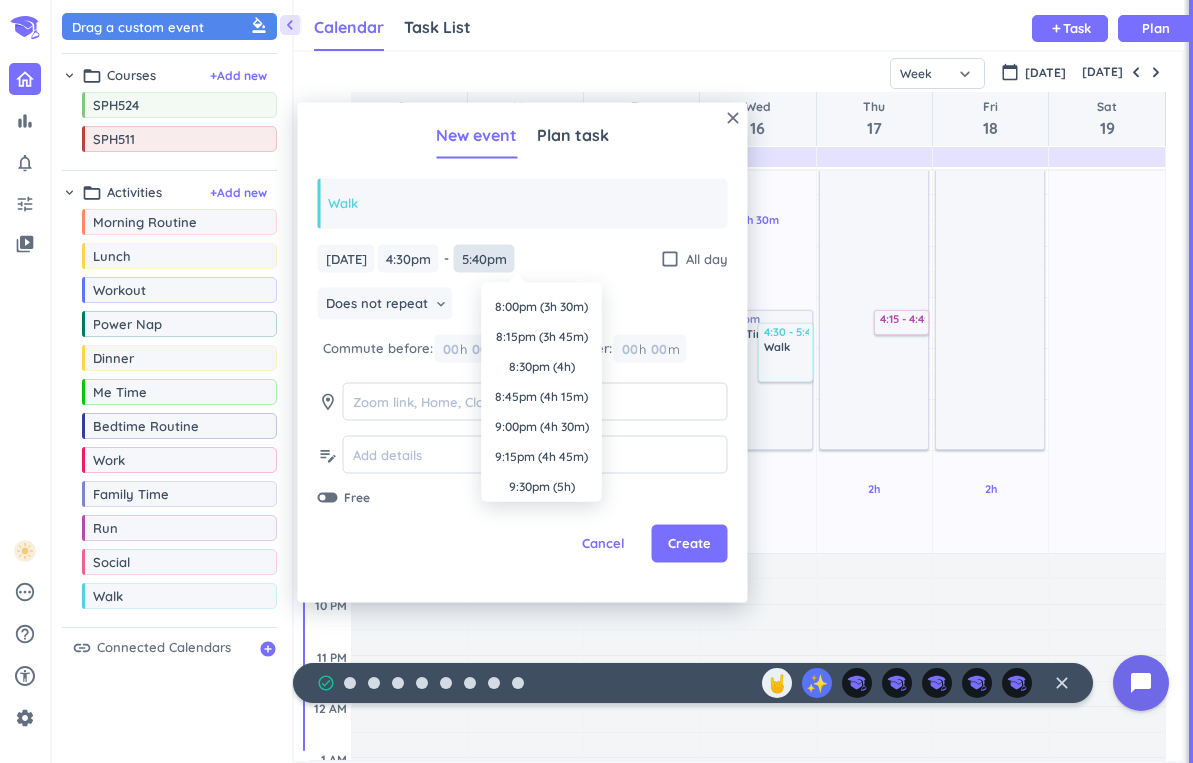 scroll, scrollTop: 0, scrollLeft: 0, axis: both 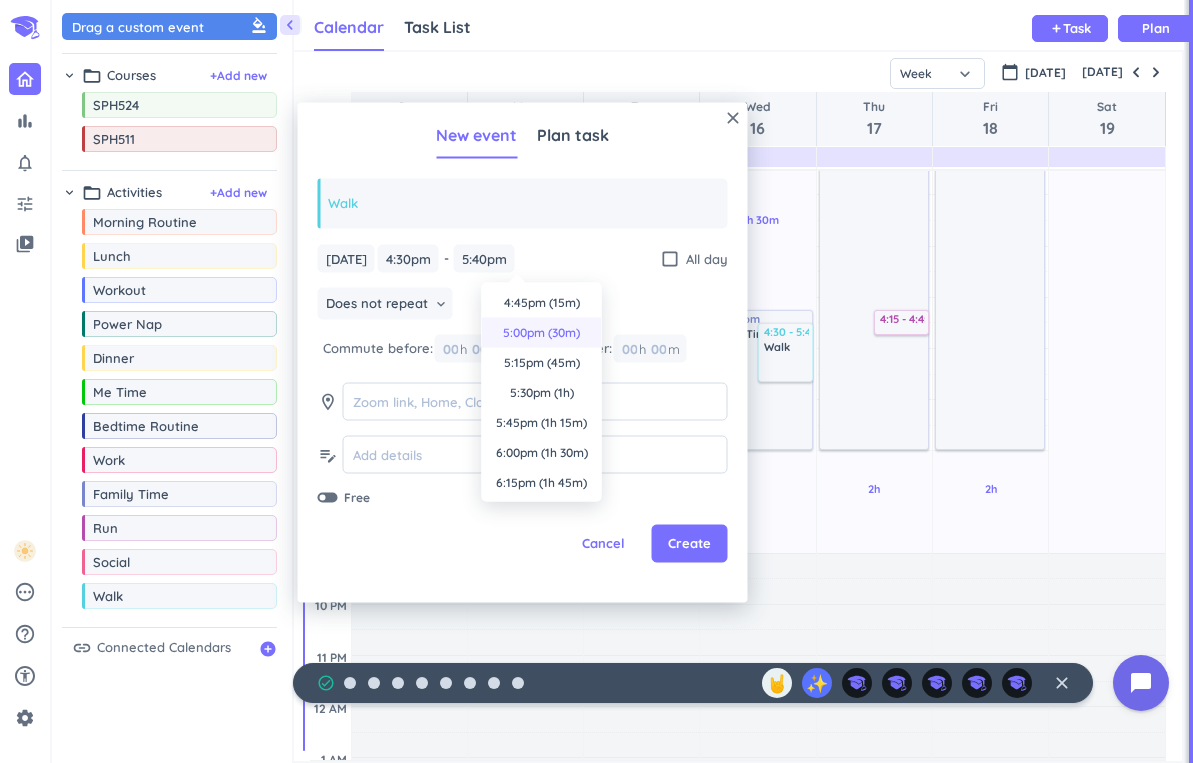click on "5:00pm (30m)" at bounding box center [542, 333] 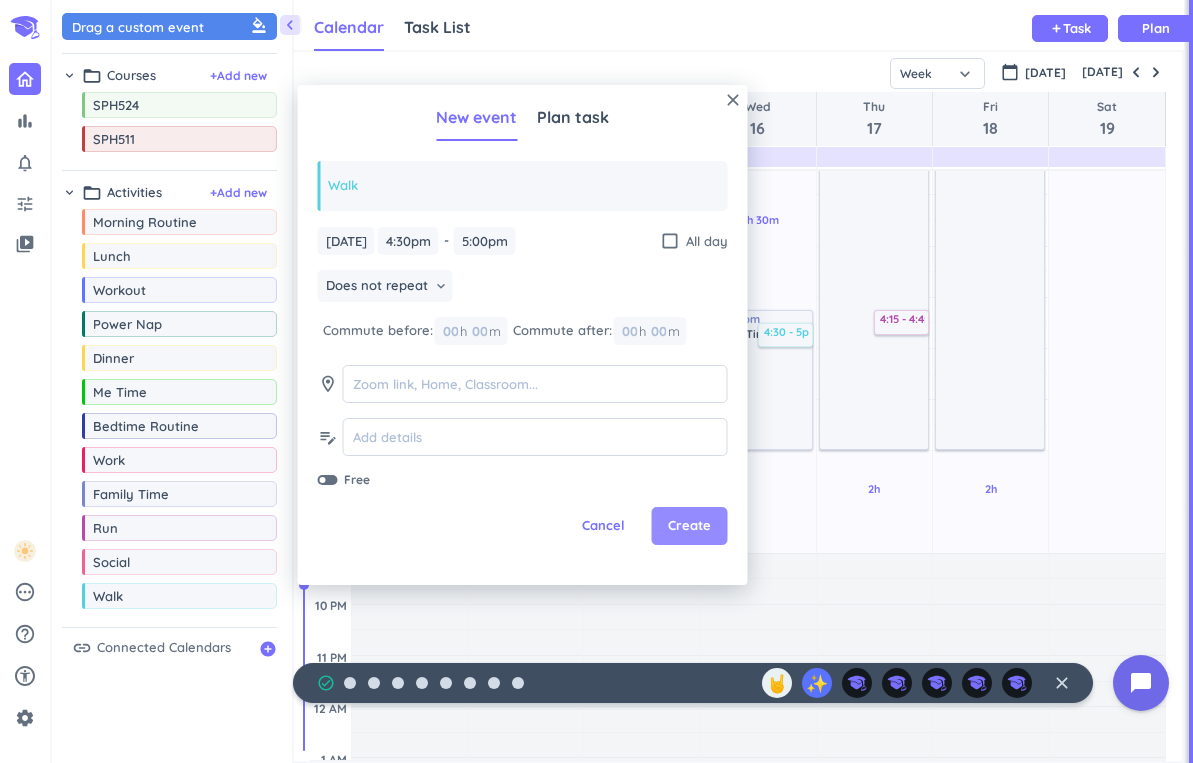 click on "Create" at bounding box center [689, 526] 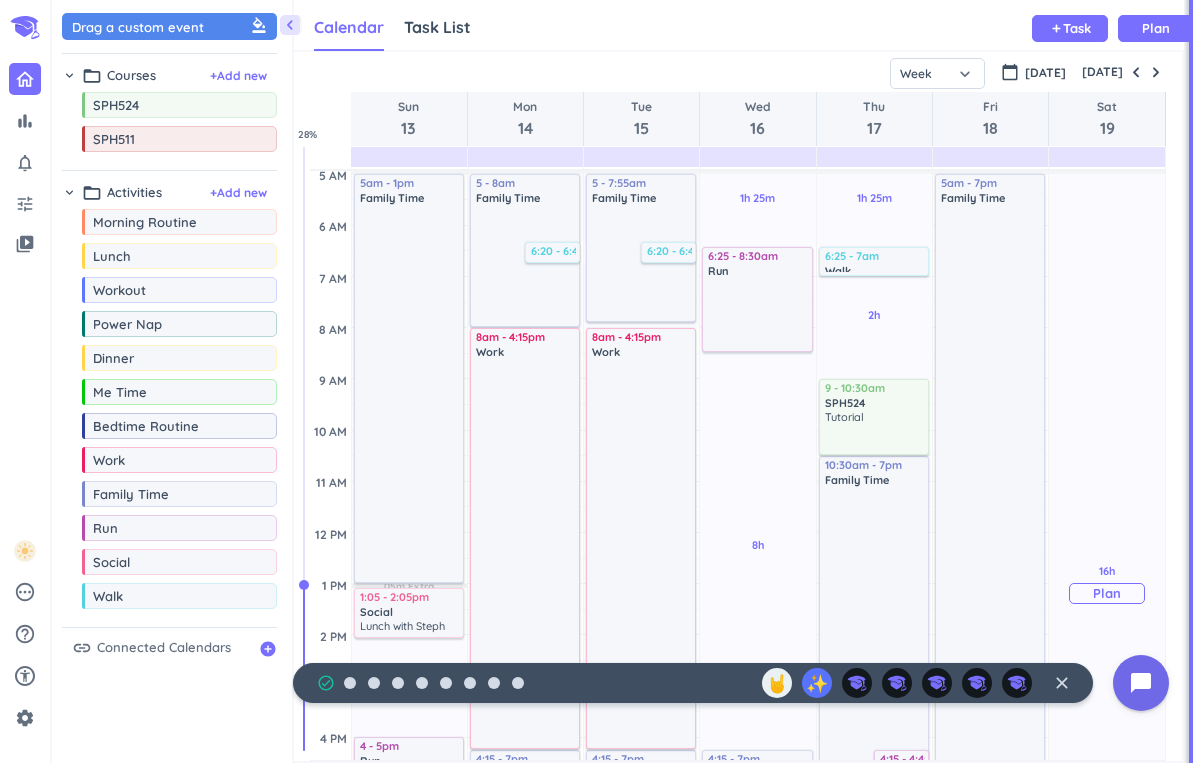 scroll, scrollTop: 0, scrollLeft: 0, axis: both 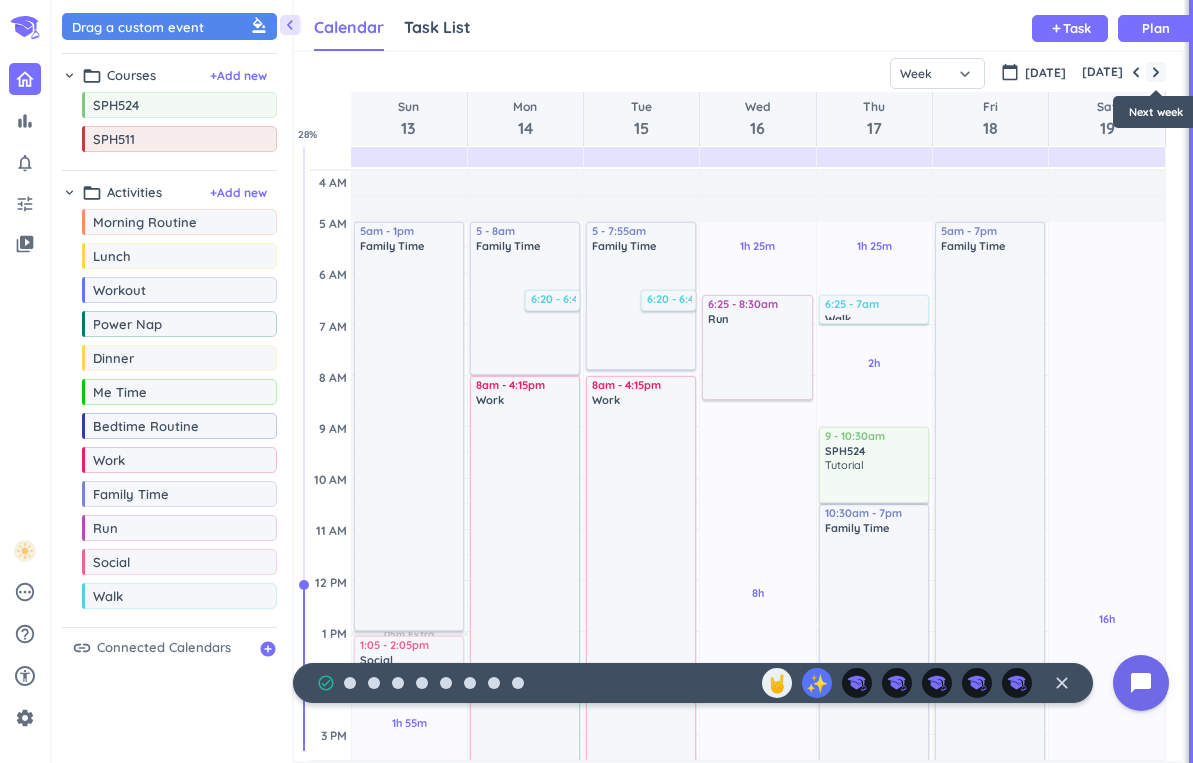 click at bounding box center [1156, 72] 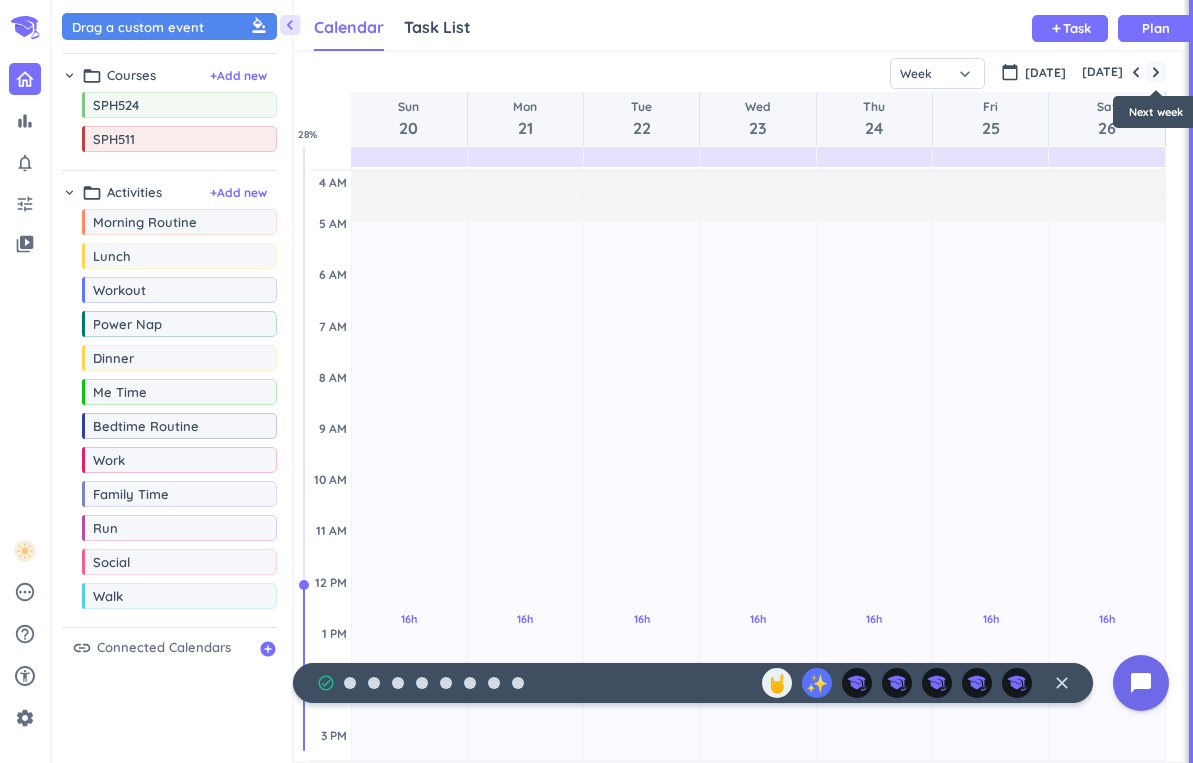 scroll, scrollTop: 104, scrollLeft: 0, axis: vertical 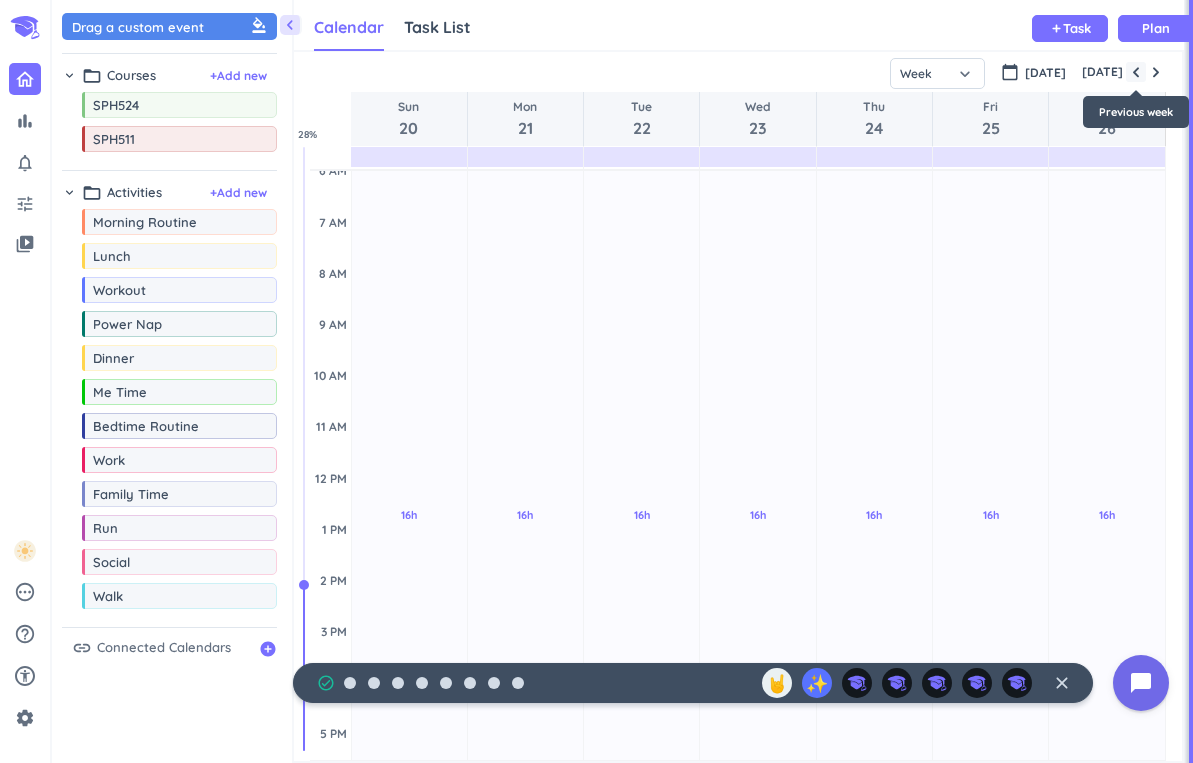 click at bounding box center [1136, 72] 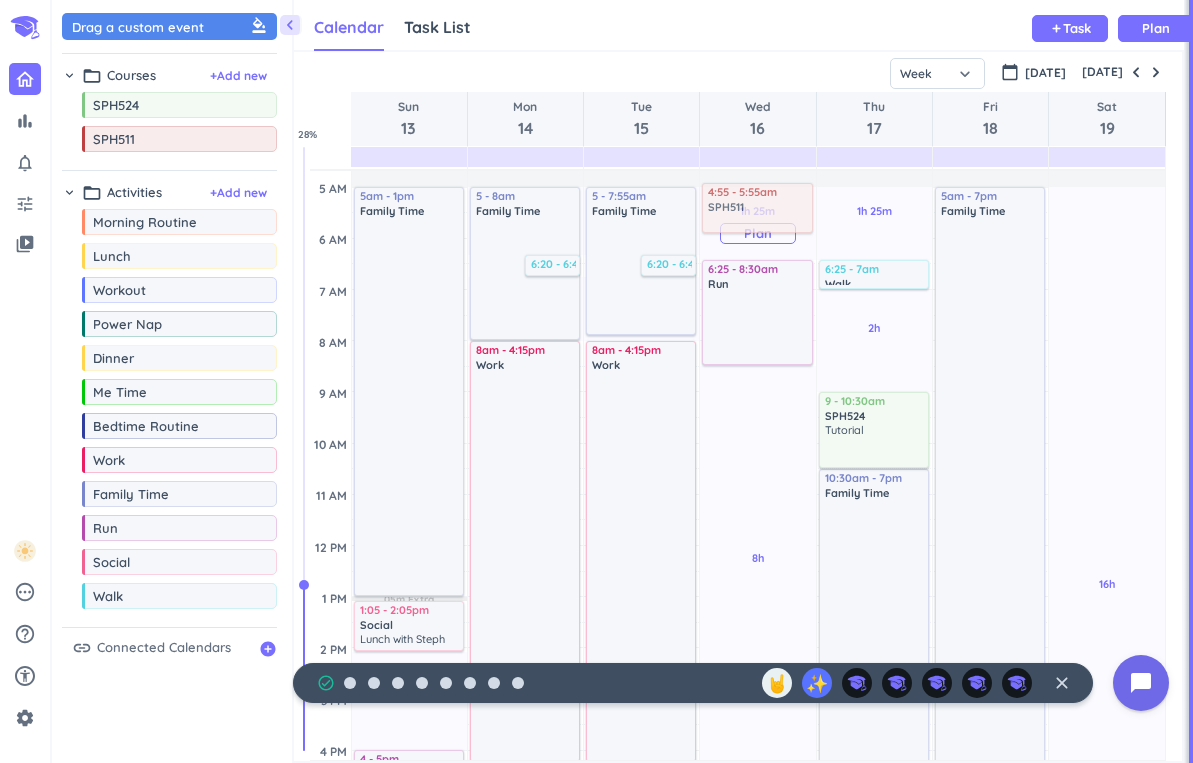 scroll, scrollTop: 0, scrollLeft: 0, axis: both 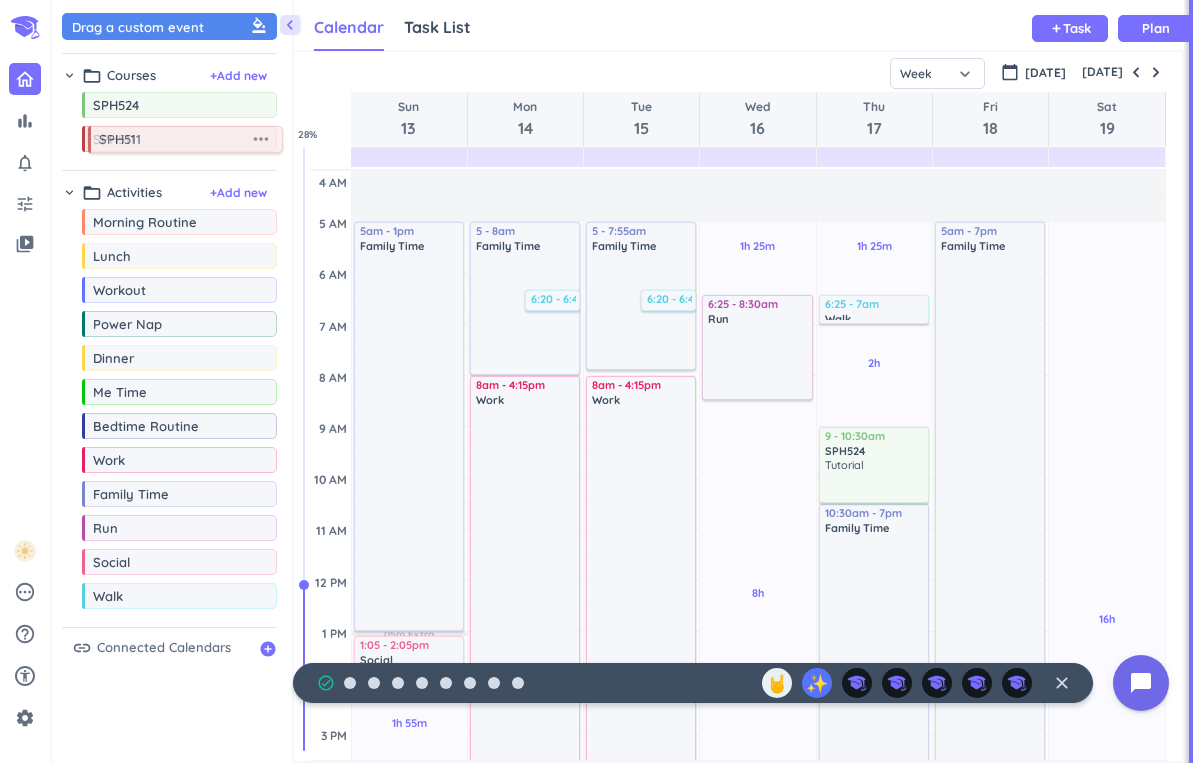 click on "bar_chart notifications_none tune video_library pending help_outline settings 1 / 9 check_circle_outline 🤘 ✨ close 👋 chevron_left Drag a custom event format_color_fill chevron_right folder_open Courses   +  Add new drag_indicator SPH524 more_horiz drag_indicator SPH511 more_horiz chevron_right folder_open Activities   +  Add new drag_indicator Morning Routine more_horiz drag_indicator Lunch more_horiz drag_indicator Workout more_horiz drag_indicator Power Nap more_horiz drag_indicator Dinner more_horiz drag_indicator Me Time more_horiz drag_indicator Bedtime Routine more_horiz drag_indicator Work more_horiz drag_indicator Family Time more_horiz drag_indicator Run more_horiz drag_indicator Social more_horiz drag_indicator Walk more_horiz link Connected Calendars add_circle Calendar Task List Calendar keyboard_arrow_down add Task Plan SHOVEL [DATE] - [DATE] Week Month Next 7 days keyboard_arrow_down Week keyboard_arrow_down calendar_today [DATE] [DATE] Sun 13 Mon 14 Tue 15 Wed 16 Thu 17 Fri 18 Sat" at bounding box center [596, 381] 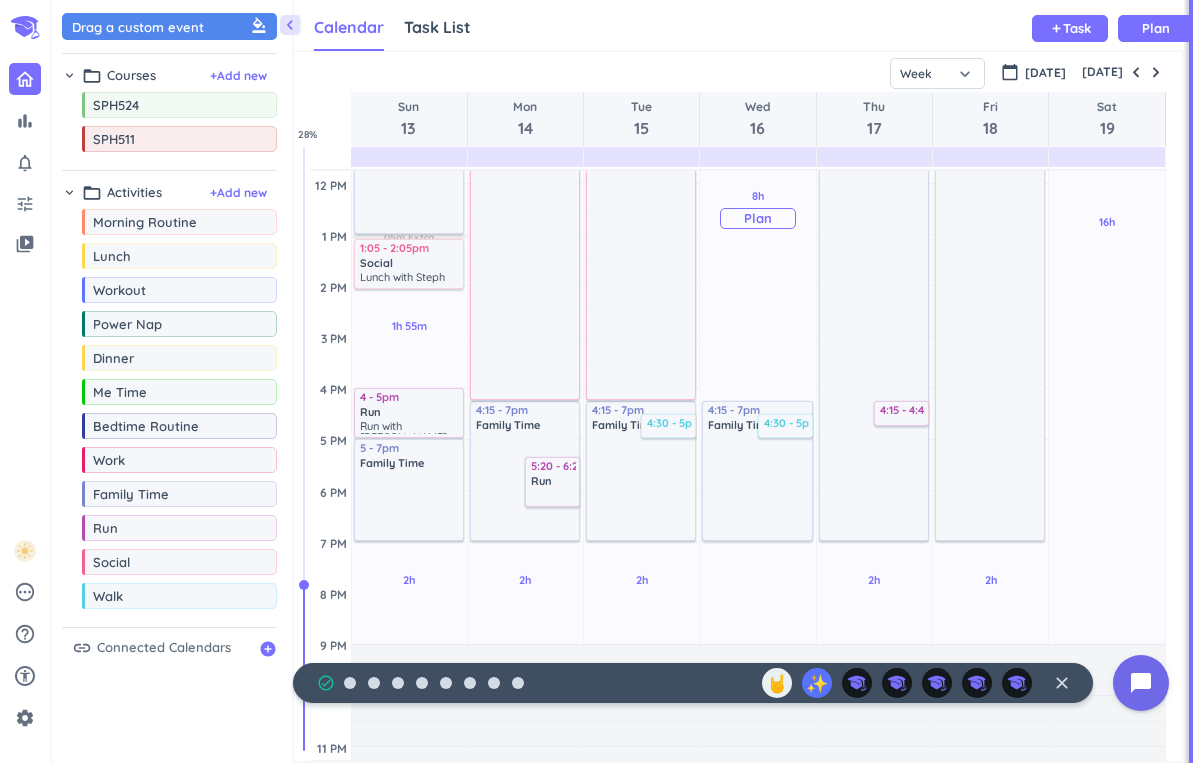 scroll, scrollTop: 401, scrollLeft: 0, axis: vertical 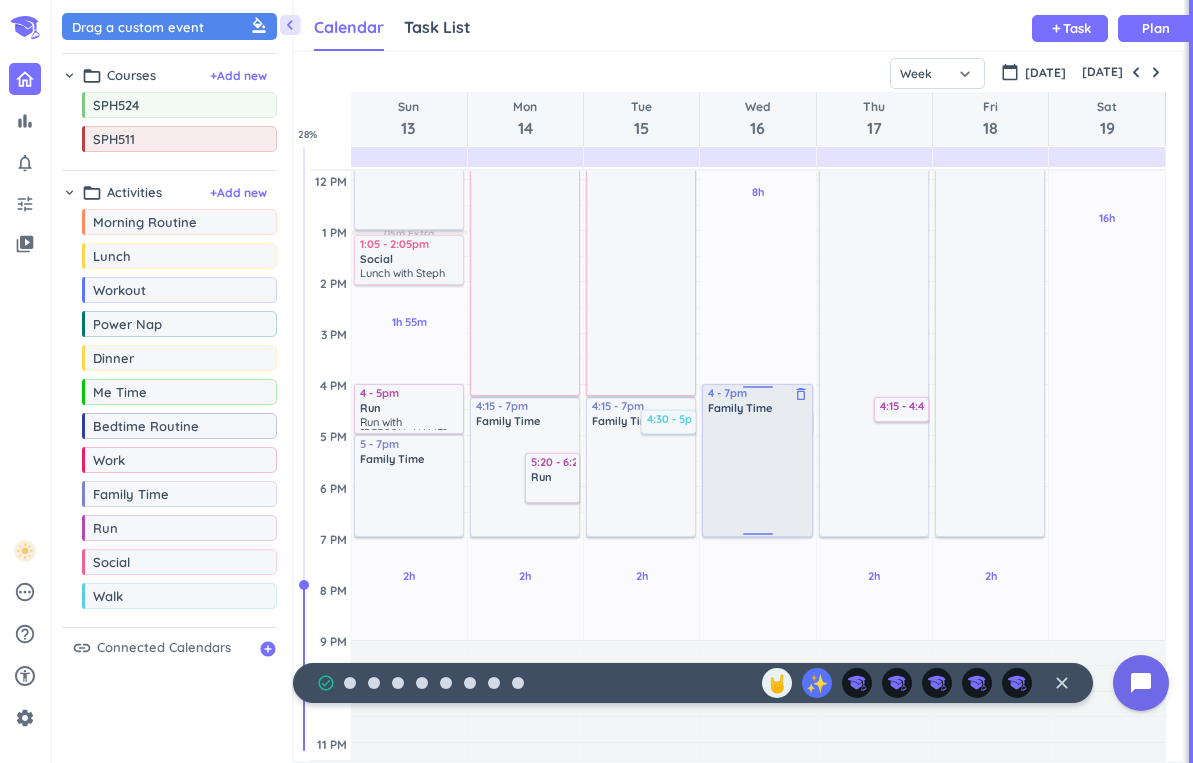 drag, startPoint x: 759, startPoint y: 400, endPoint x: 757, endPoint y: 387, distance: 13.152946 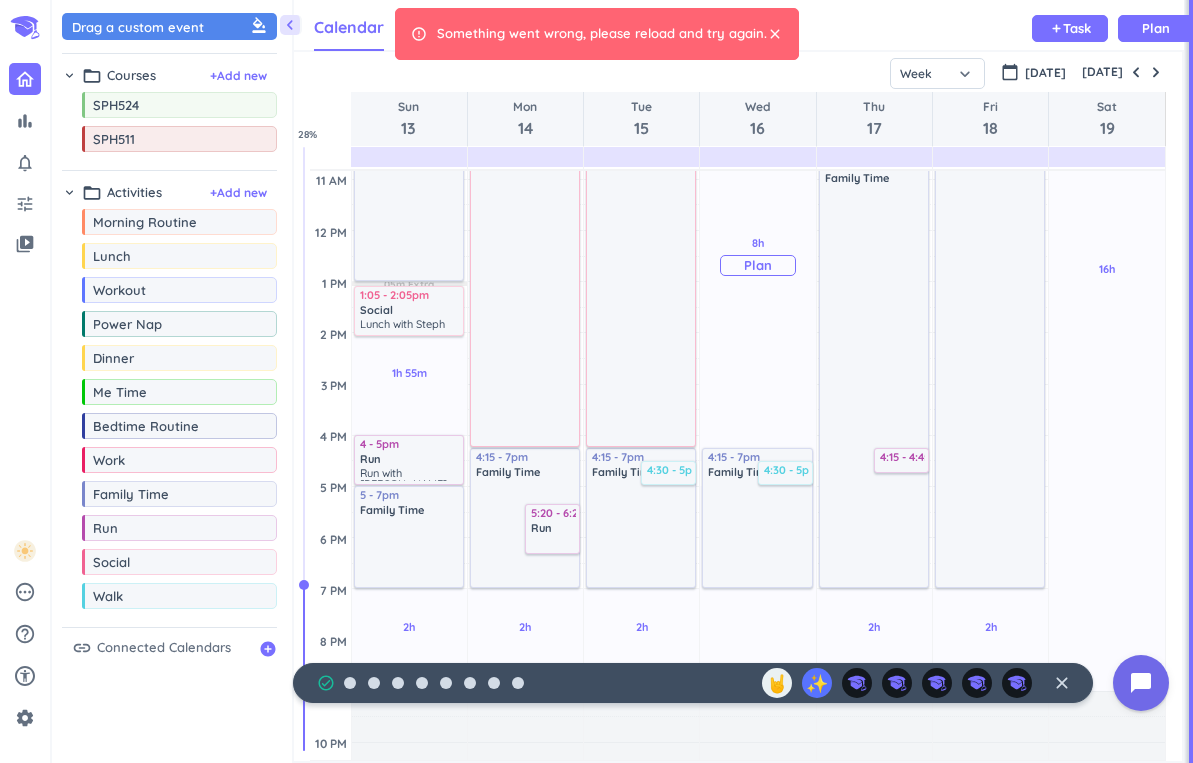 scroll, scrollTop: 308, scrollLeft: 0, axis: vertical 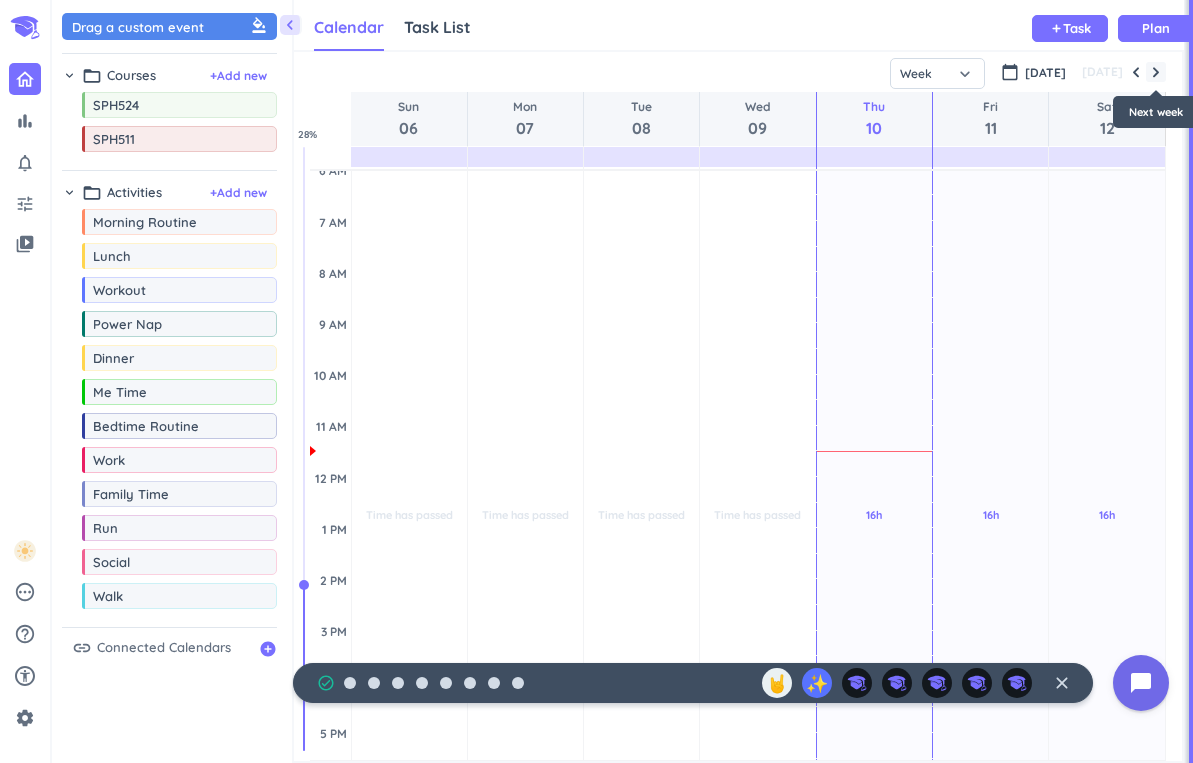 click at bounding box center [1156, 72] 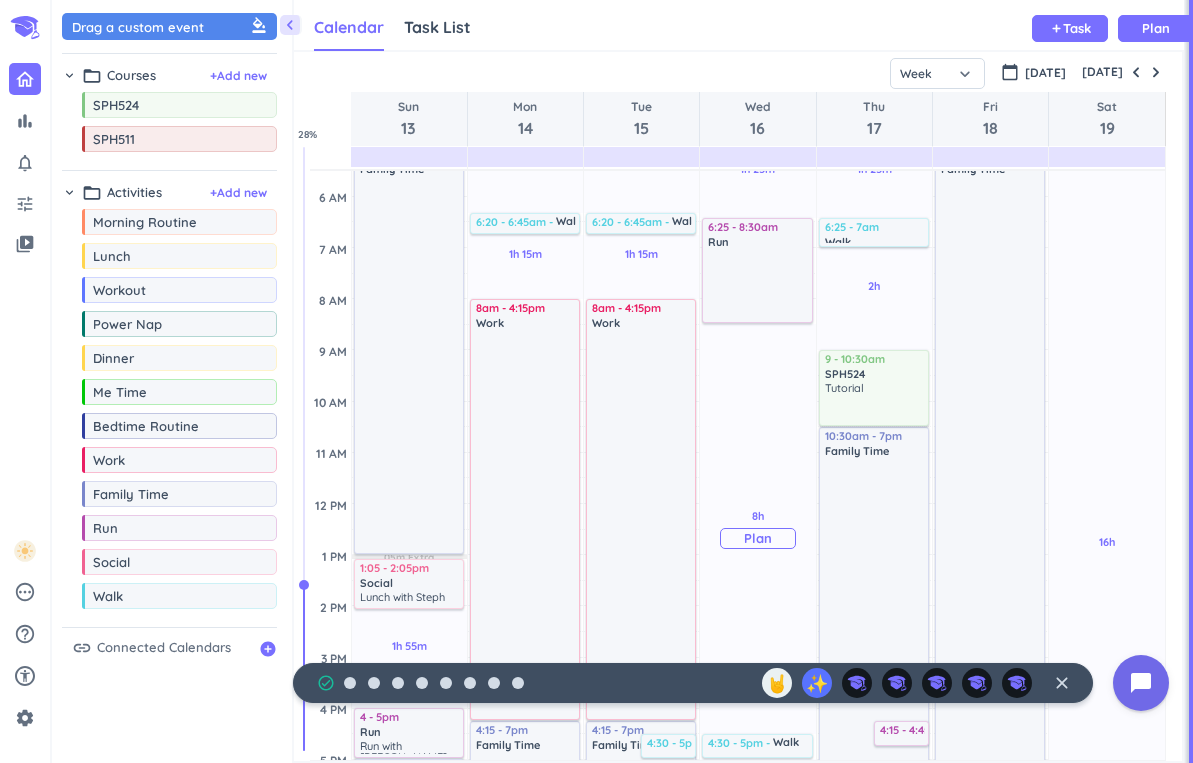 scroll, scrollTop: 81, scrollLeft: 0, axis: vertical 